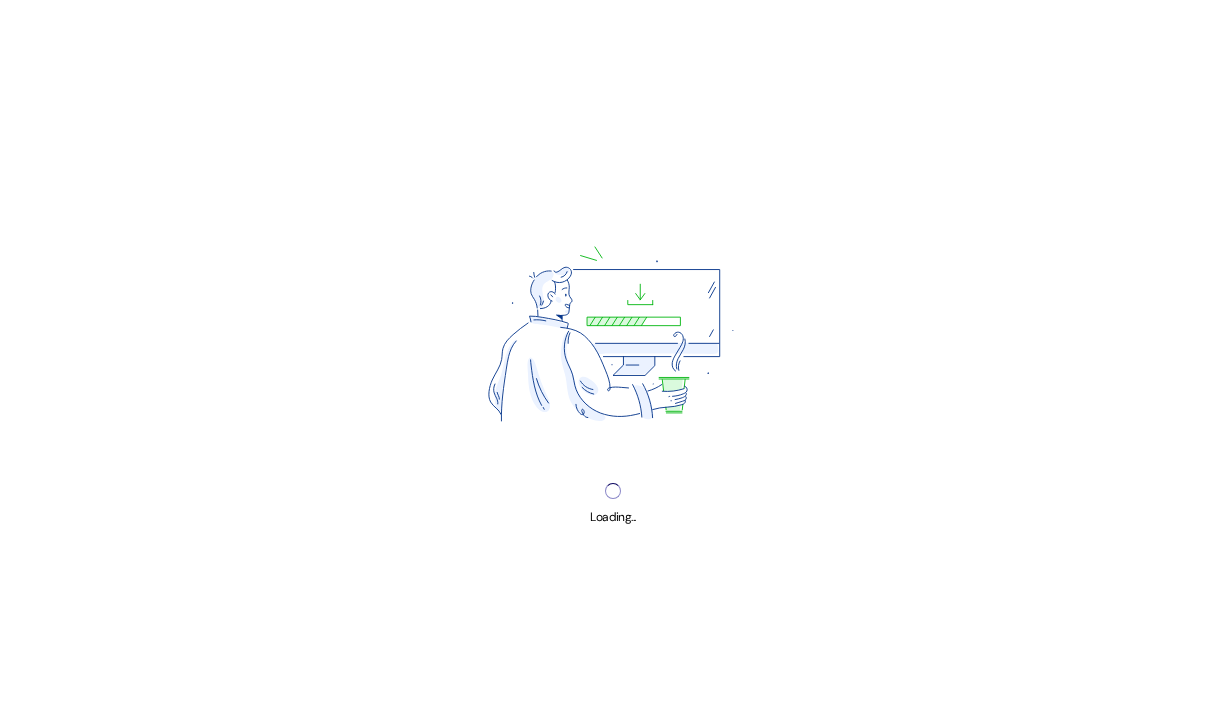 scroll, scrollTop: 0, scrollLeft: 0, axis: both 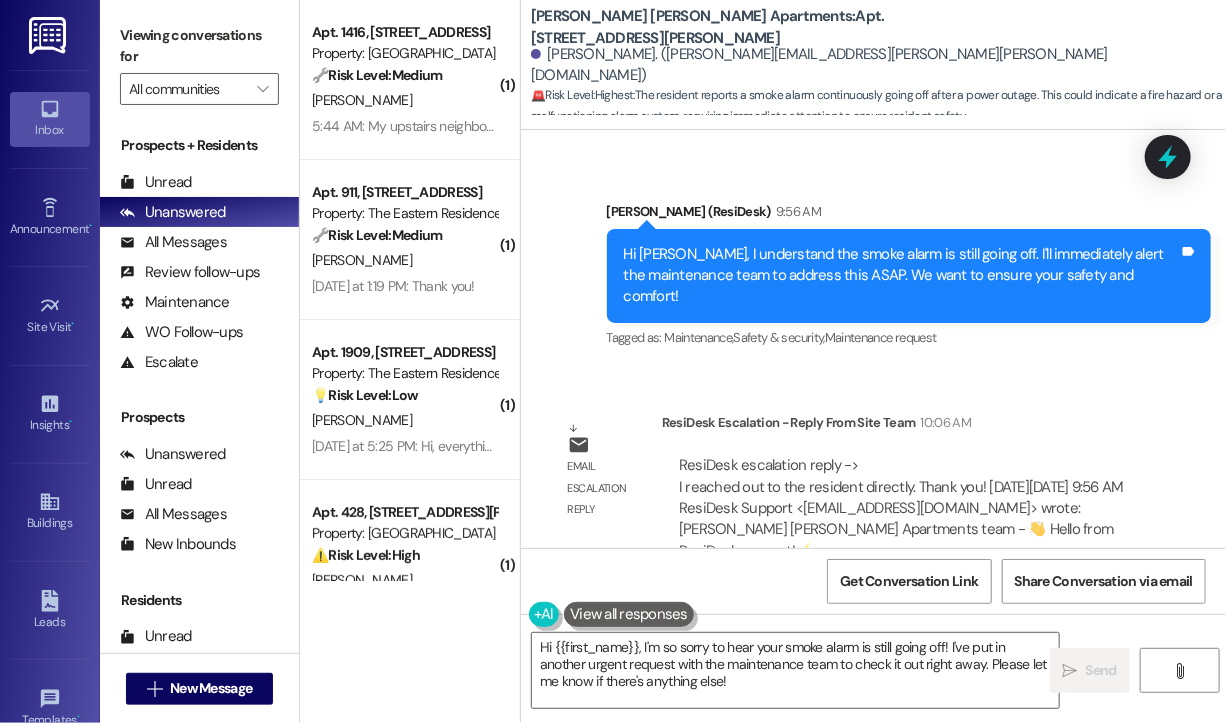 click on "Lease started Oct 25, 2024 at 8:00 PM Survey, sent via SMS Residesk Automated Survey Oct 30, 2024 at 2:55 PM Hi Jason! I'm checking in on your latest work order (Resident moved in on Sunday..., ID: 135848). Was everything completed to your satisfaction? You can answer with a quick (Y/N) (You can always reply STOP to opt out of future messages) Tags and notes Tagged as:   Service request review ,  Click to highlight conversations about Service request review Maintenance Click to highlight conversations about Maintenance Received via SMS Jason Doan Oct 30, 2024 at 5:07 PM Y Tags and notes Tagged as:   Positive response Click to highlight conversations about Positive response  Related guidelines Show suggestions Sent via SMS (720) 296-0960 Oct 30, 2024 at 5:28 PM Hey Jason, glad to hear you're happy with the work order. Please don't hesitate to send me a message if you need assistance with anything. Have a lovely day! Tags and notes Tagged as:   Maintenance ,  Click to highlight conversations about Maintenance" at bounding box center [873, 339] 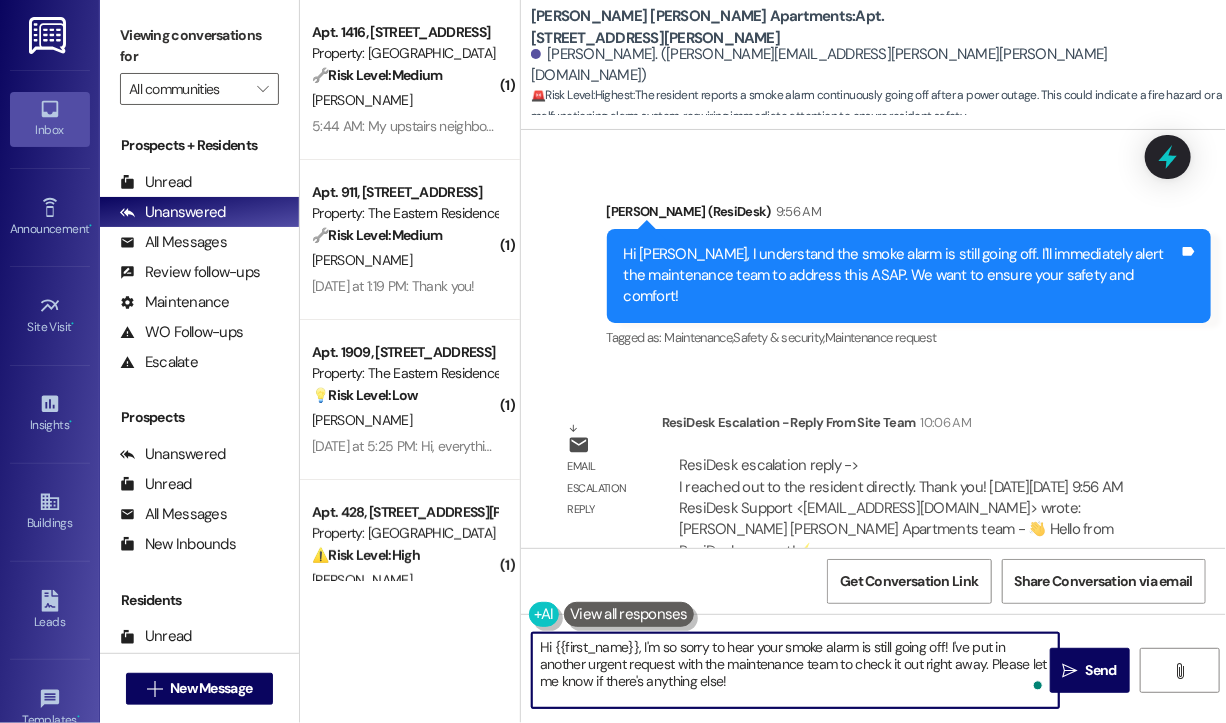 drag, startPoint x: 799, startPoint y: 686, endPoint x: 635, endPoint y: 649, distance: 168.12198 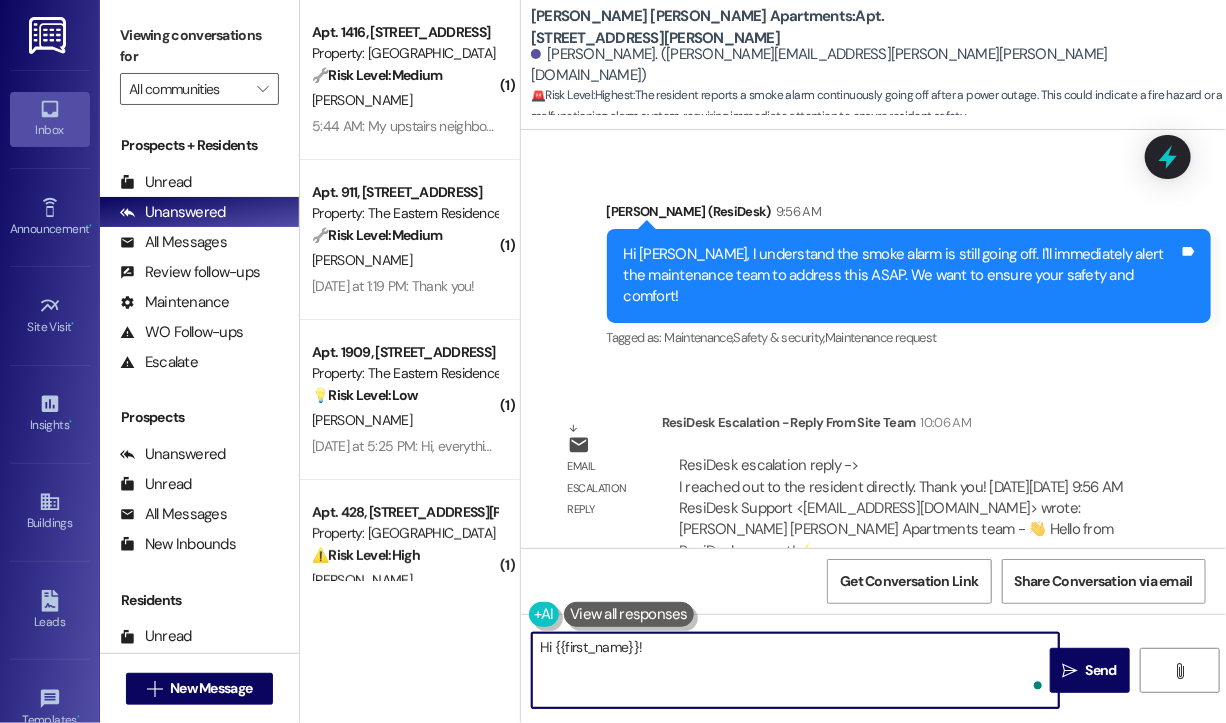 paste on "Just checking in—were you able to speak with the site team, and has your issue been addressed? Let me know if you still need any help following up." 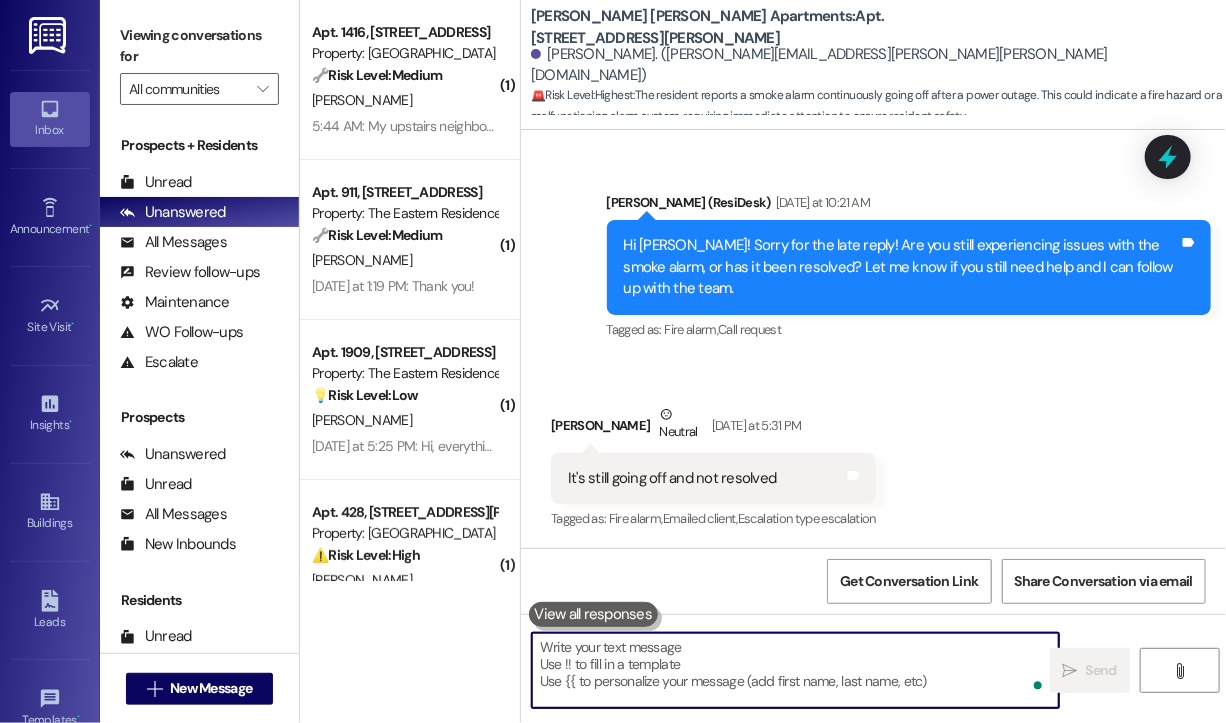 scroll, scrollTop: 2639, scrollLeft: 0, axis: vertical 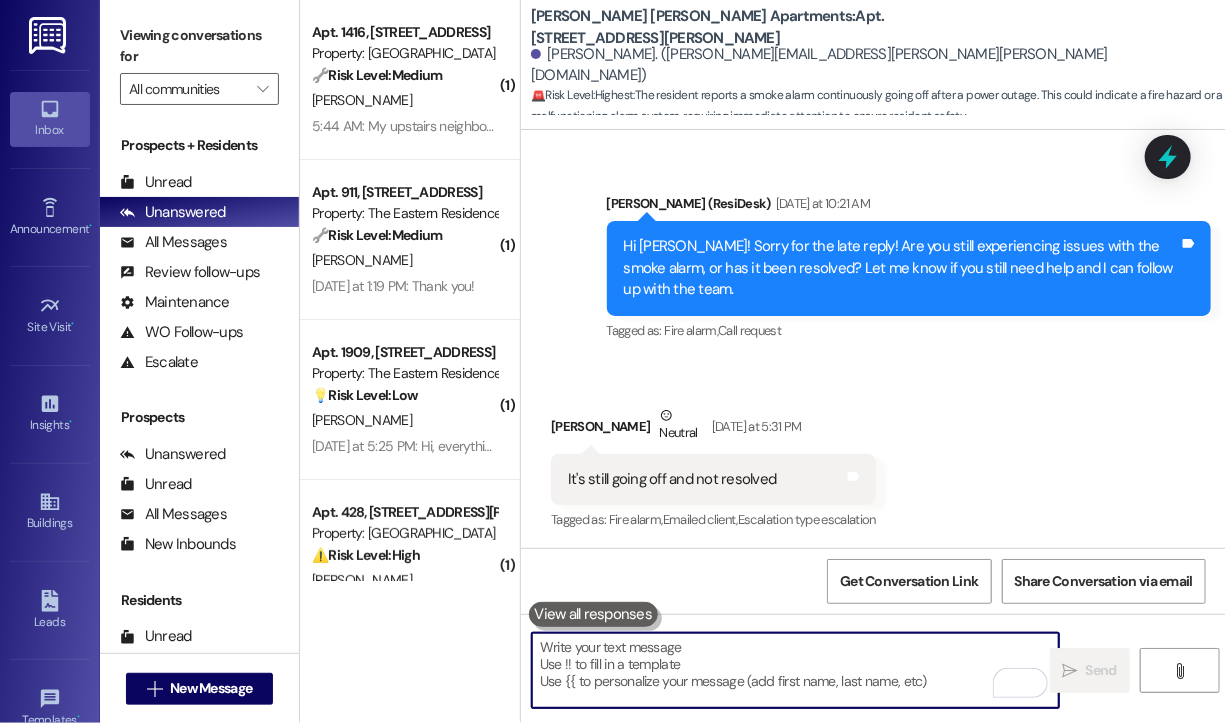 type 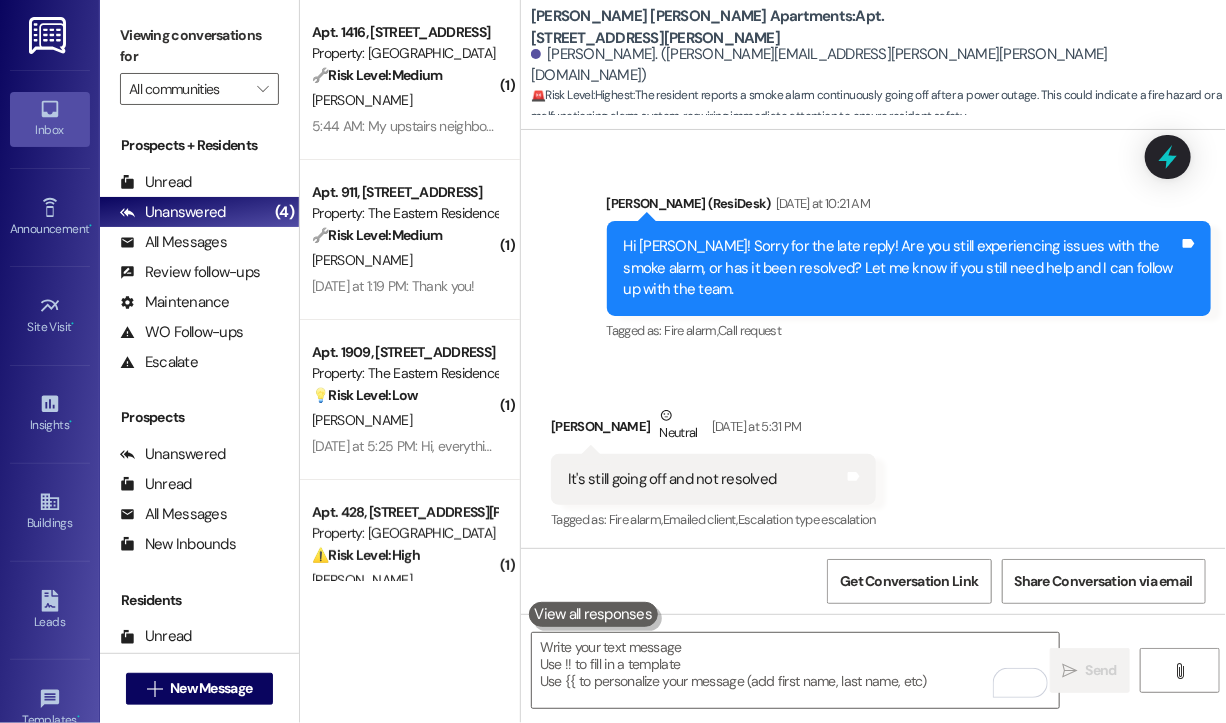 click on "Received via SMS Jason Doan   Neutral Yesterday at 5:31 PM It's still going off and not resolved  Tags and notes Tagged as:   Fire alarm ,  Click to highlight conversations about Fire alarm Emailed client ,  Click to highlight conversations about Emailed client Escalation type escalation Click to highlight conversations about Escalation type escalation" at bounding box center [873, 455] 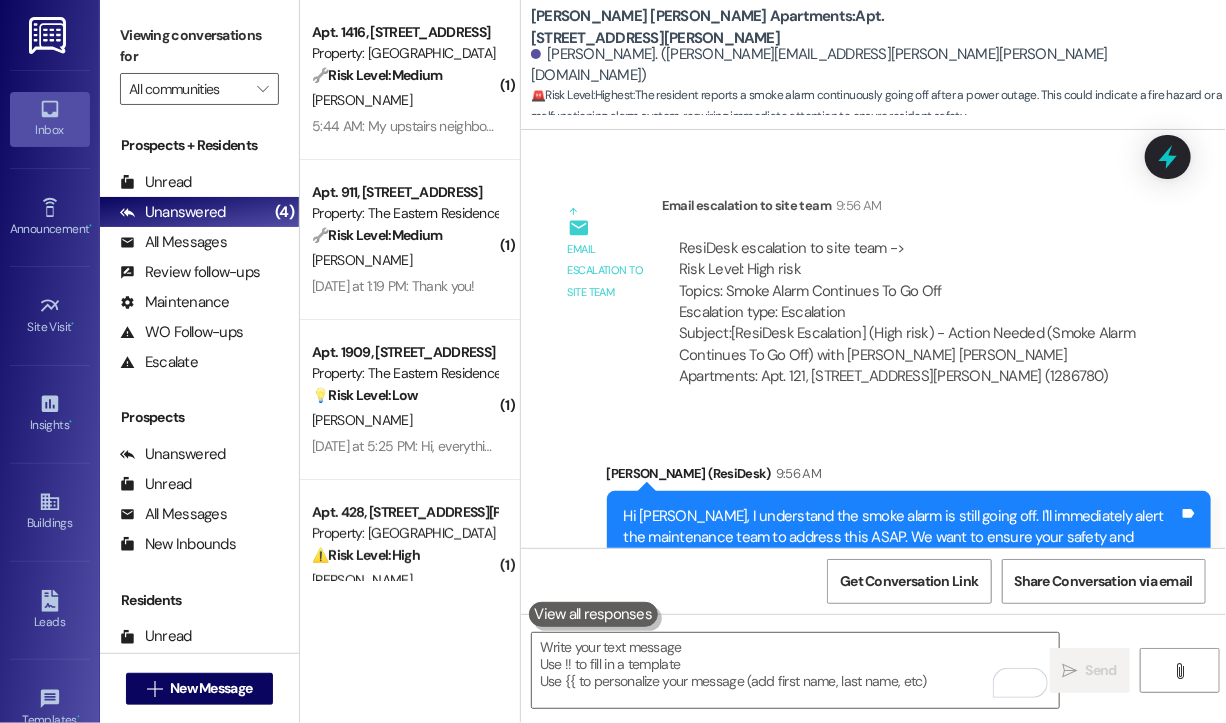 scroll, scrollTop: 3462, scrollLeft: 0, axis: vertical 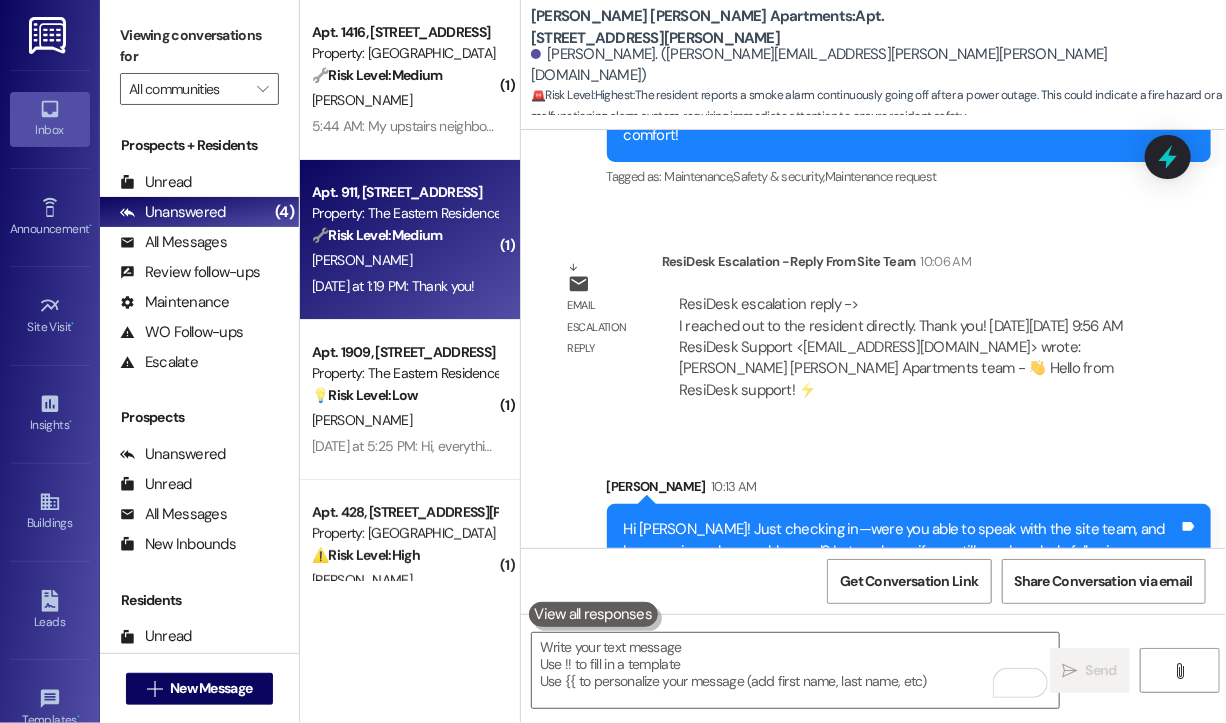 click on "D. Morrison" at bounding box center [404, 260] 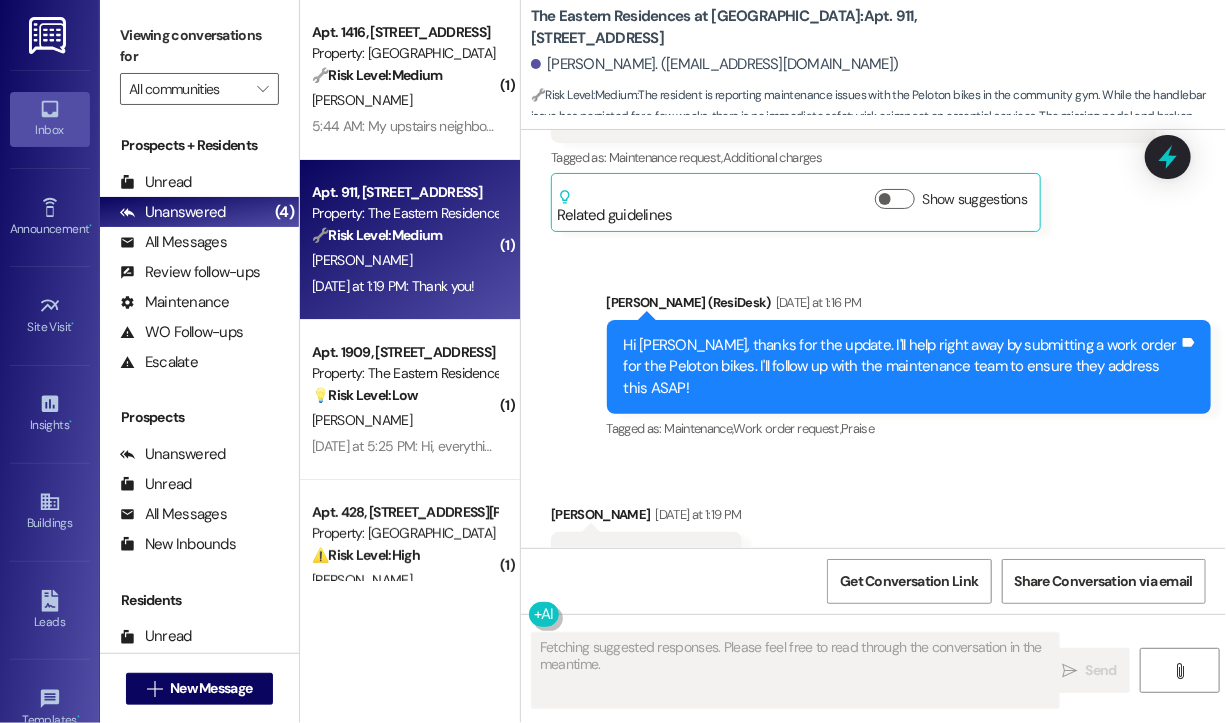 scroll, scrollTop: 3180, scrollLeft: 0, axis: vertical 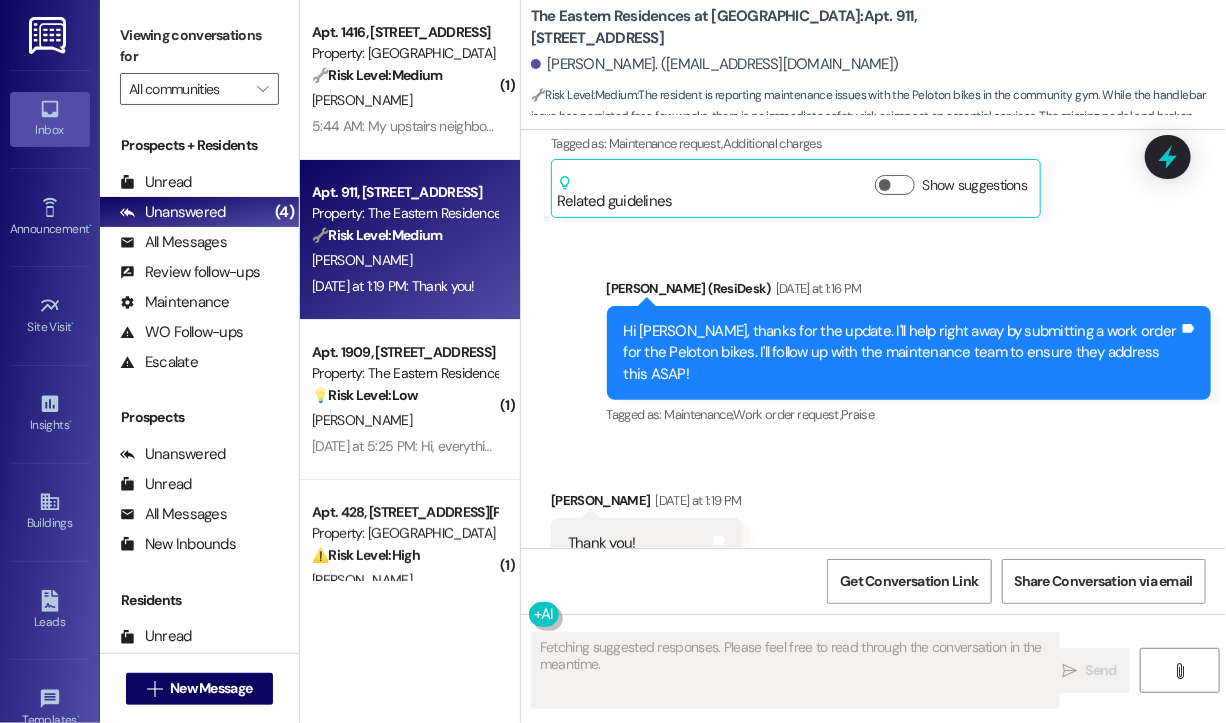 click on "Received via SMS Davis Morrison Yesterday at 1:19 PM Thank you! Tags and notes Tagged as:   Praise Click to highlight conversations about Praise" at bounding box center (873, 529) 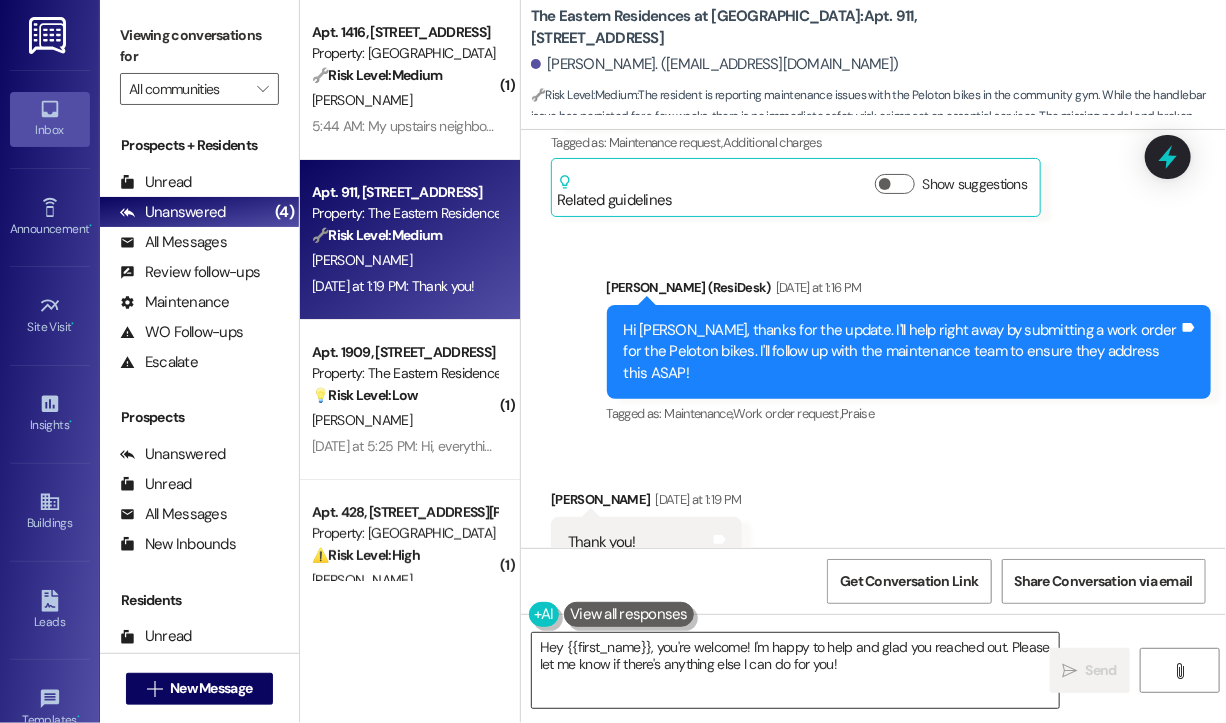 click on "Hey {{first_name}}, you're welcome! I'm happy to help and glad you reached out. Please let me know if there's anything else I can do for you!" at bounding box center [795, 670] 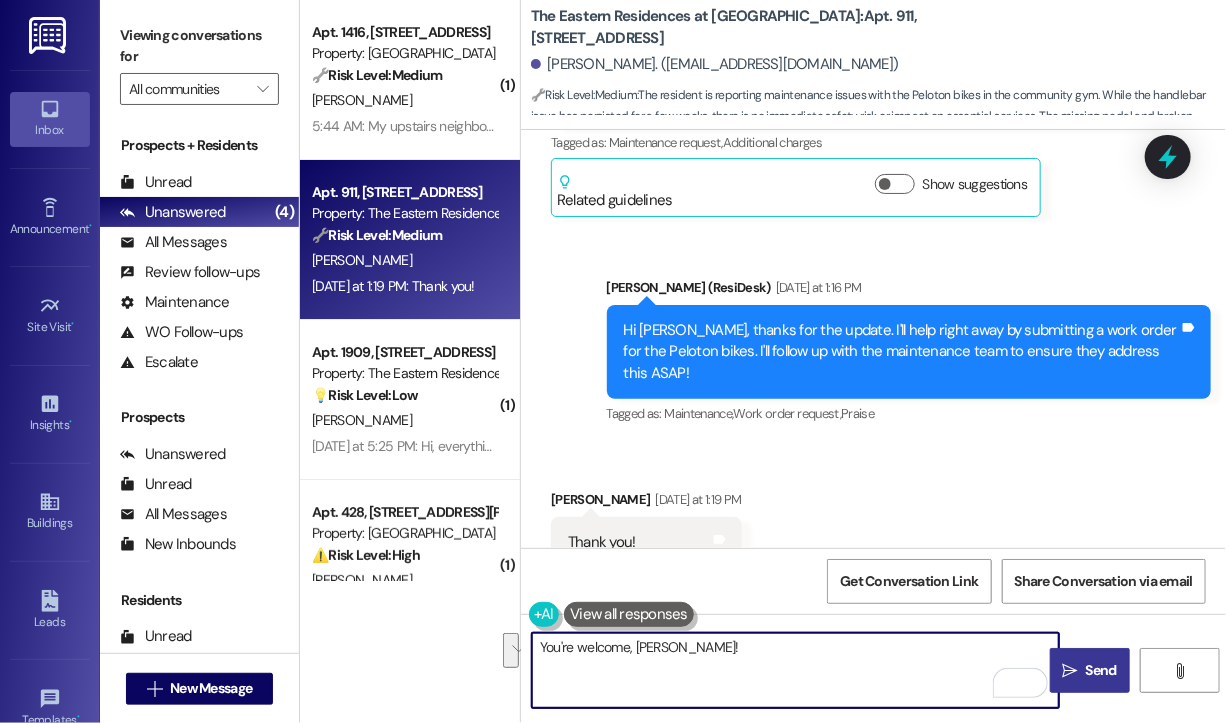 type on "You're welcome, Davis!" 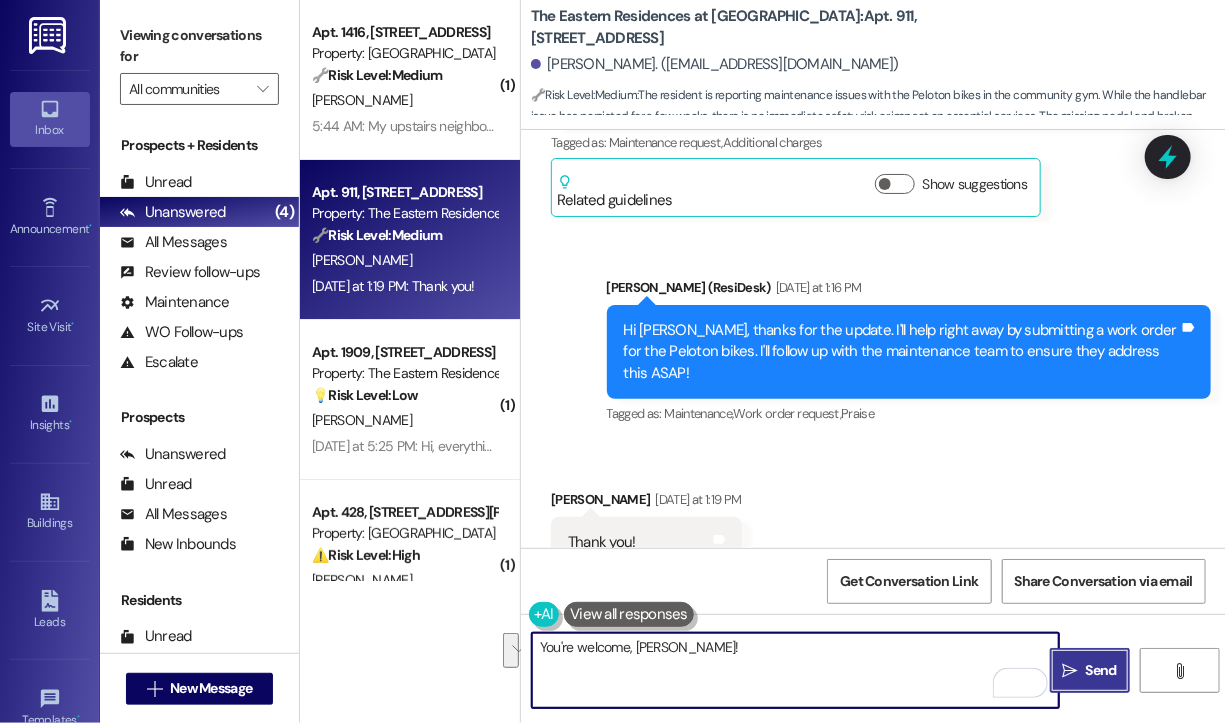 click on "Send" at bounding box center (1101, 670) 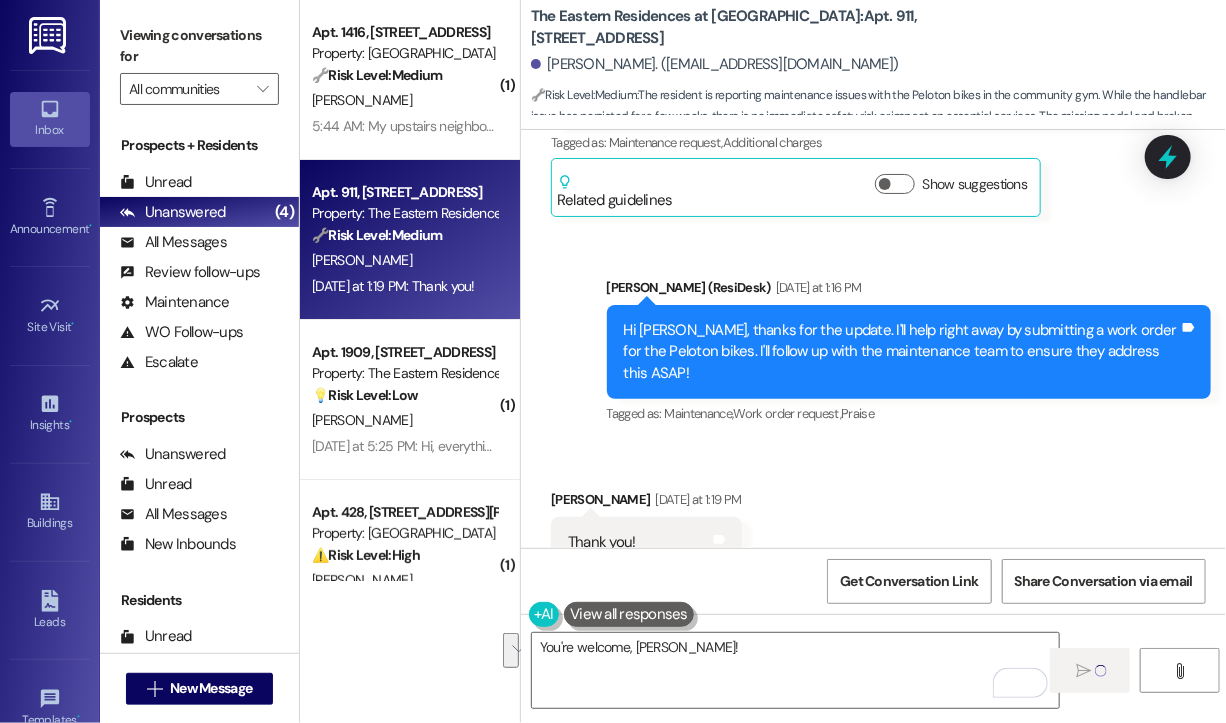 type 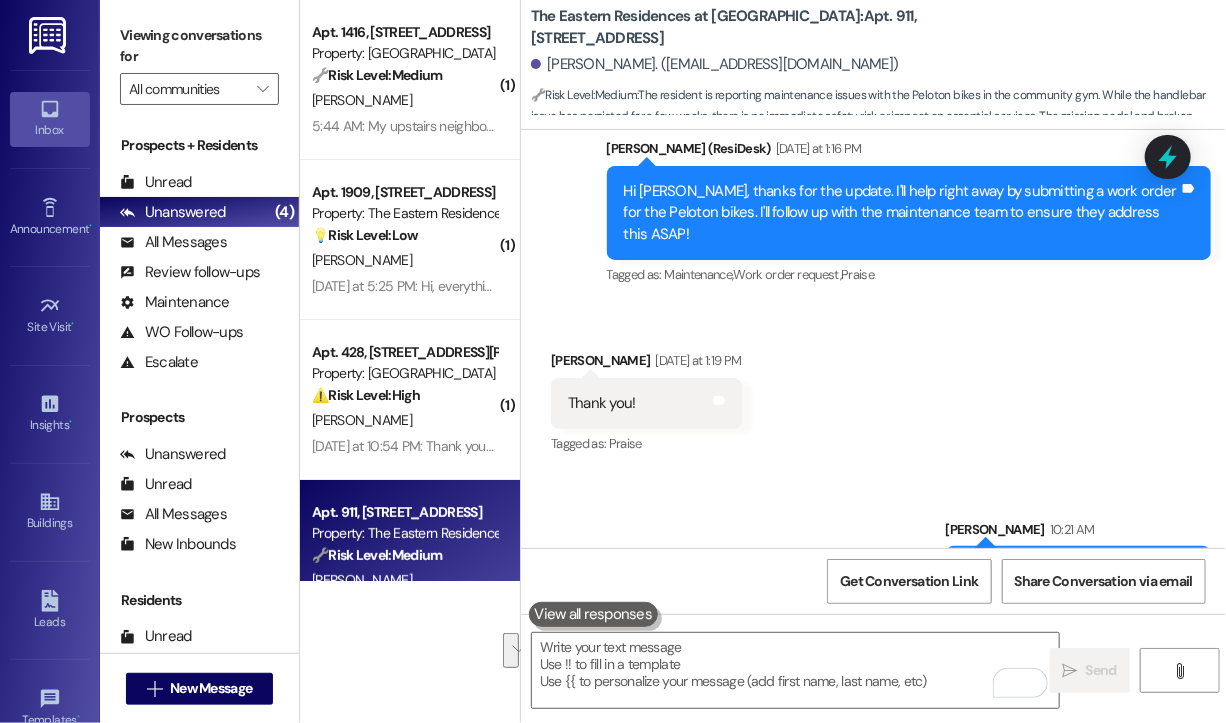 scroll, scrollTop: 3320, scrollLeft: 0, axis: vertical 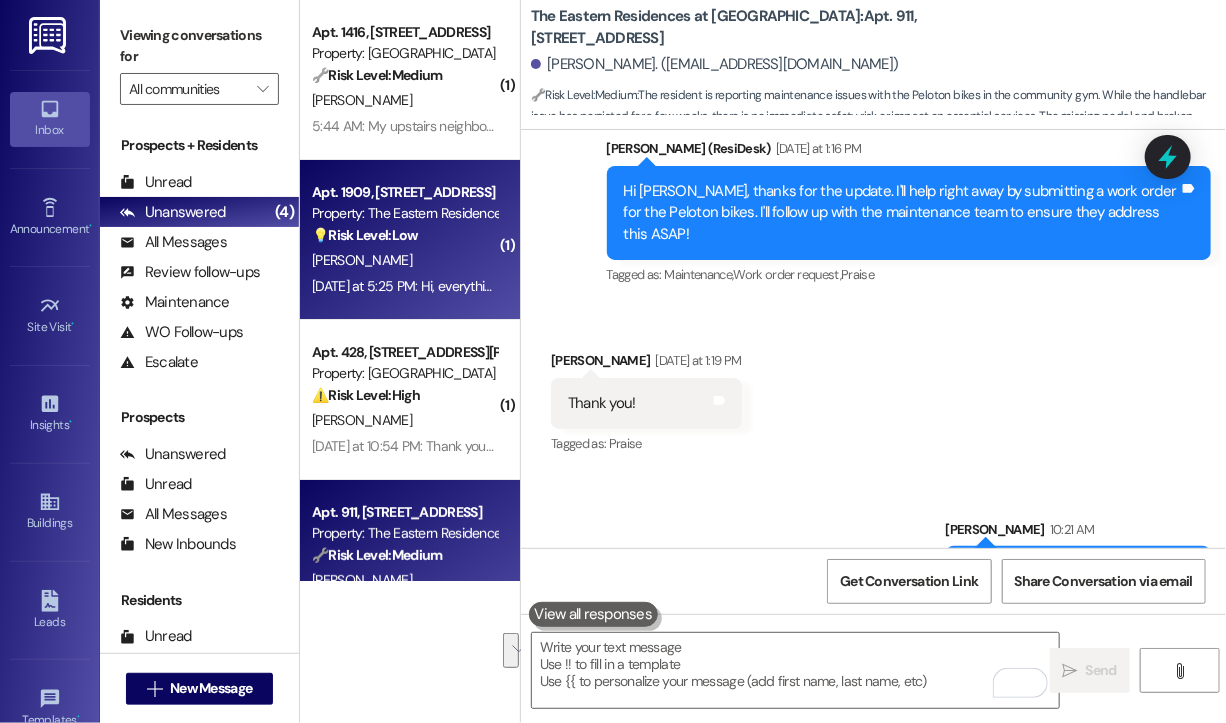 click on "Apt. 1909, 4204 Six Forks Road Property: The Eastern Residences at North Hills 💡  Risk Level:  Low The resident is providing feedback on the move-in experience and suggesting improvements to the welcome packet. These are non-essential requests and relate to customer satisfaction. A. Rockwell Yesterday at 5:25 PM: Hi, everything great thanks to the concierge who was available to answer many questions!
If I had to pick a couple things you guys could add to existing written Welcome packet, it would be instructions on how to adjust temperature inside the apartment (without internet connection)
More importantly, instructions on how to get into the right elevators and building from the parking lot. As a newby, it was not intuitive
Also unsure if the fridge filter is new or needs replacing.
Thank you!" at bounding box center [410, 240] 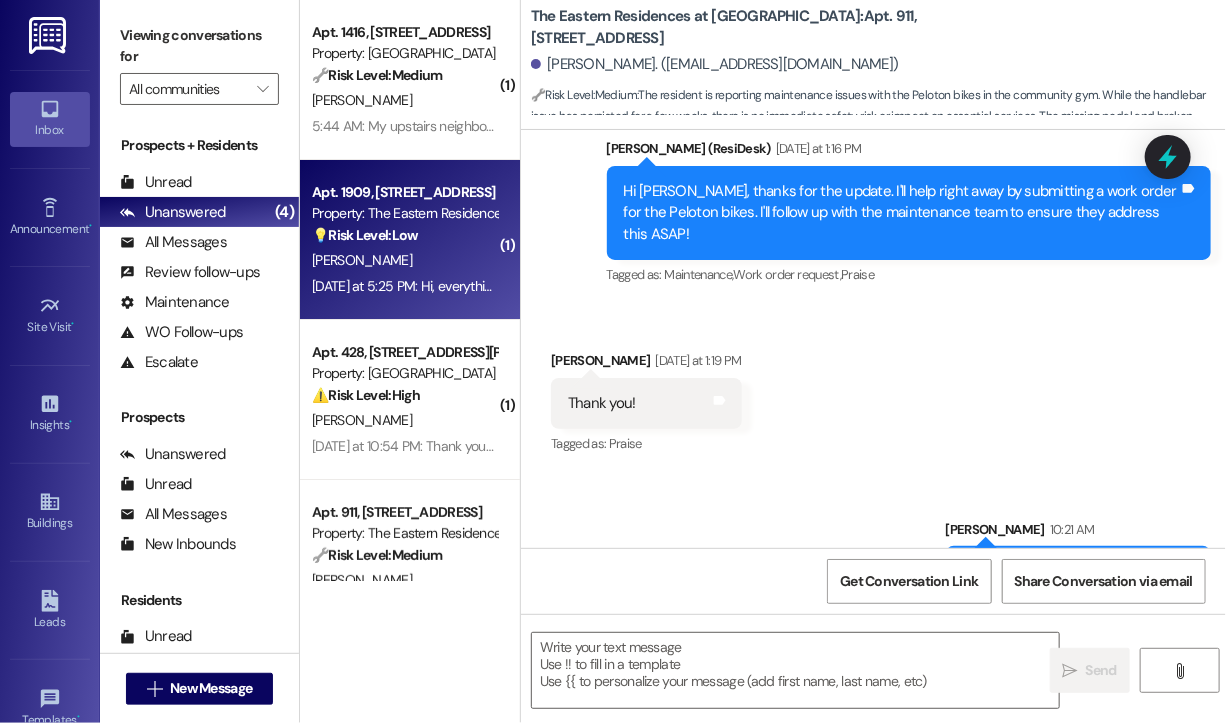 type on "Fetching suggested responses. Please feel free to read through the conversation in the meantime." 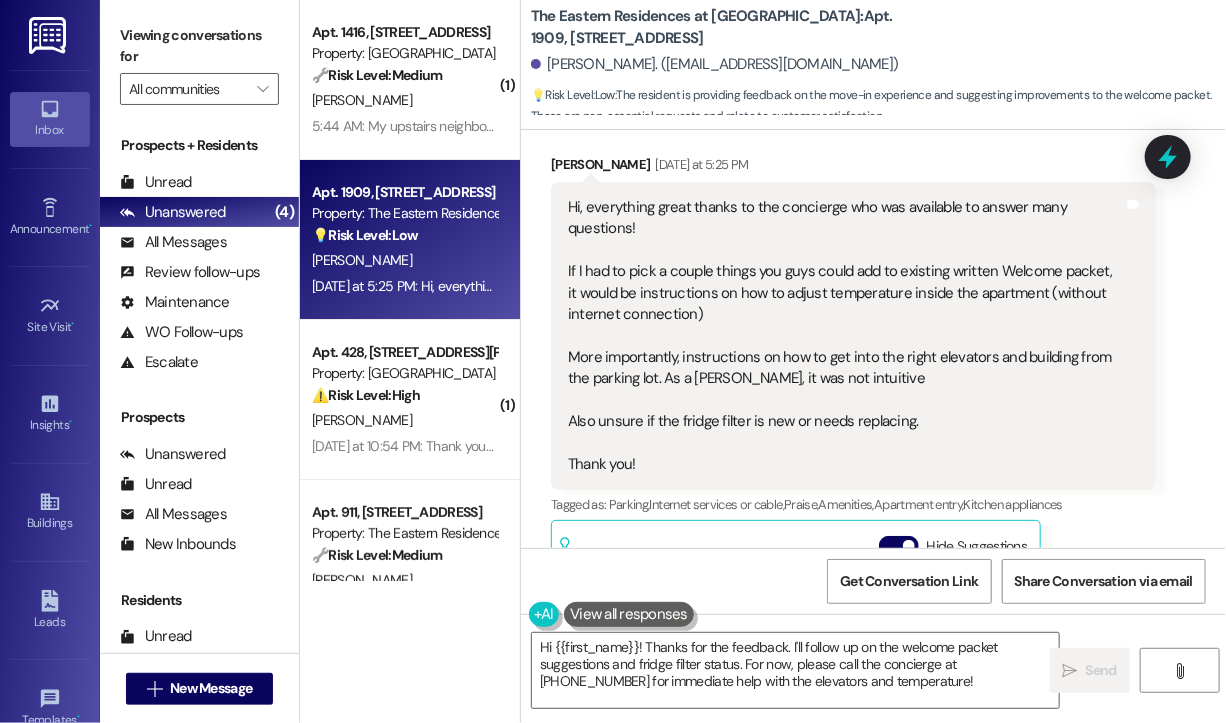 scroll, scrollTop: 423, scrollLeft: 0, axis: vertical 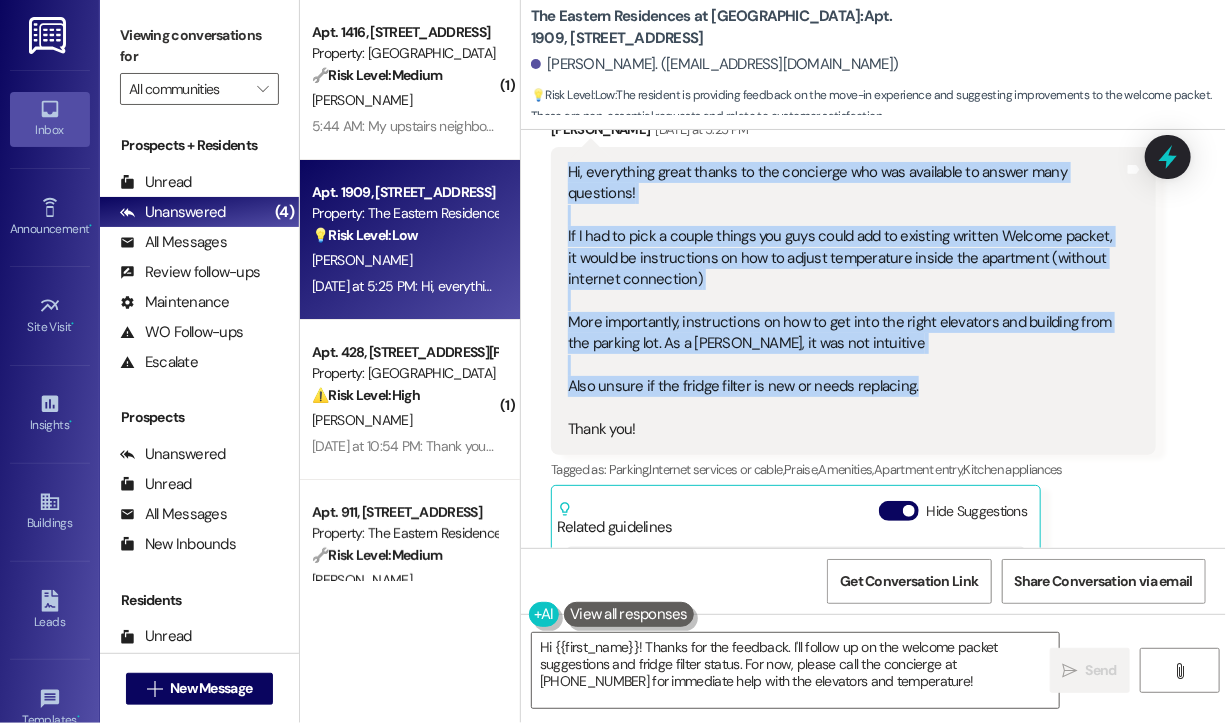 drag, startPoint x: 939, startPoint y: 390, endPoint x: 566, endPoint y: 175, distance: 430.5276 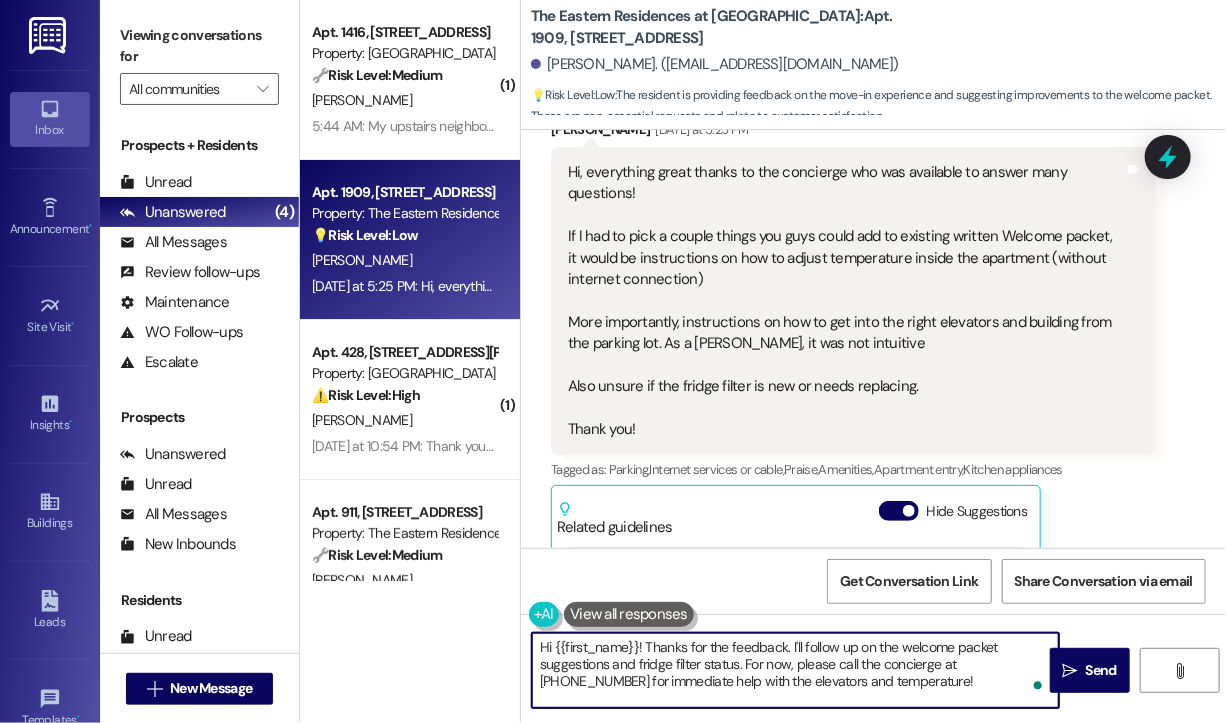 drag, startPoint x: 899, startPoint y: 691, endPoint x: 642, endPoint y: 658, distance: 259.11002 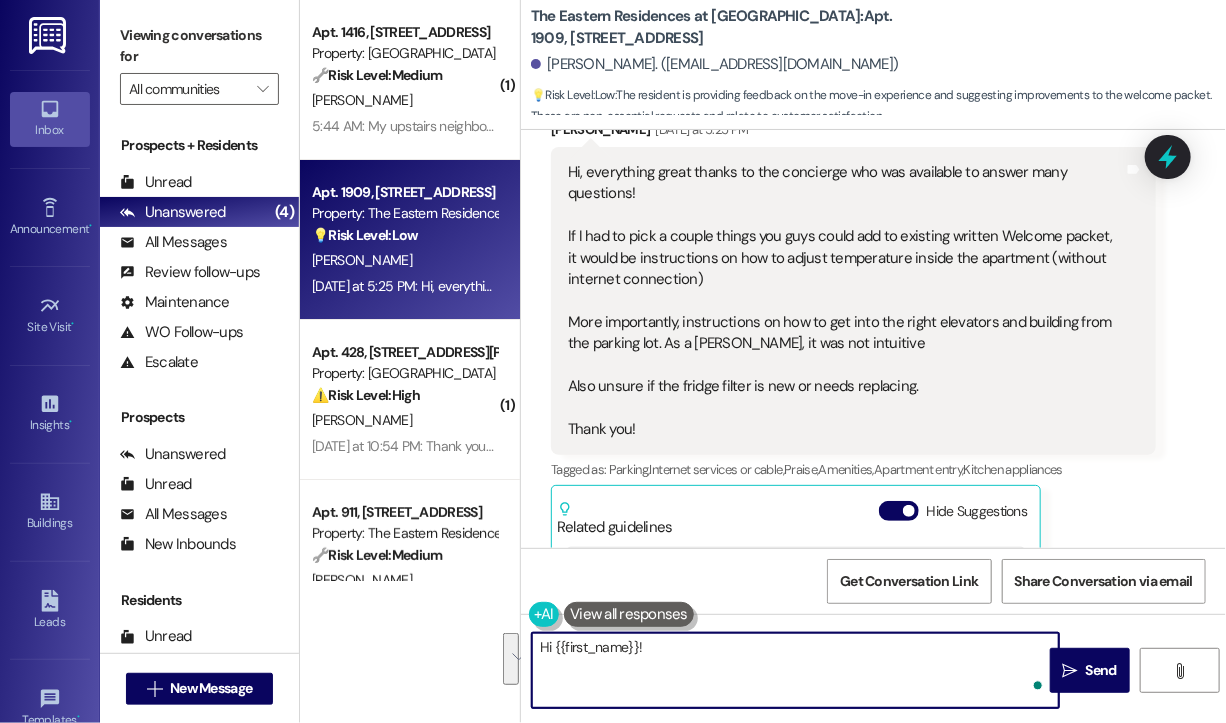 paste on "Thanks for the helpful feedback—glad to hear the concierge was able to assist! Just a quick follow-up: were you eventually able to figure out how to adjust the temperature and navigate the building from the parking lot, or would you still like help with that? Also, have you noticed any issues with the fridge filter, or are you just wanting to confirm its status?" 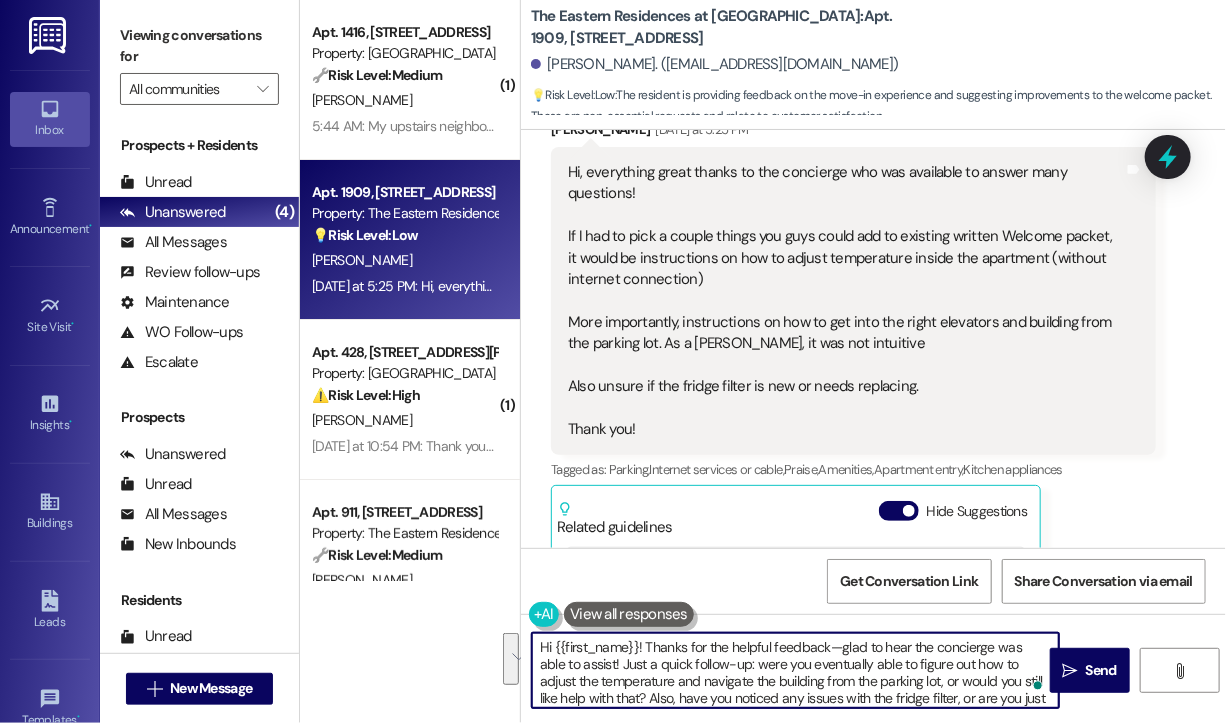 scroll, scrollTop: 16, scrollLeft: 0, axis: vertical 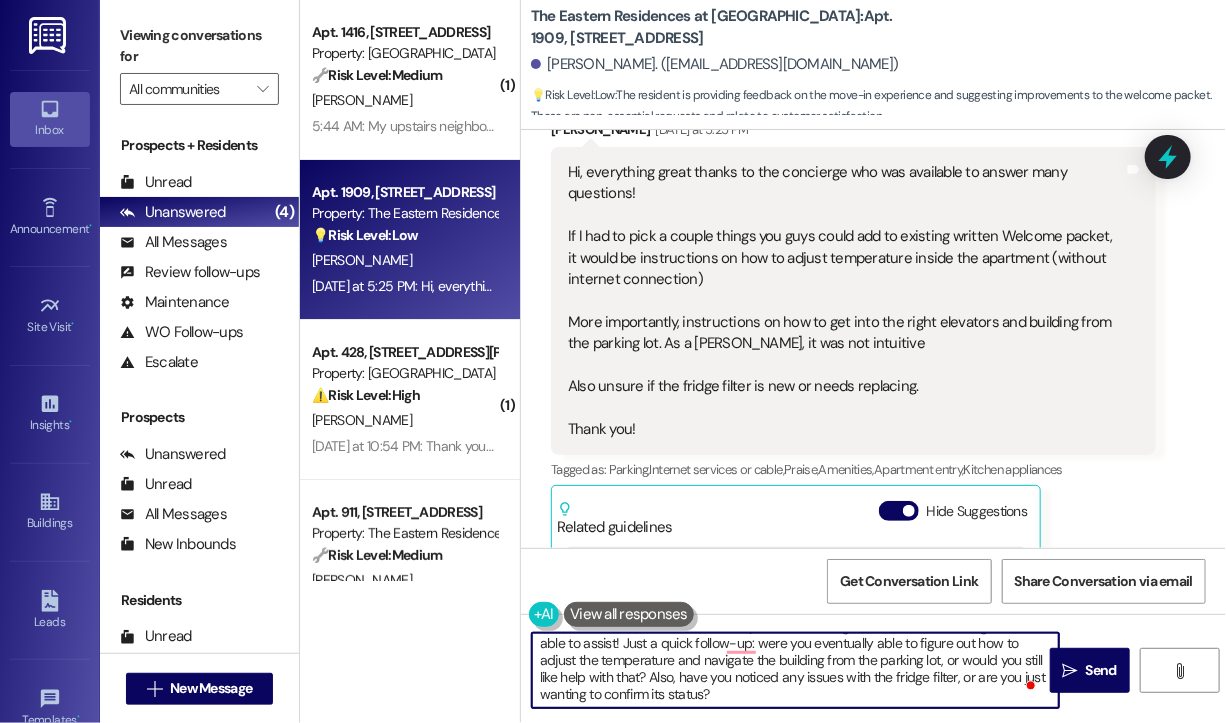 click on "Hi {{first_name}}! Thanks for the helpful feedback—glad to hear the concierge was able to assist! Just a quick follow-up: were you eventually able to figure out how to adjust the temperature and navigate the building from the parking lot, or would you still like help with that? Also, have you noticed any issues with the fridge filter, or are you just wanting to confirm its status?" at bounding box center (795, 670) 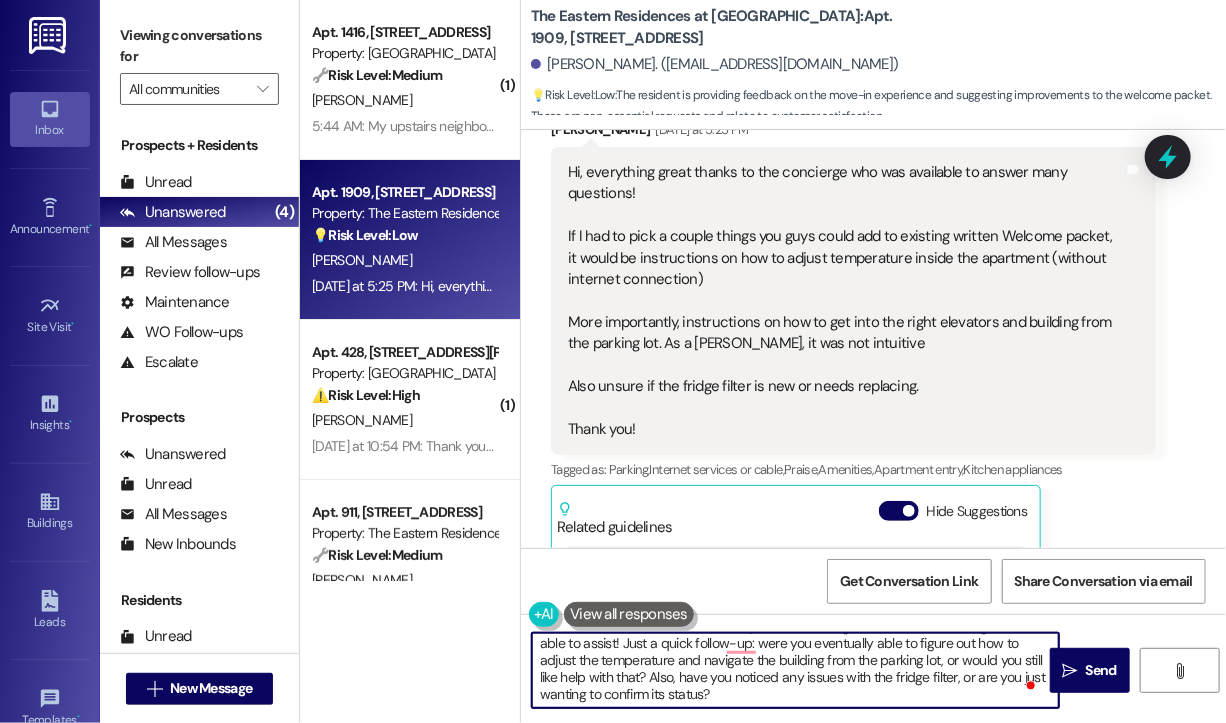 click on "Hi {{first_name}}! Thanks for the helpful feedback—glad to hear the concierge was able to assist! Just a quick follow-up: were you eventually able to figure out how to adjust the temperature and navigate the building from the parking lot, or would you still like help with that? Also, have you noticed any issues with the fridge filter, or are you just wanting to confirm its status?" at bounding box center [795, 670] 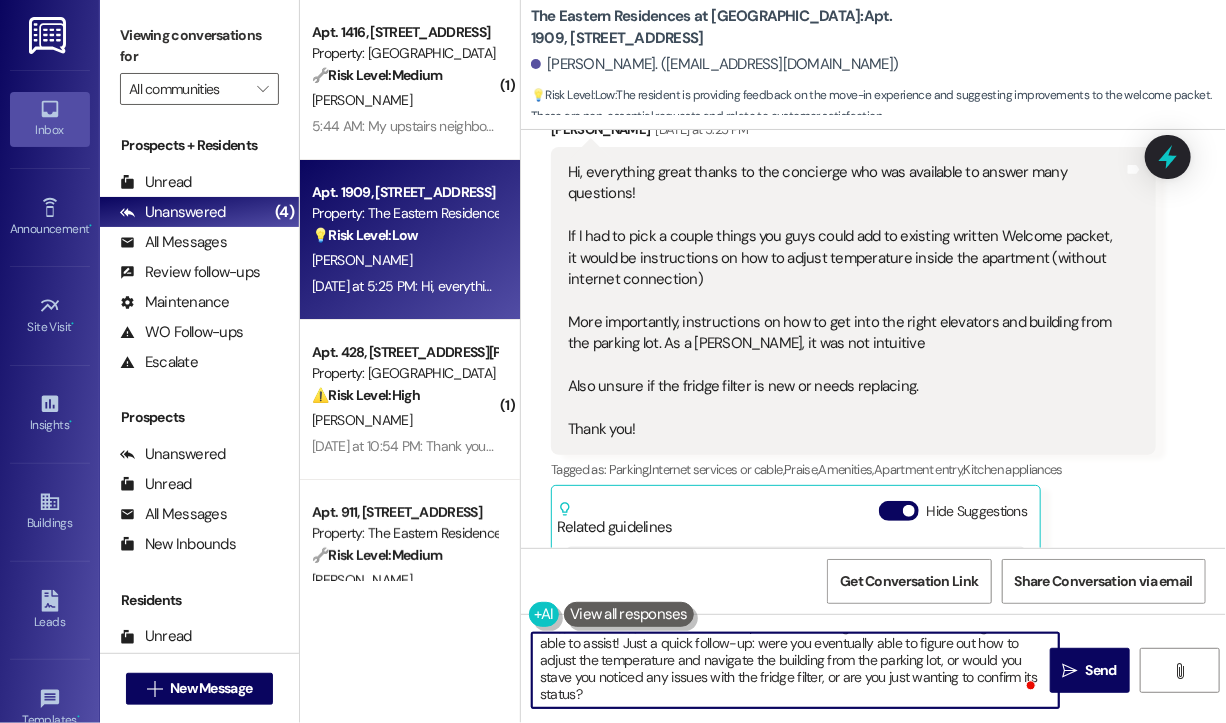 scroll, scrollTop: 4, scrollLeft: 0, axis: vertical 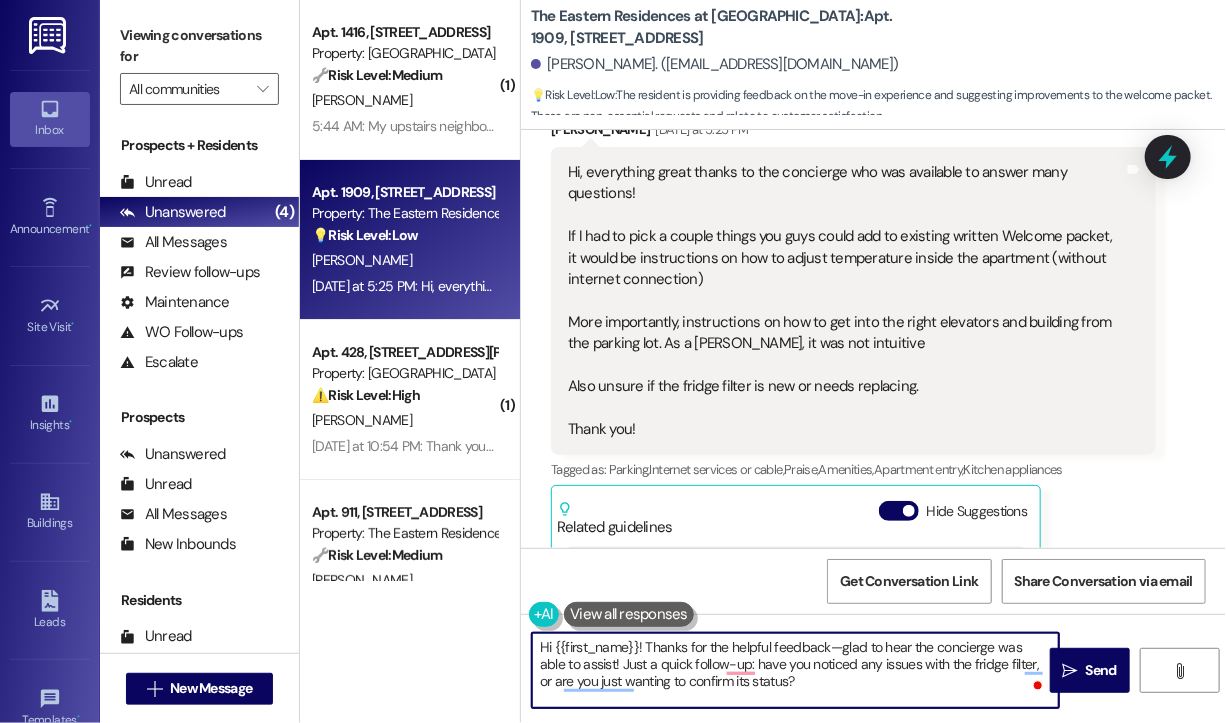 click on "Hi {{first_name}}! Thanks for the helpful feedback—glad to hear the concierge was able to assist! Just a quick follow-up: have you noticed any issues with the fridge filter, or are you just wanting to confirm its status?" at bounding box center [795, 670] 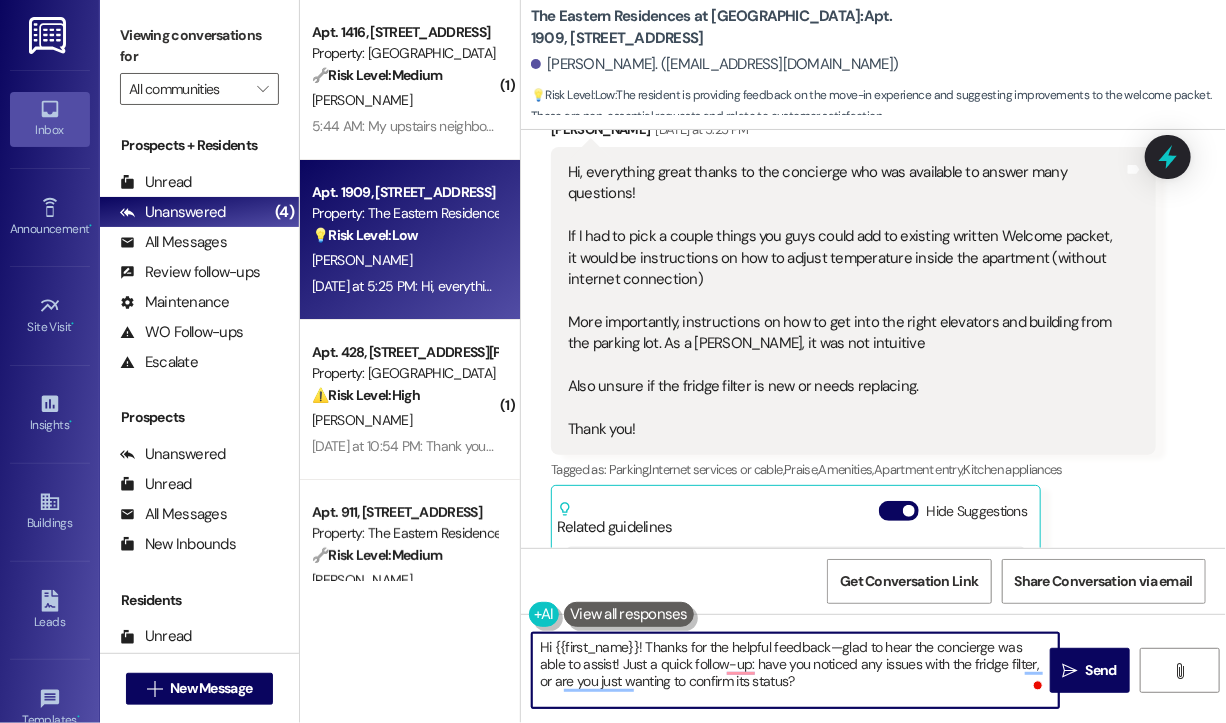 click on "Hi {{first_name}}! Thanks for the helpful feedback—glad to hear the concierge was able to assist! Just a quick follow-up: have you noticed any issues with the fridge filter, or are you just wanting to confirm its status?" at bounding box center [795, 670] 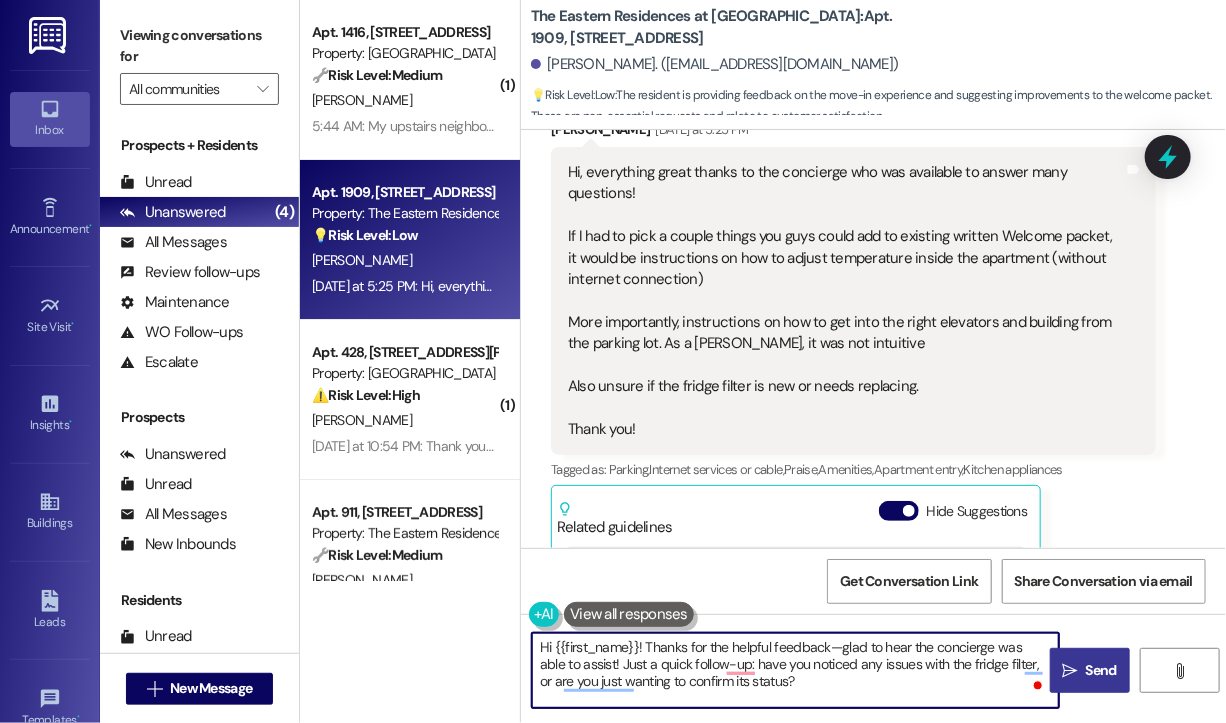 type on "Hi {{first_name}}! Thanks for the helpful feedback—glad to hear the concierge was able to assist! Just a quick follow-up: have you noticed any issues with the fridge filter, or are you just wanting to confirm its status?" 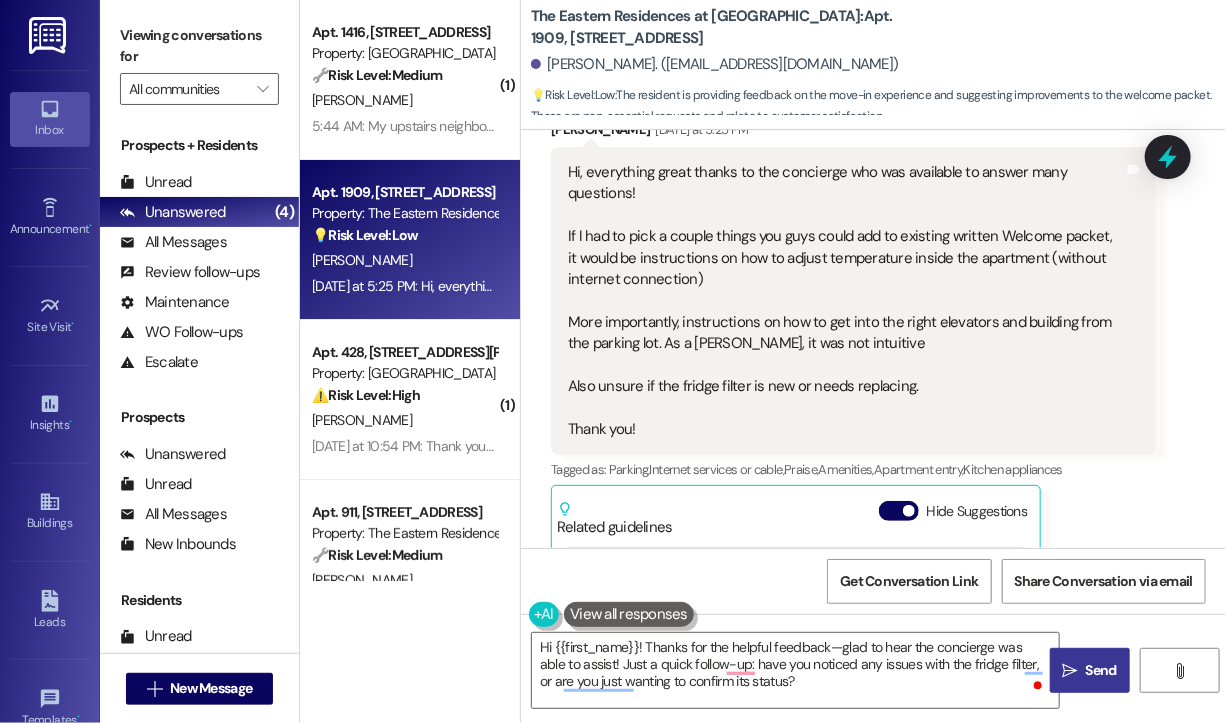 click on "" at bounding box center [1070, 671] 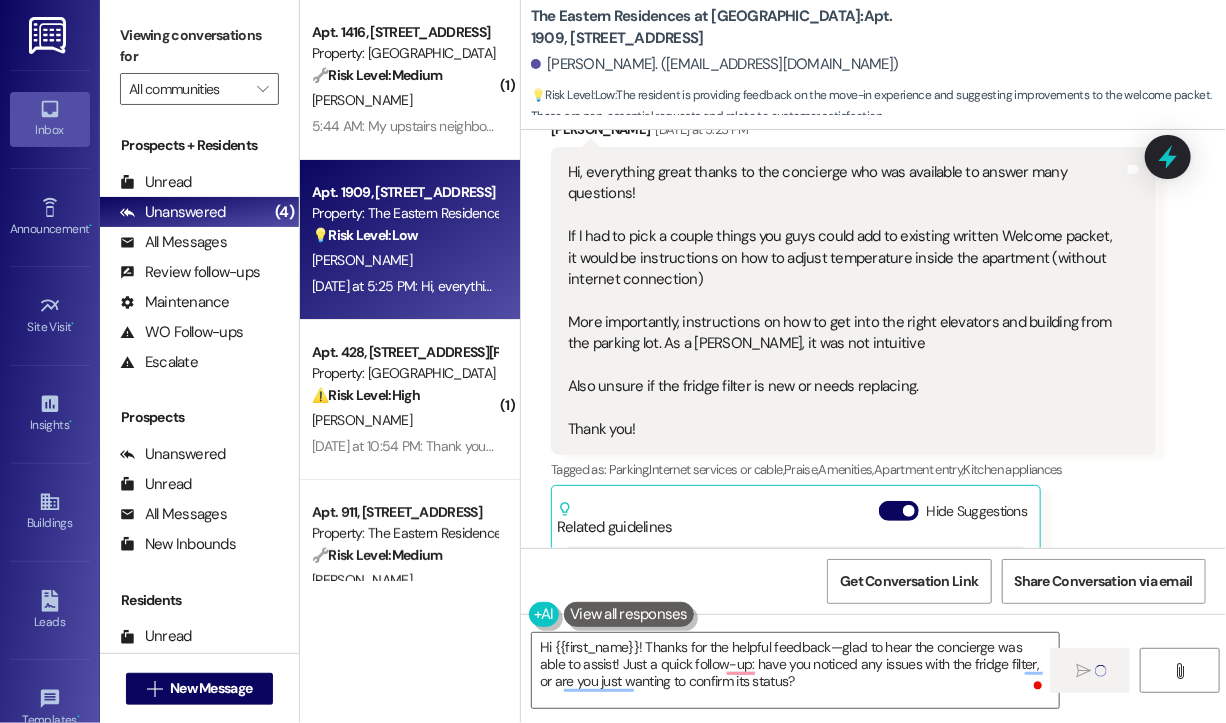 type 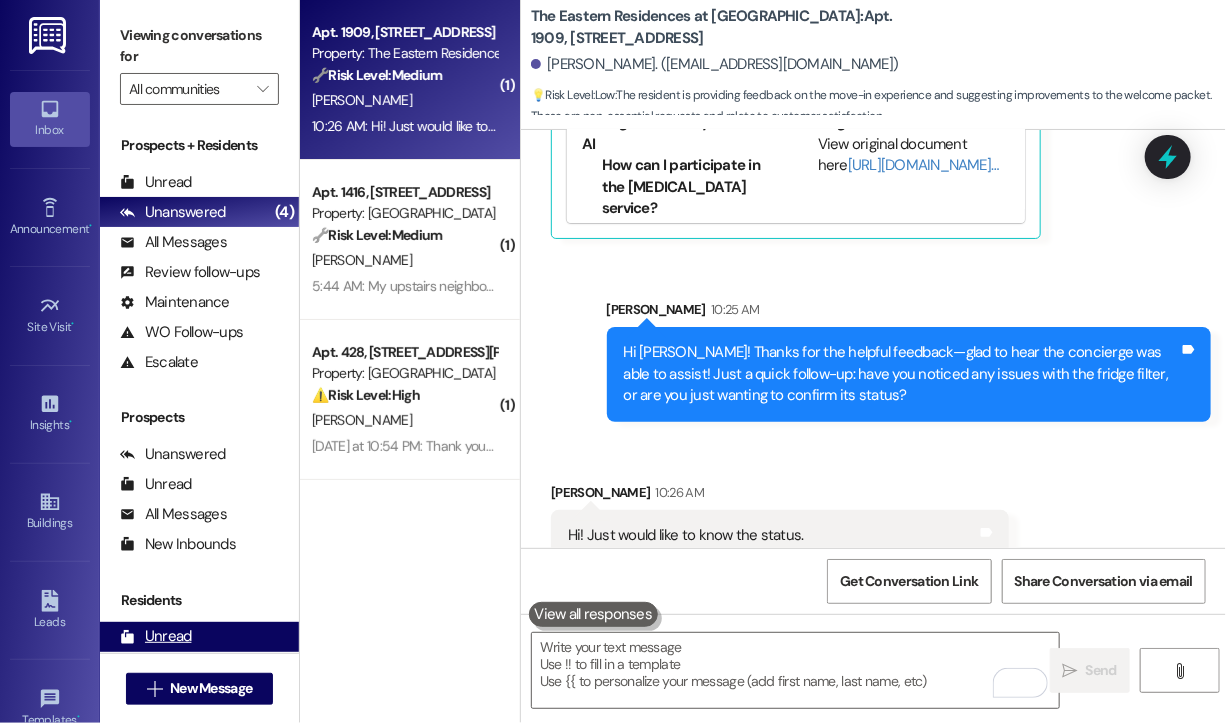scroll, scrollTop: 1087, scrollLeft: 0, axis: vertical 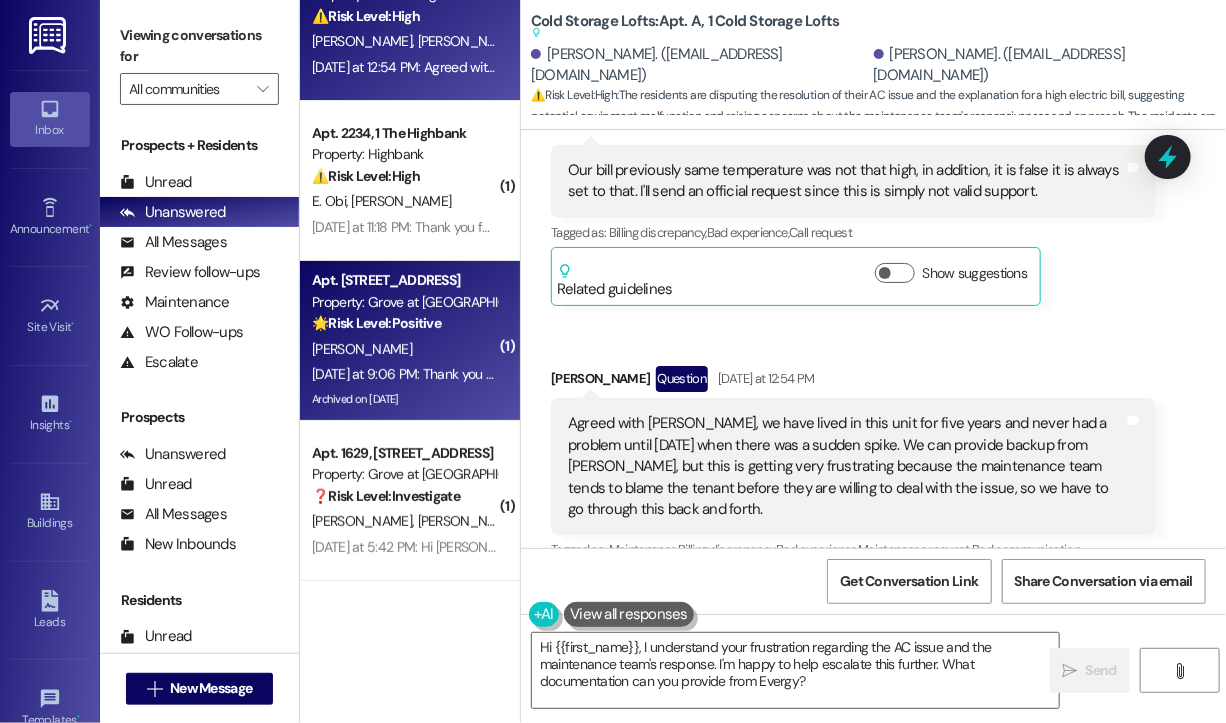 click on "A. Davis" at bounding box center [404, 349] 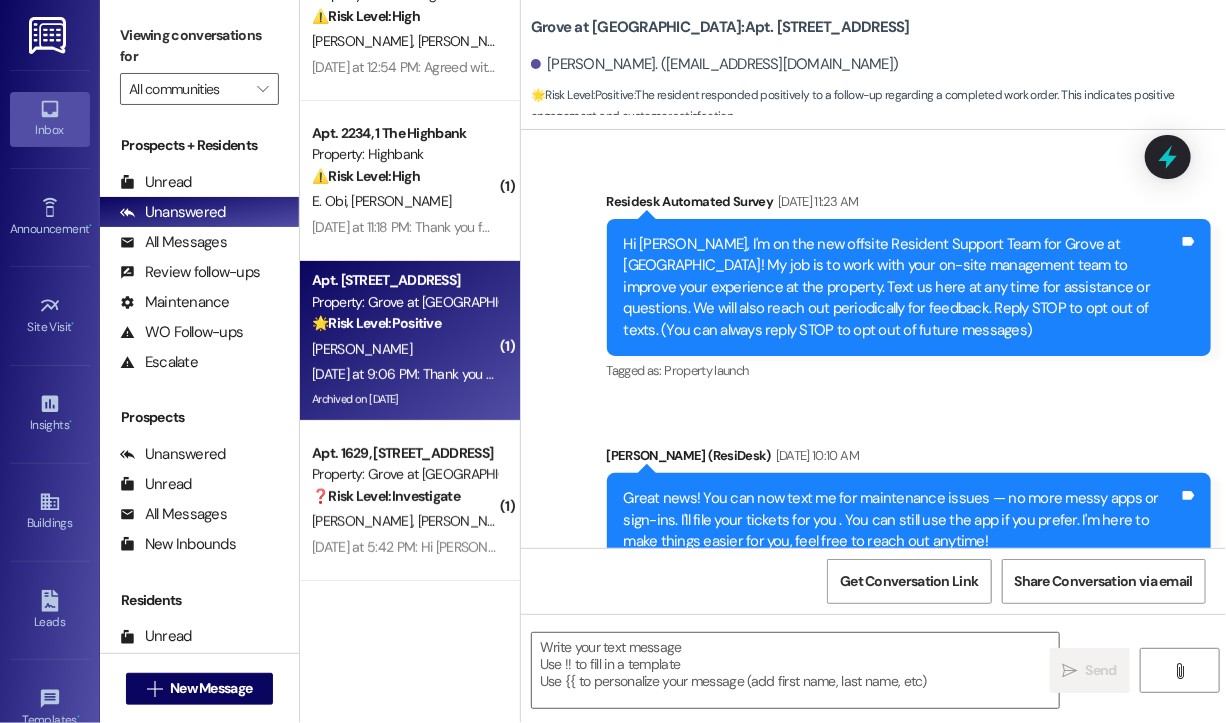scroll, scrollTop: 14966, scrollLeft: 0, axis: vertical 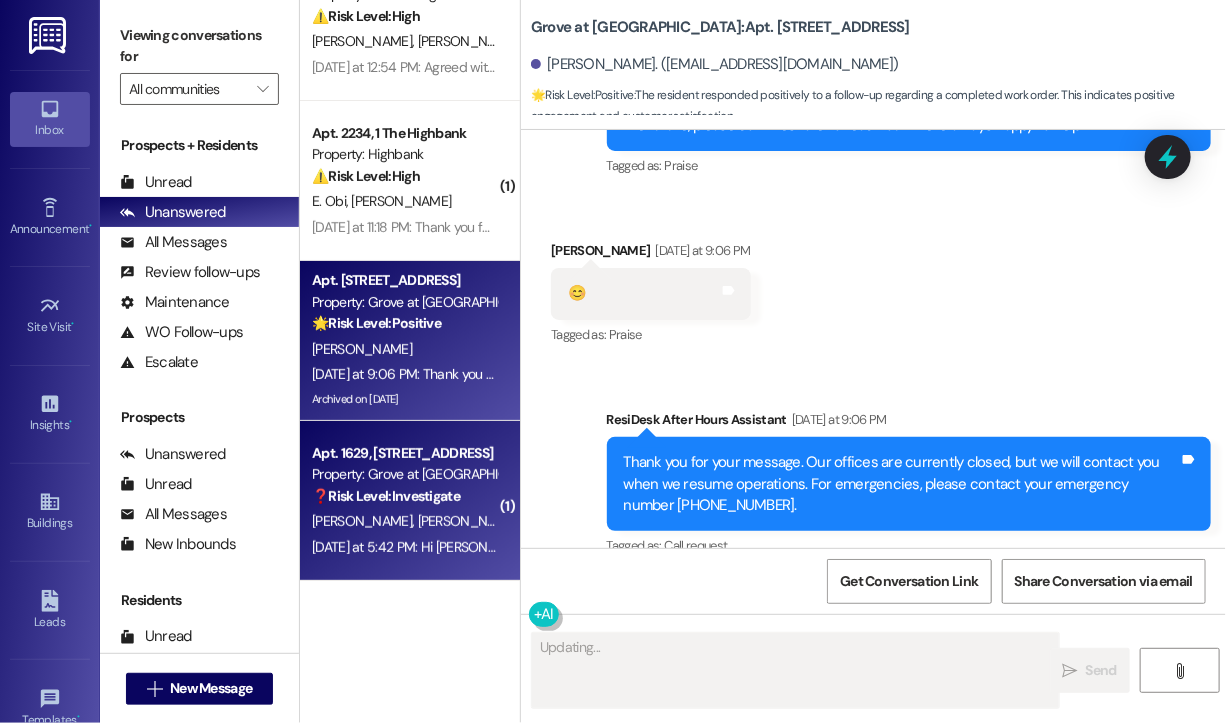 type on "Hi" 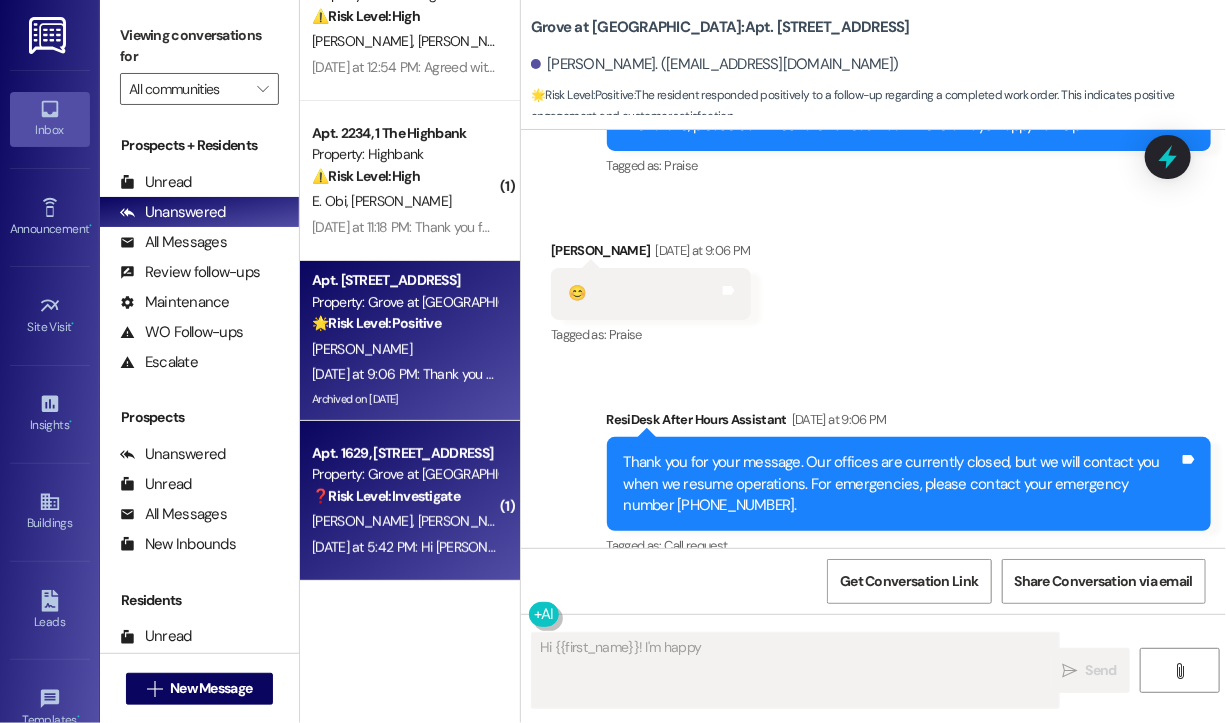 click on "[PERSON_NAME] [PERSON_NAME]" at bounding box center [404, 521] 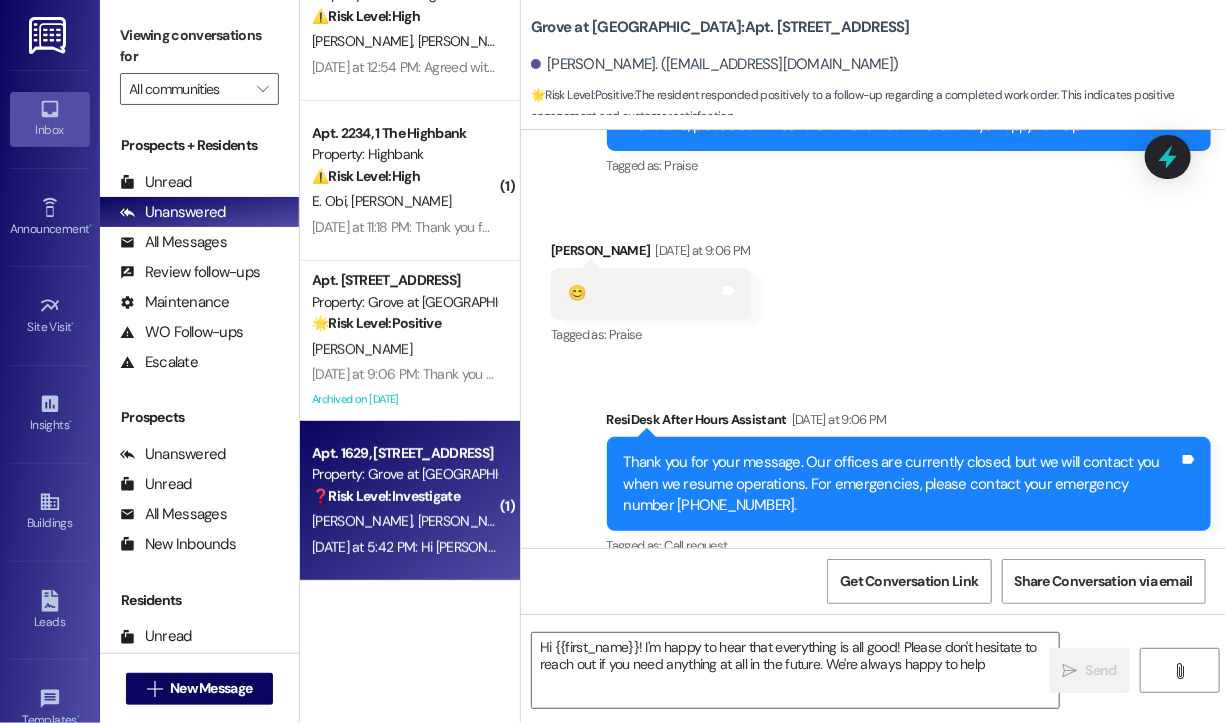 type on "Hi {{first_name}}! I'm happy to hear that everything is all good! Please don't hesitate to reach out if you need anything at all in the future. We're always happy to help!" 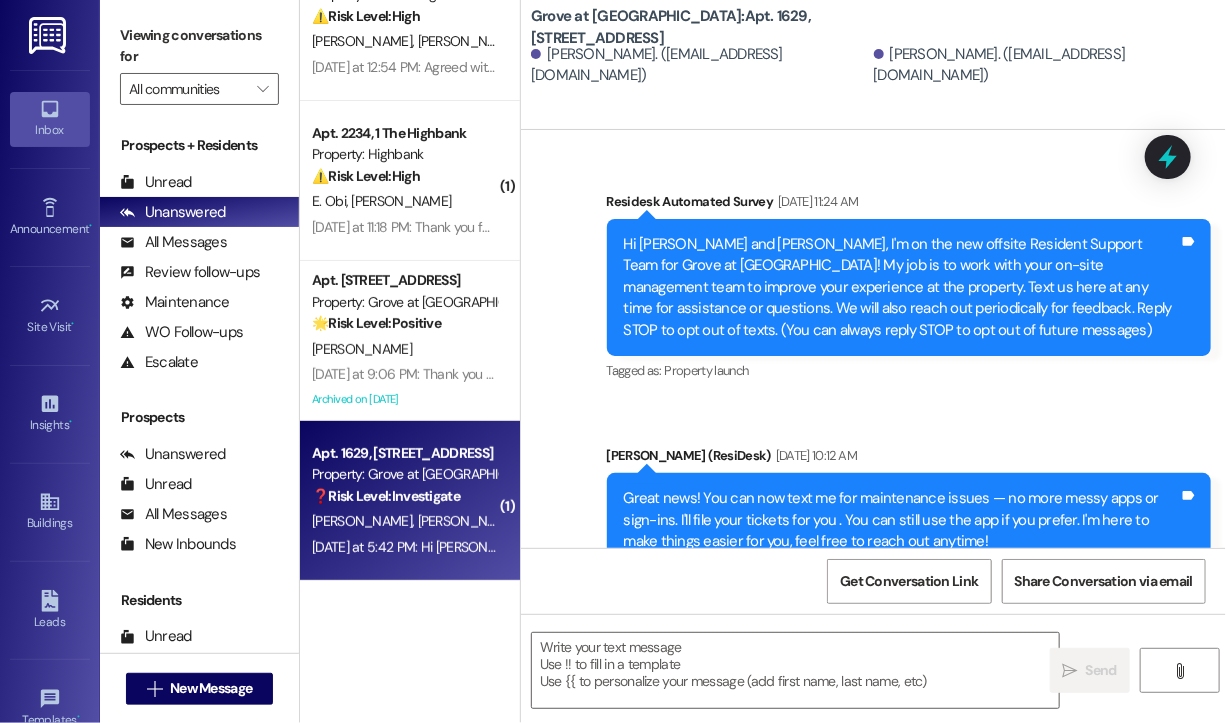 scroll, scrollTop: 7431, scrollLeft: 0, axis: vertical 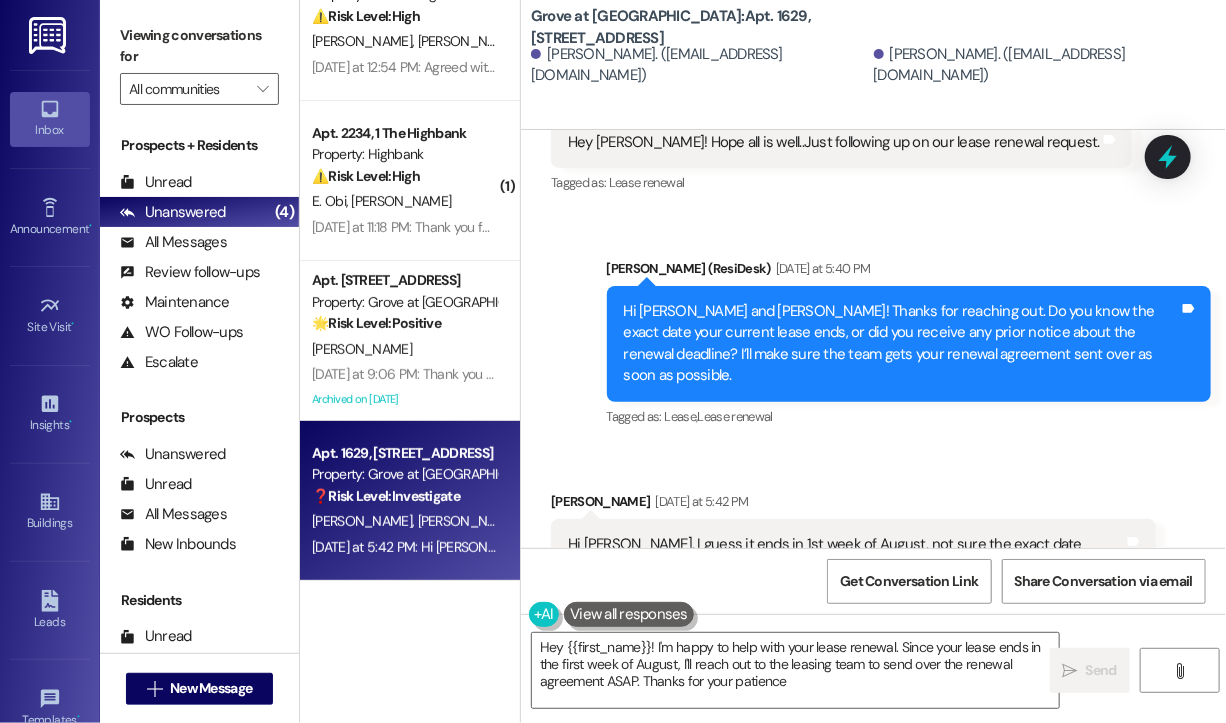type on "Hey {{first_name}}! I'm happy to help with your lease renewal. Since your lease ends in the first week of August, I'll reach out to the leasing team to send over the renewal agreement ASAP. Thanks for your patience!" 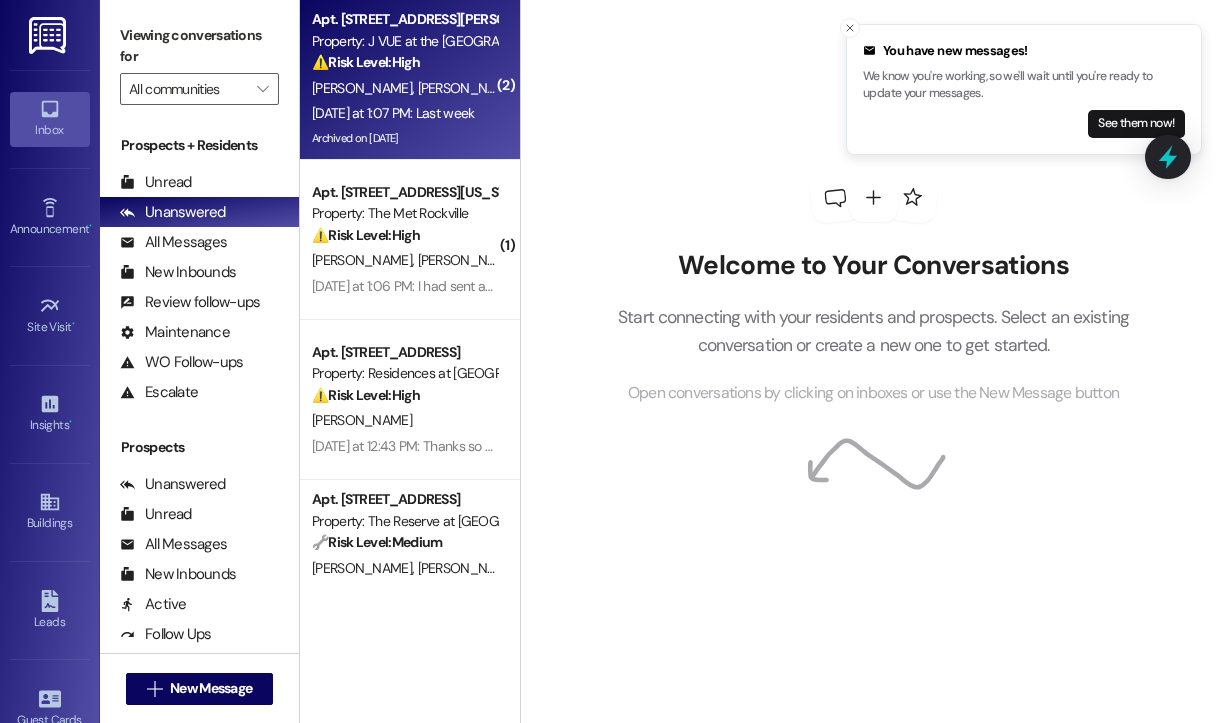 scroll, scrollTop: 0, scrollLeft: 0, axis: both 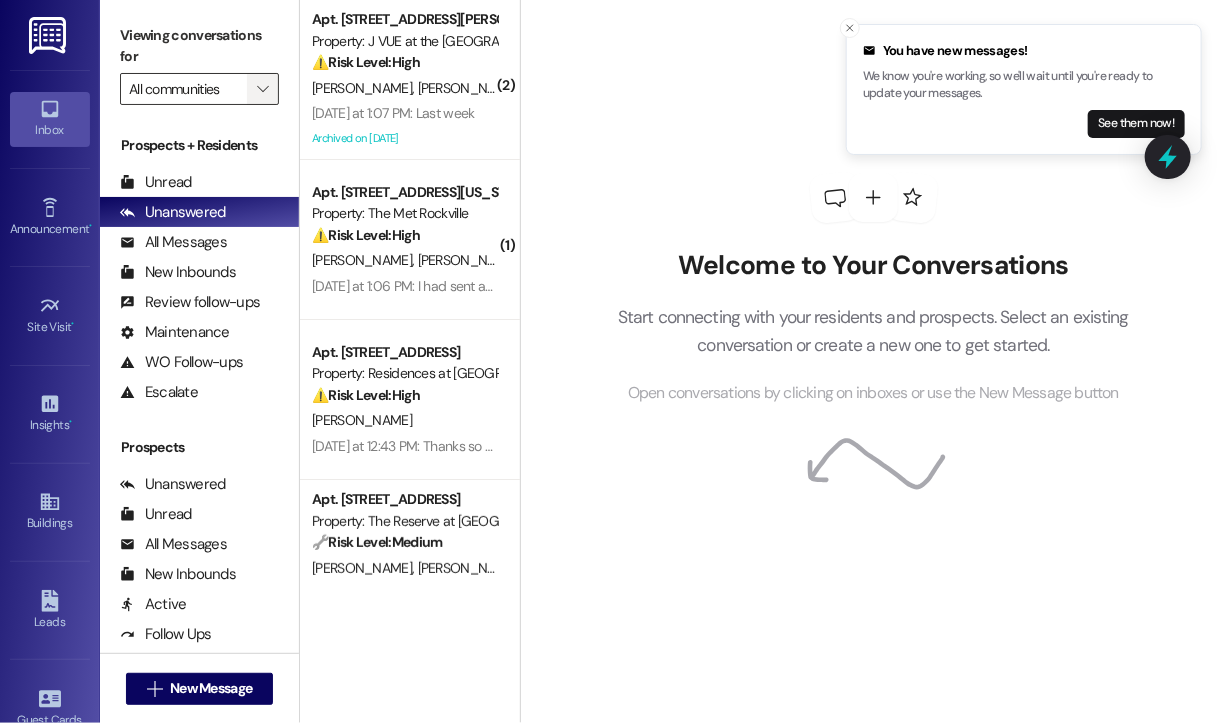 click on "" at bounding box center (262, 89) 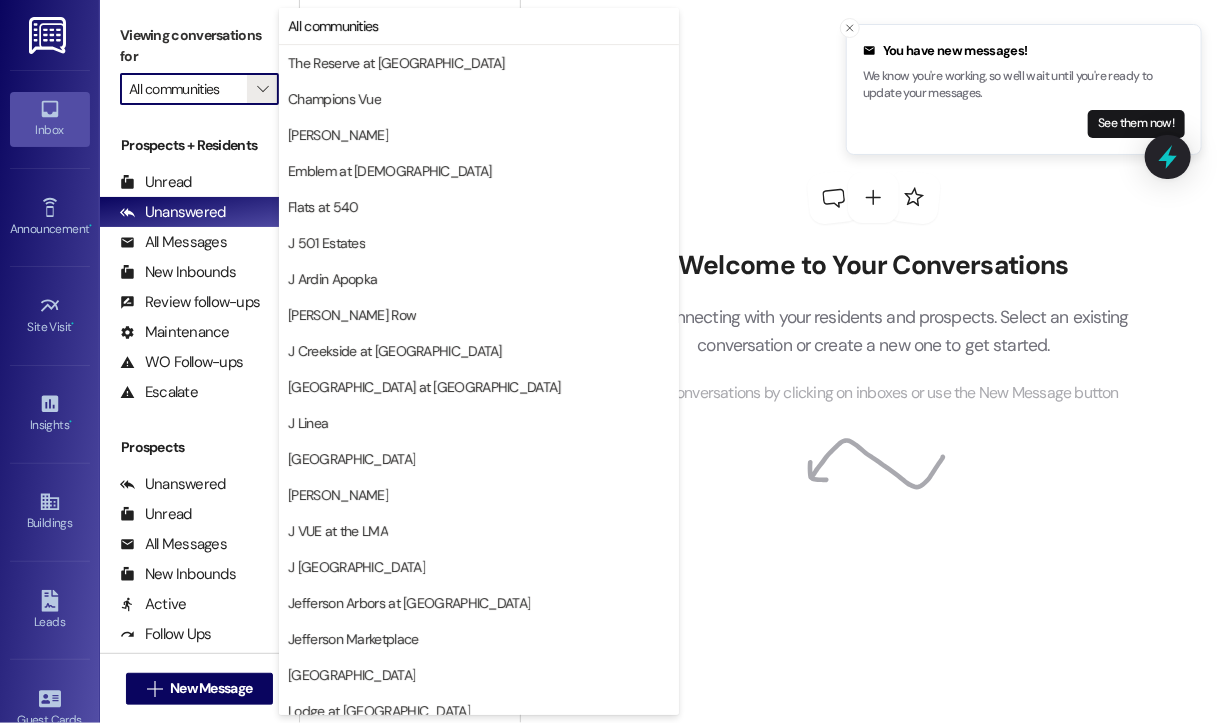 click on "Welcome to Your Conversations Start connecting with your residents and prospects. Select an existing conversation or create a new one to get started. Open conversations by clicking on inboxes or use the New Message button" at bounding box center (874, 289) 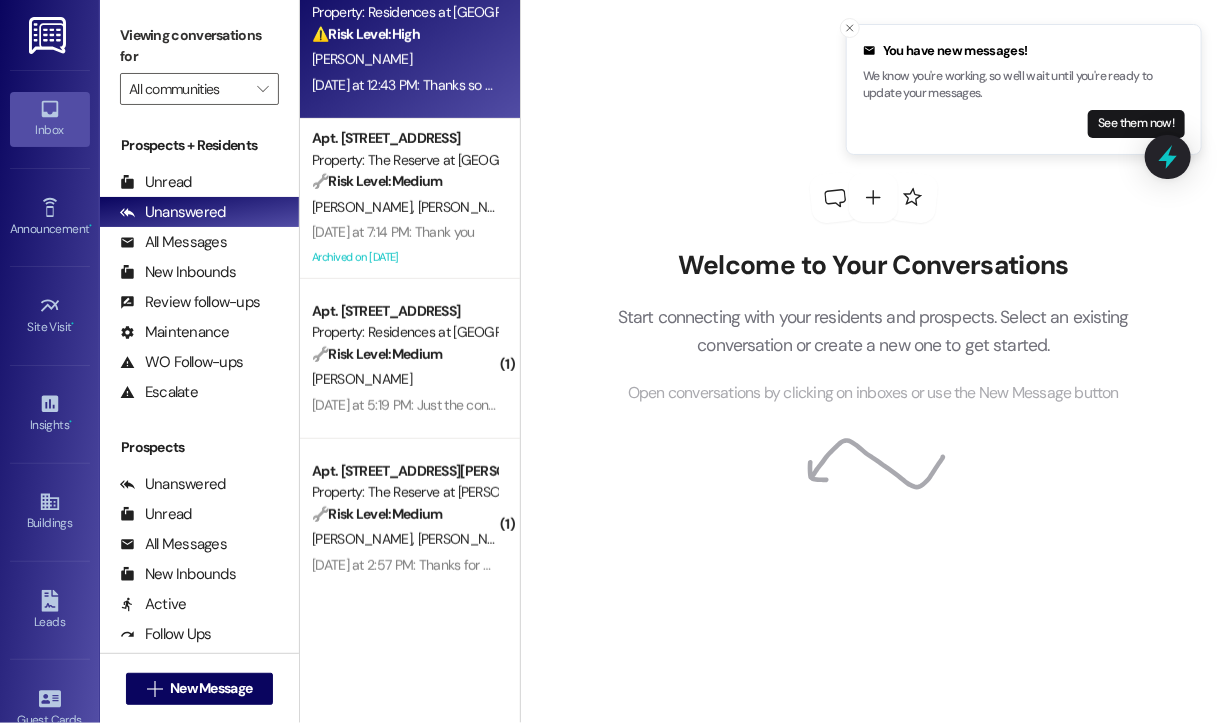 scroll, scrollTop: 400, scrollLeft: 0, axis: vertical 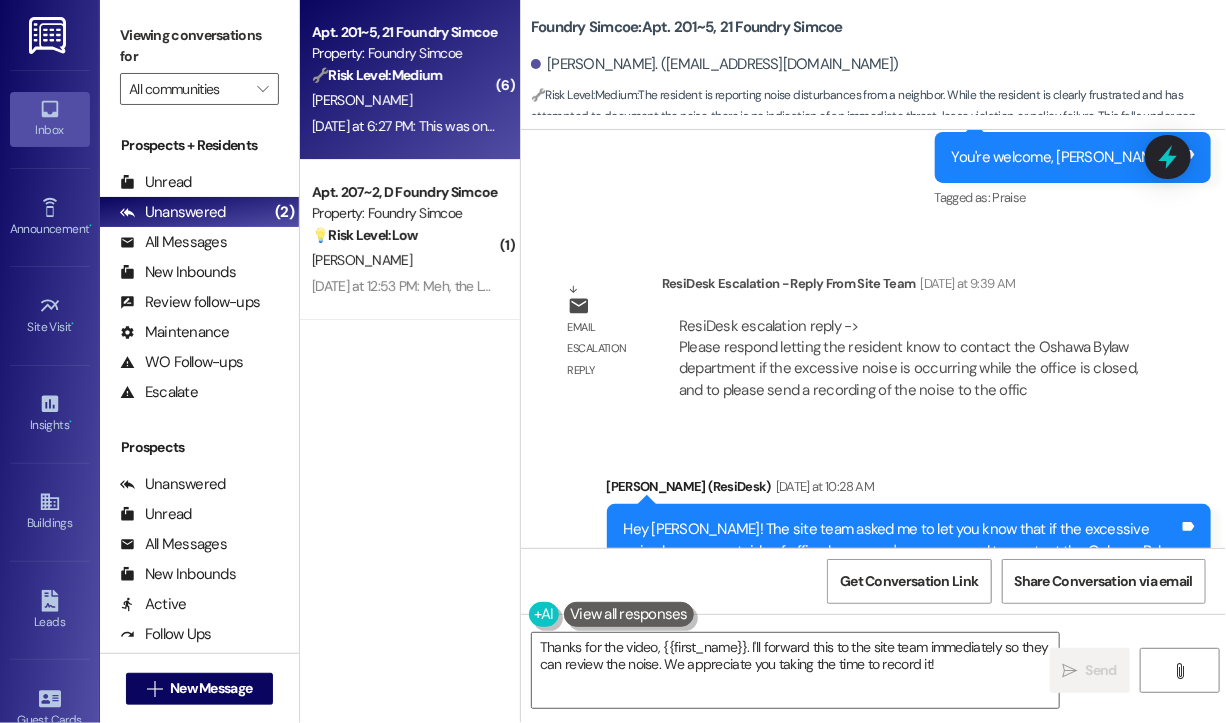 click on "Received via SMS Patrick Kearney   Neutral Yesterday at 11:42 AM I'm not exactly comfortable monitoring my neighbors, but if it gets to such levels again I will Tags and notes Tagged as:   Safety & security Click to highlight conversations about Safety & security" at bounding box center (853, 784) 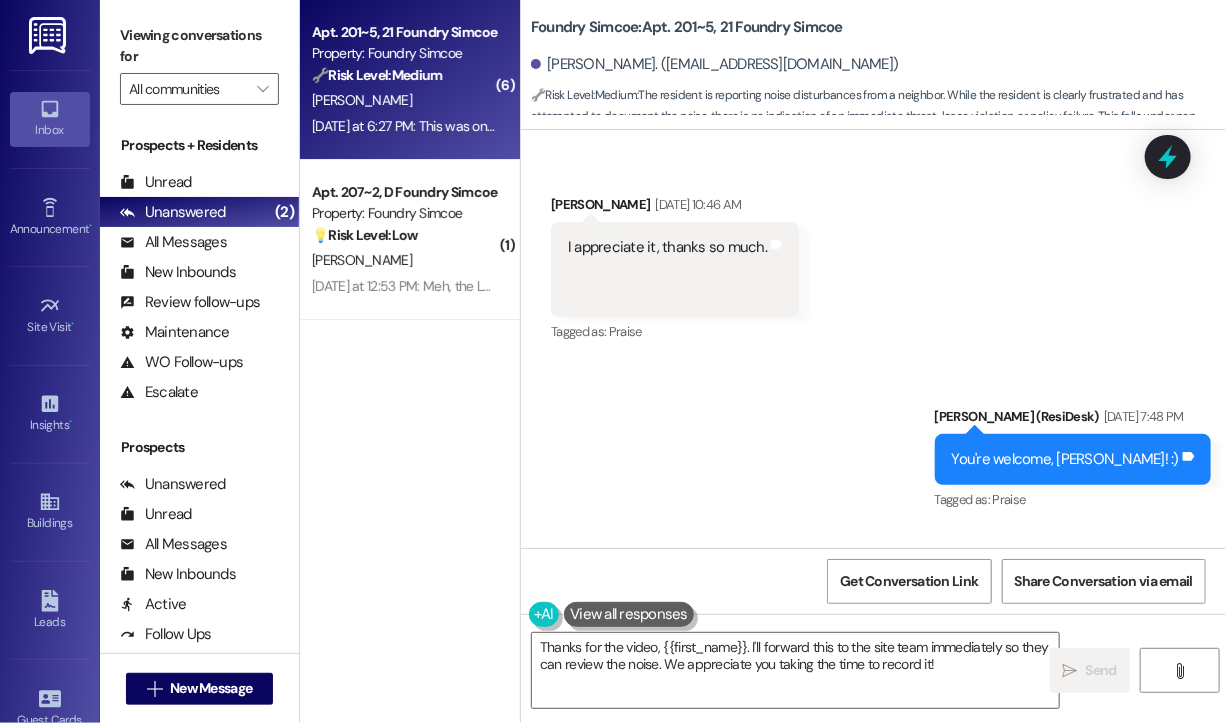 scroll, scrollTop: 42678, scrollLeft: 0, axis: vertical 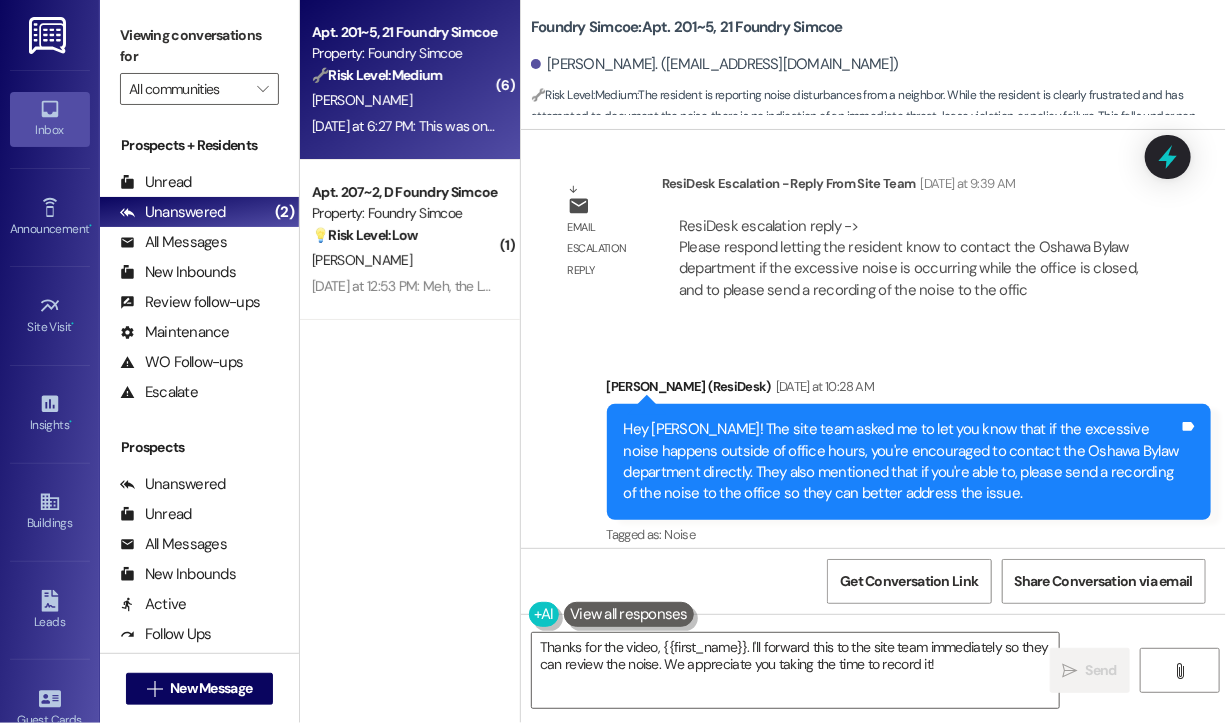click on "( 6 ) Apt. 201~5, 21 Foundry Simcoe Property: Foundry Simcoe 🔧  Risk Level:  Medium The resident is reporting noise disturbances from a neighbor. While the resident is clearly frustrated and has attempted to document the noise, there is no indication of an immediate threat, lease violation, or policy failure. This falls under non-urgent community concerns. P. Kearney Yesterday at 6:27 PM: This was one of the quieter instances, it's normal louder and goes for longer on weekends and now seemingly Friday evenings  Yesterday at 6:27 PM: This was one of the quieter instances, it's normal louder and goes for longer on weekends and now seemingly Friday evenings  ( 1 ) Apt. 207~2, D Foundry Simcoe Property: Foundry Simcoe 💡  Risk Level:  Low The resident is expressing a preference for the color temperature of the old CFL bulbs over the new LED bulbs. This is a non-essential request related to aesthetic preference and customer satisfaction. W. Chan" at bounding box center [410, 290] 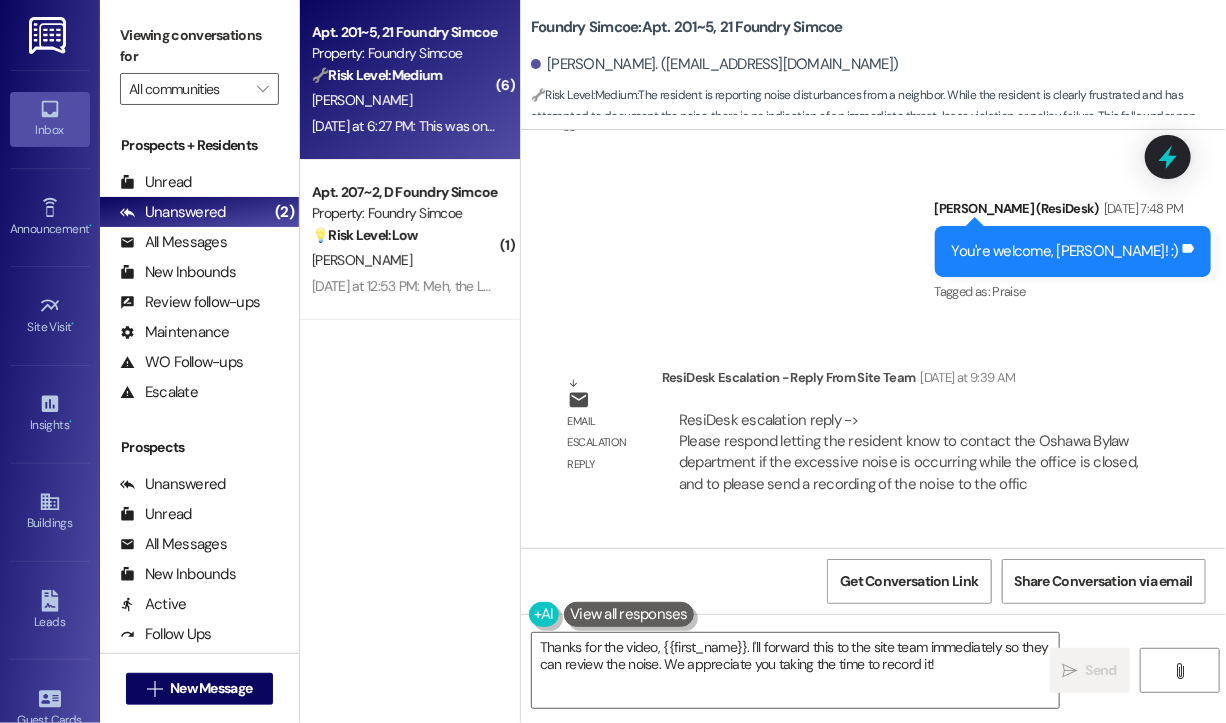 scroll, scrollTop: 42878, scrollLeft: 0, axis: vertical 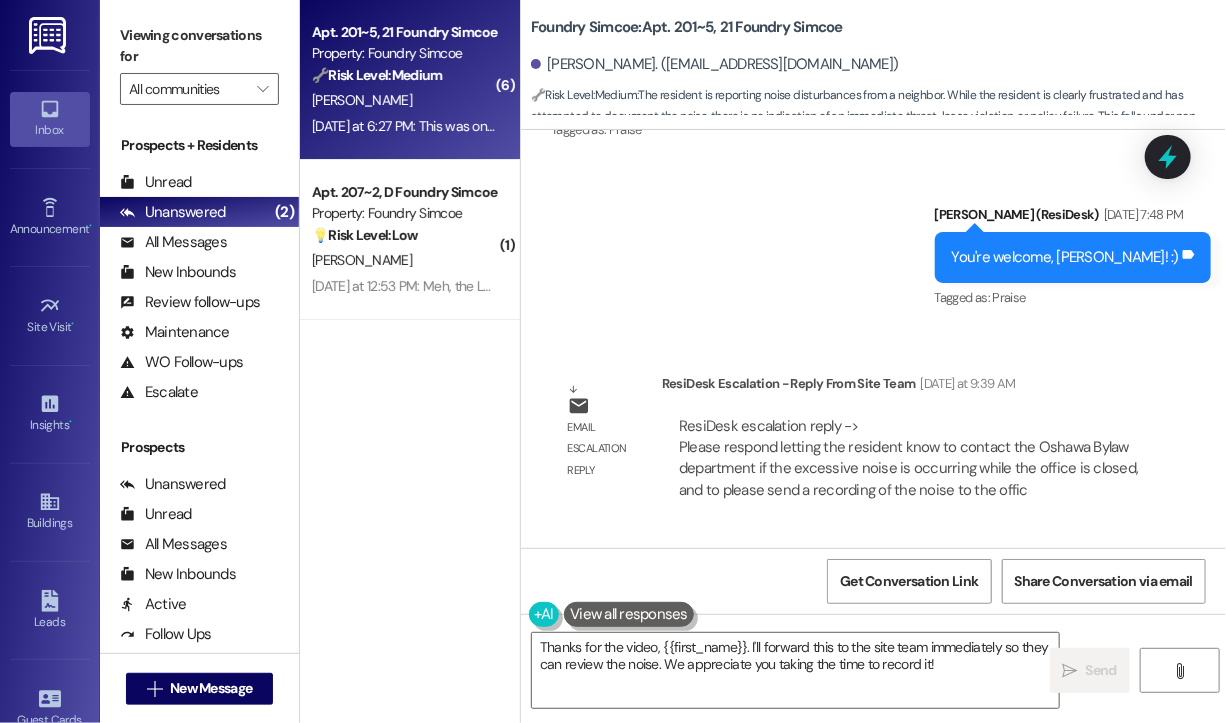 click on "Sent via SMS Sarah   (ResiDesk) Yesterday at 10:28 AM Hey Patrick! The site team asked me to let you know that if the excessive noise happens outside of office hours, you're encouraged to contact the Oshawa Bylaw department directly. They also mentioned that if you're able to, please send a recording of the noise to the office so they can better address the issue. Tags and notes Tagged as:   Noise Click to highlight conversations about Noise" at bounding box center [909, 662] 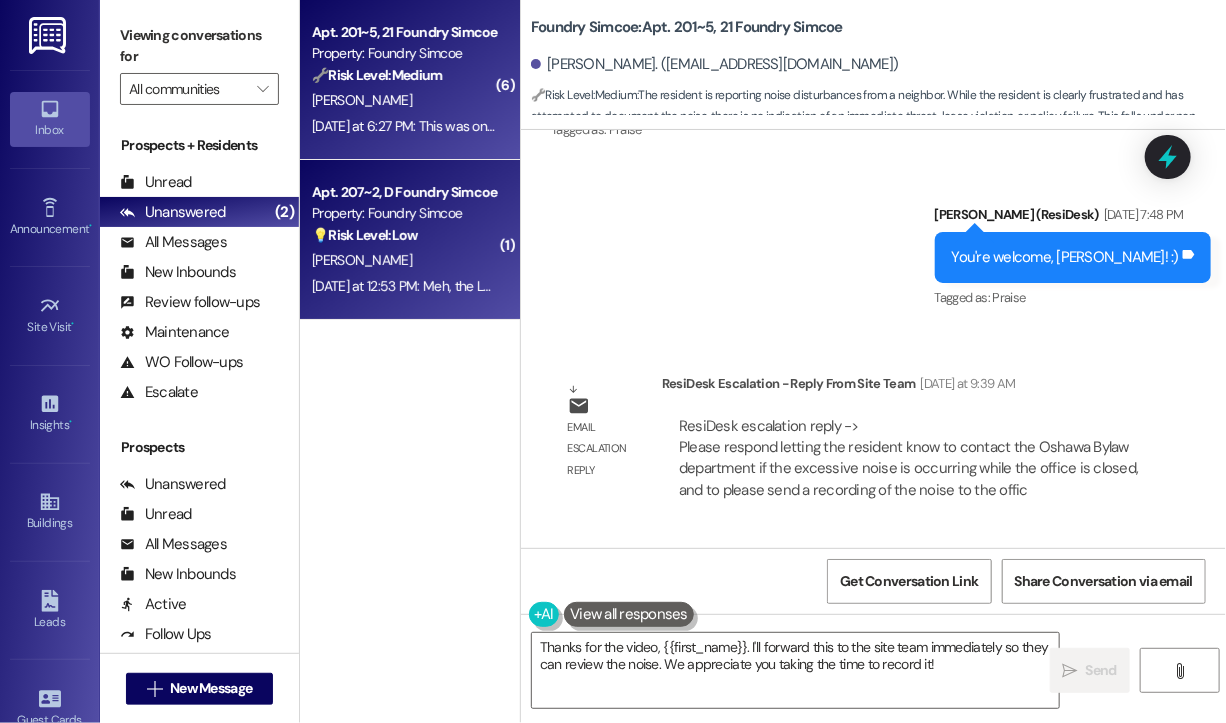click on "W. Chan" at bounding box center [404, 260] 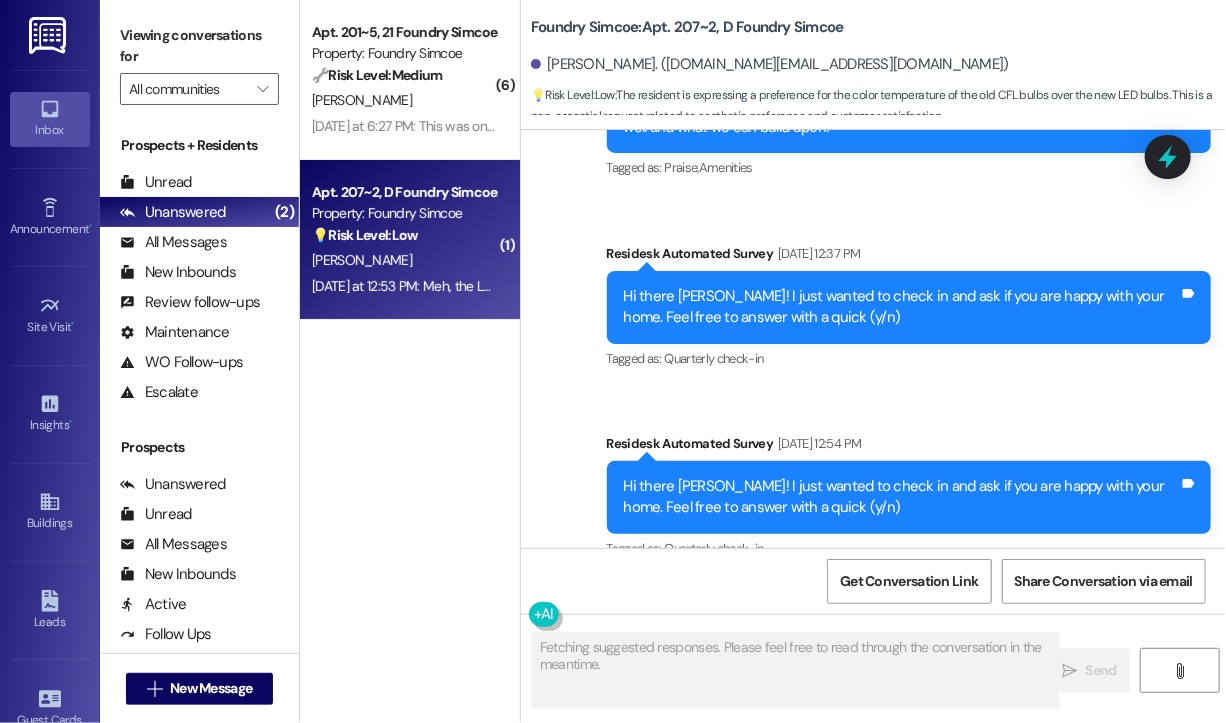 scroll, scrollTop: 3948, scrollLeft: 0, axis: vertical 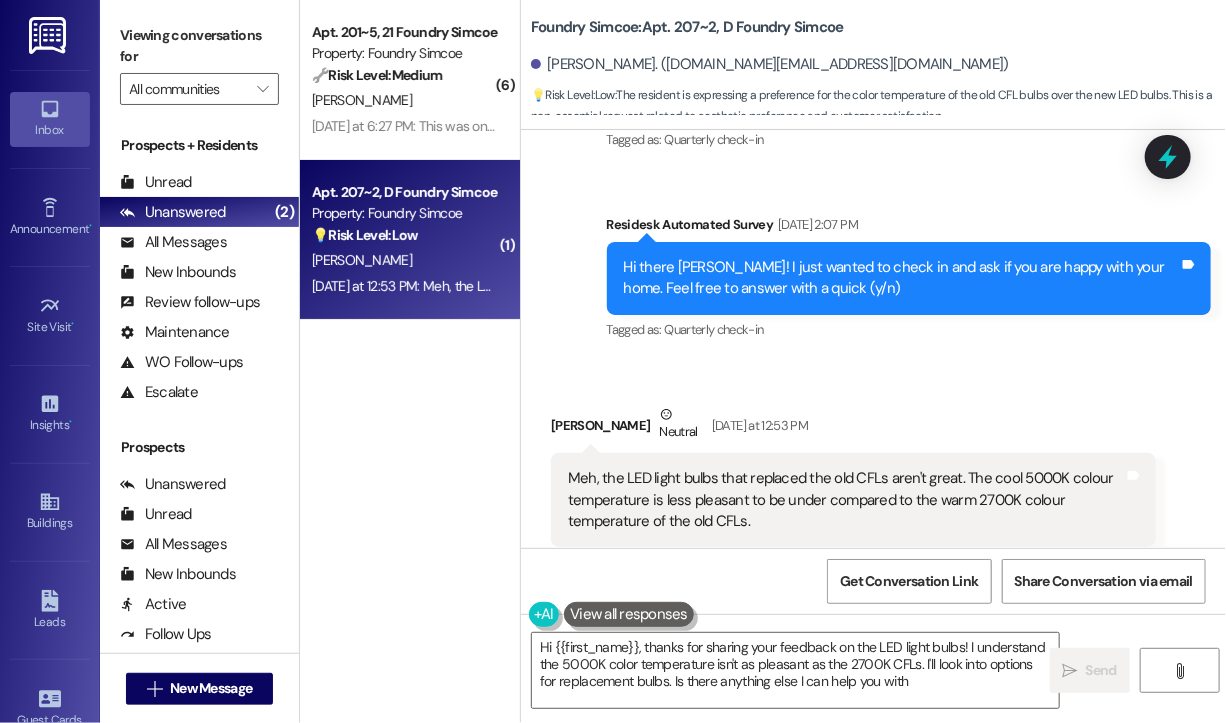 type on "Hi {{first_name}}, thanks for sharing your feedback on the LED light bulbs! I understand the 5000K color temperature isn't as pleasant as the 2700K CFLs. I'll look into options for replacement bulbs. Is there anything else I can help you with?" 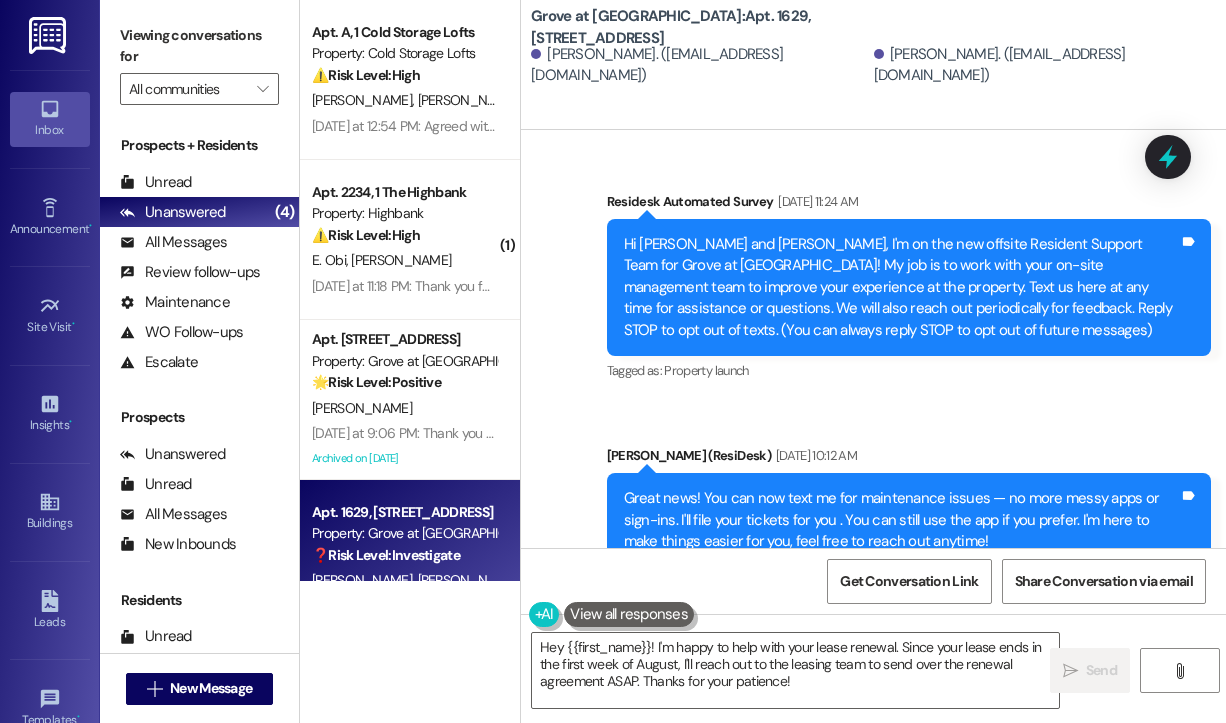 scroll, scrollTop: 0, scrollLeft: 0, axis: both 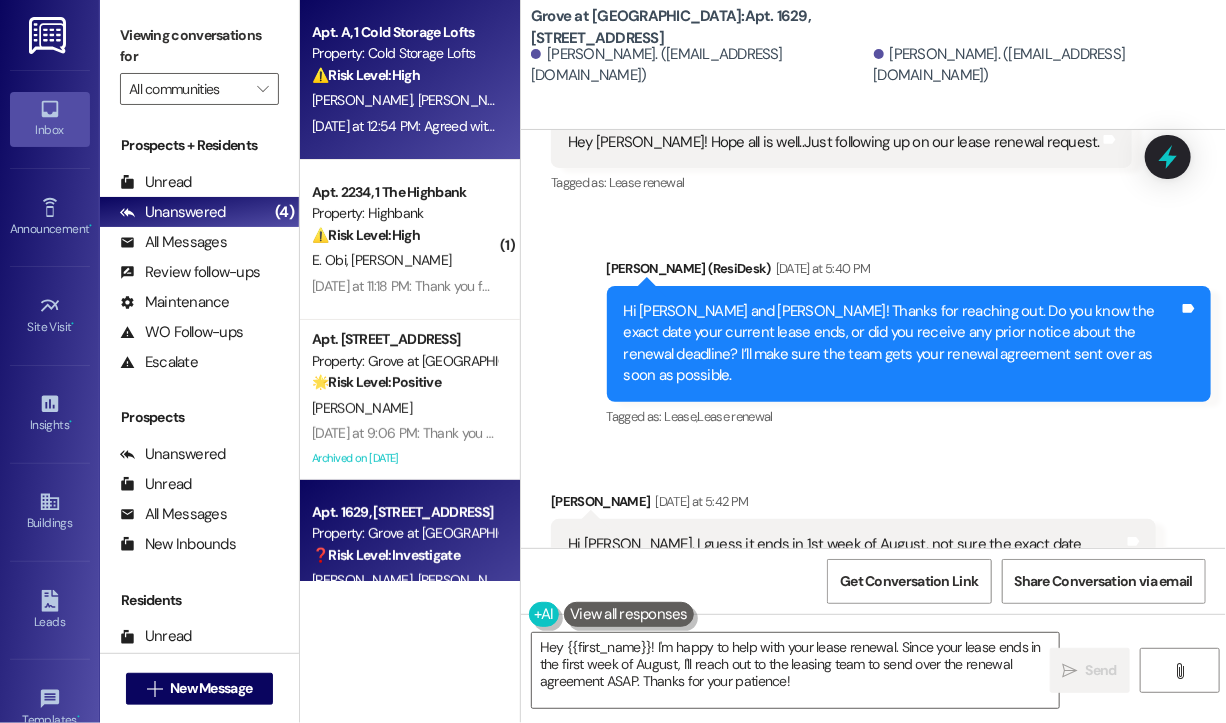 click on "[DATE] at 12:54 PM: Agreed with [PERSON_NAME], we have lived in this unit for five years and never had a problem until [DATE] when there was a sudden spike. We can provide backup from [PERSON_NAME], but this is getting very frustrating because the maintenance team tends to blame the tenant before they are willing to deal with the issue, so we have to go through this back and forth. [DATE] at 12:54 PM: Agreed with [PERSON_NAME], we have lived in this unit for five years and never had a problem until [DATE] when there was a sudden spike. We can provide backup from [PERSON_NAME], but this is getting very frustrating because the maintenance team tends to blame the tenant before they are willing to deal with the issue, so we have to go through this back and forth." at bounding box center (1441, 126) 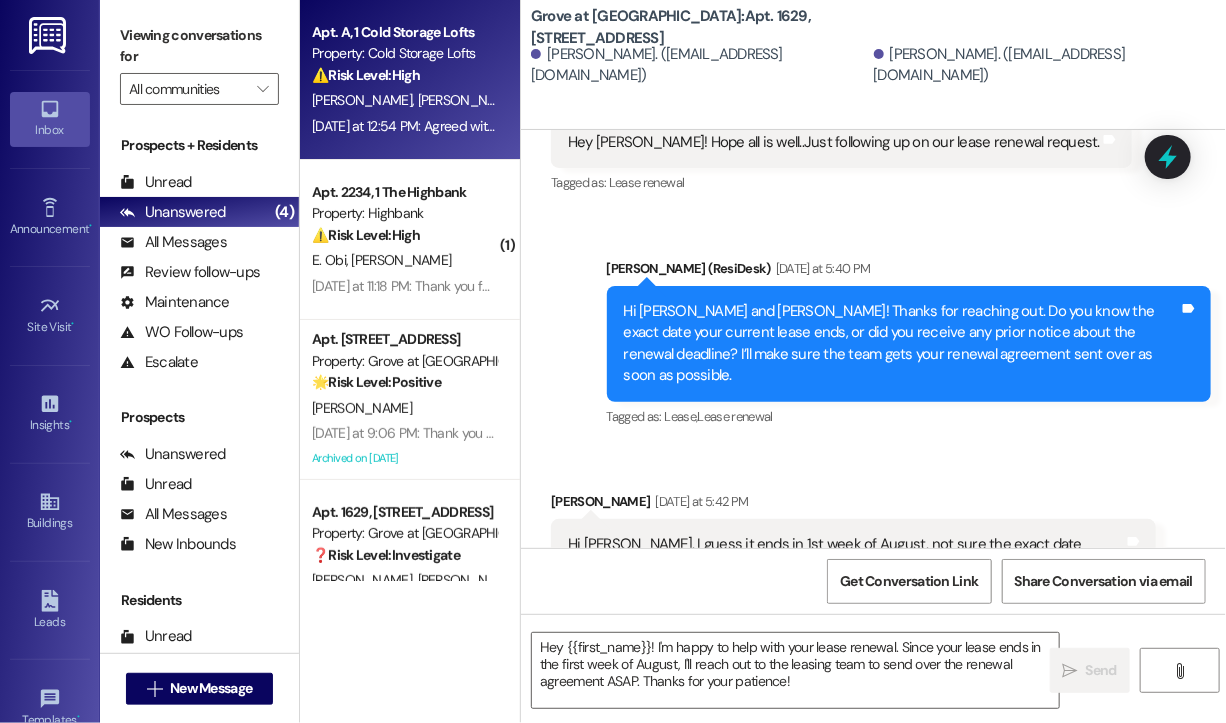 type on "Fetching suggested responses. Please feel free to read through the conversation in the meantime." 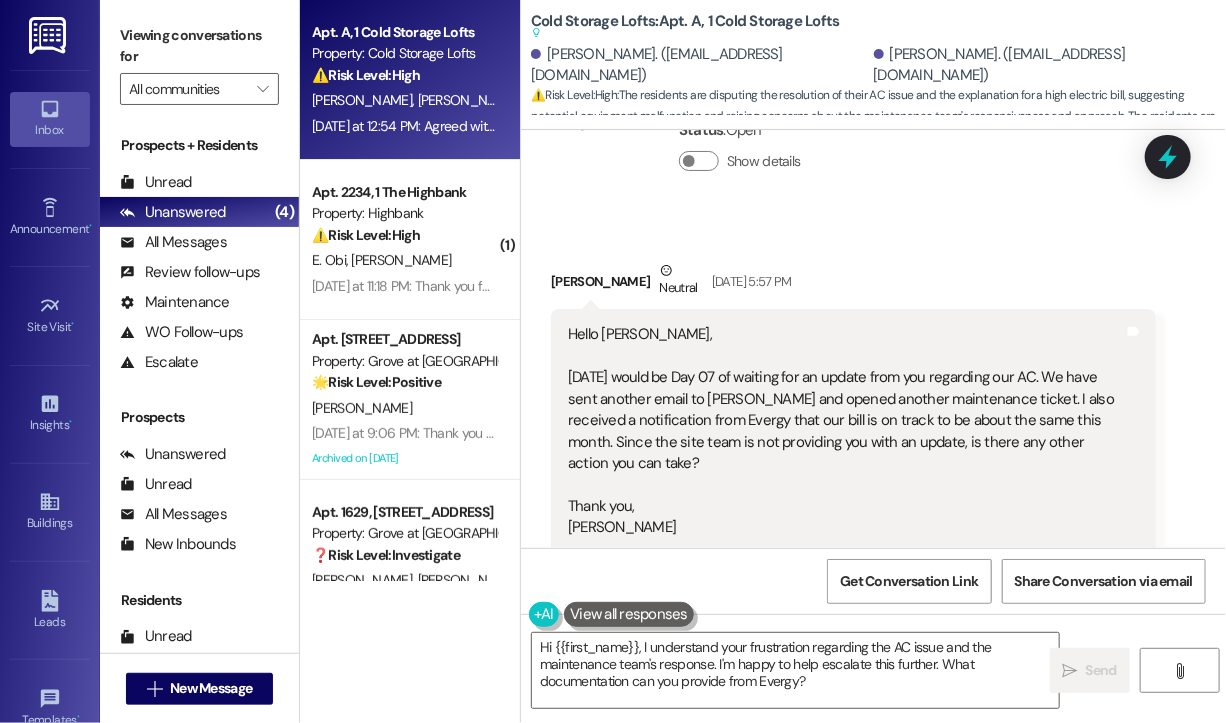 scroll, scrollTop: 71528, scrollLeft: 0, axis: vertical 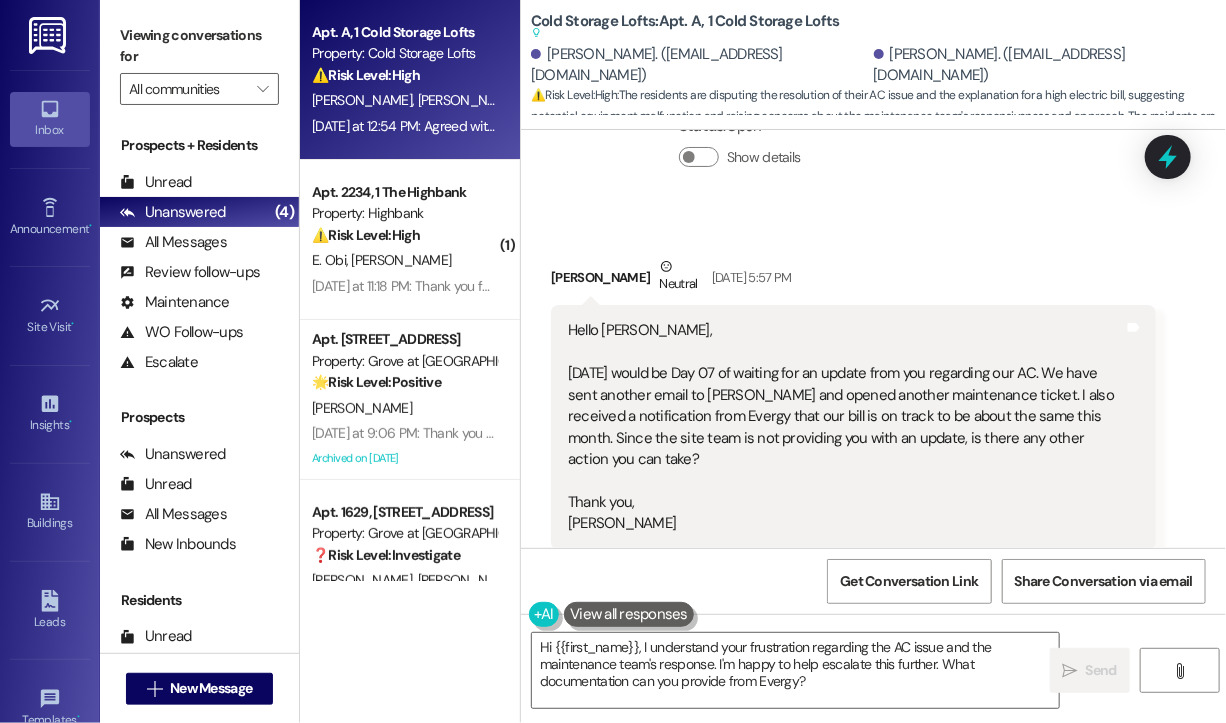 click on "Received via SMS Amanda Greene   Neutral Yesterday at 12:34 PM Our bill previously same temperature was not that high, in addition, it is false it is always set to that. I'll send an official request since this is simply not valid support.  Tags and notes Tagged as:   Billing discrepancy ,  Click to highlight conversations about Billing discrepancy Bad experience ,  Click to highlight conversations about Bad experience Call request Click to highlight conversations about Call request  Related guidelines Show suggestions Received via SMS Brian Greene Question Yesterday at 12:54 PM Agreed with Amanda, we have lived in this unit for five years and never had a problem until two months ago when there was a sudden spike. We can provide backup from Evergy, but this is getting very frustrating because the maintenance team tends to blame the tenant before they are willing to deal with the issue, so we have to go through this back and forth. Tags and notes Tagged as:   Maintenance ,  Billing discrepancy ,  ,  ,   ( 69" at bounding box center (873, 1390) 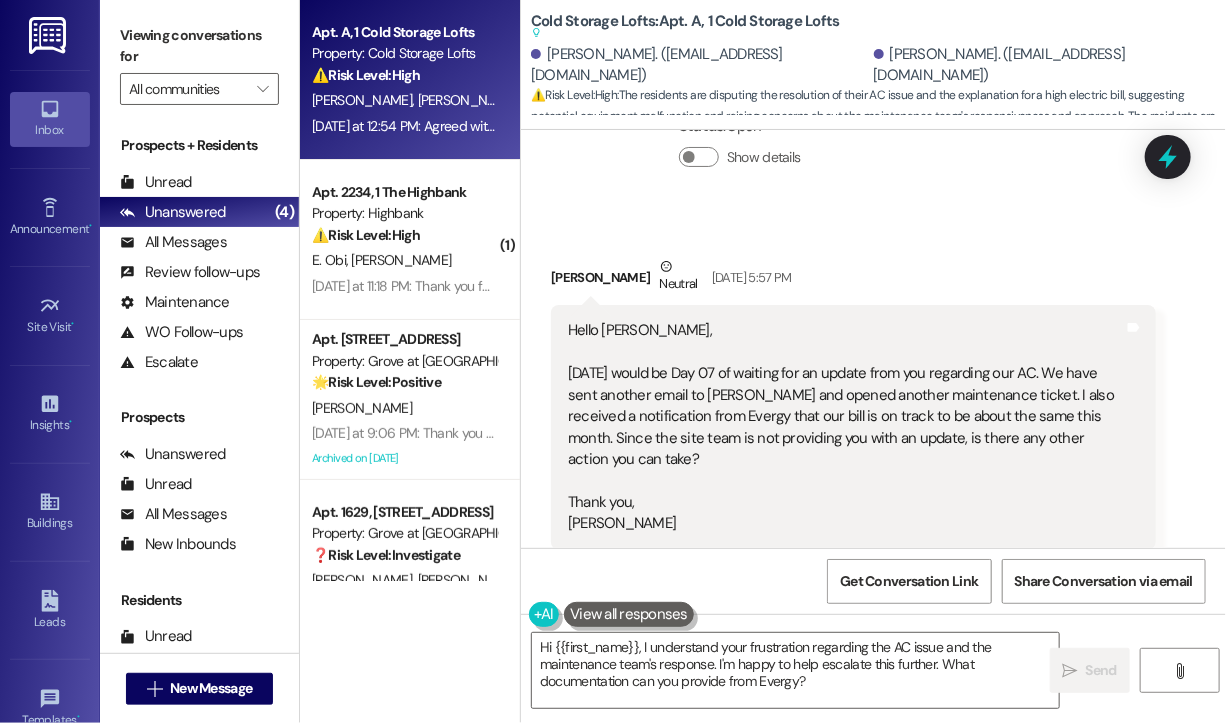 drag, startPoint x: 1046, startPoint y: 506, endPoint x: 571, endPoint y: 487, distance: 475.37985 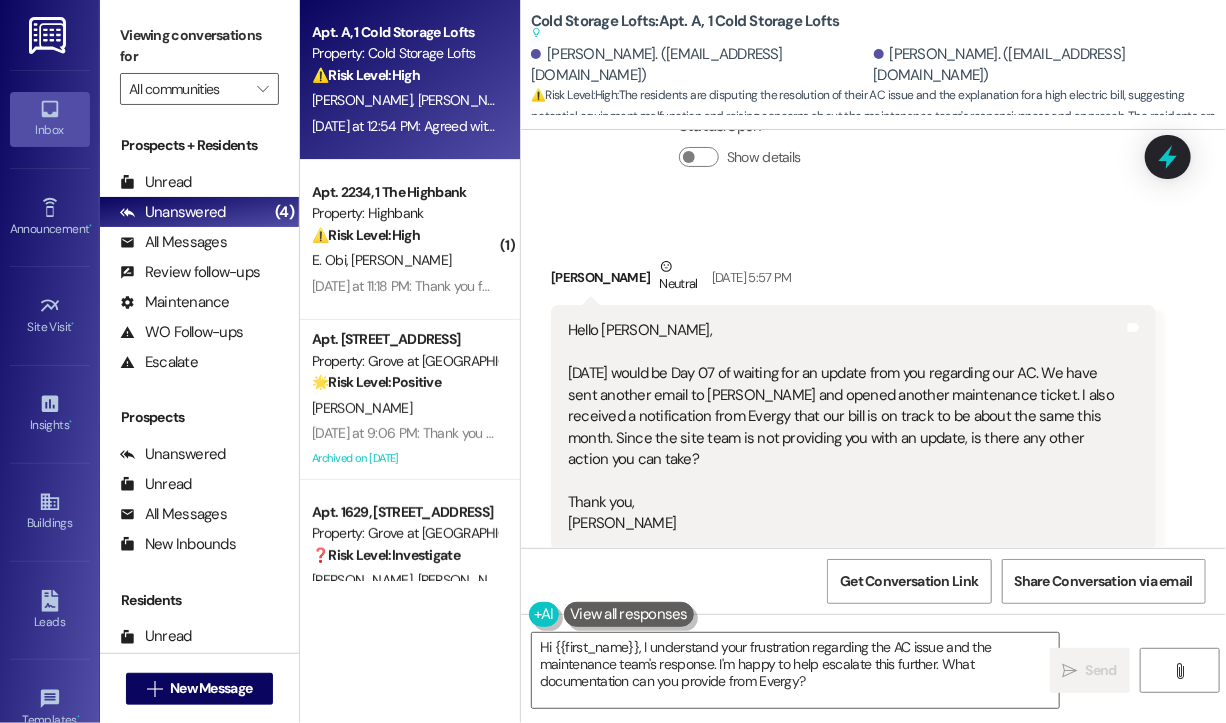 copy on "Our bill previously same temperature was not that high, in addition, it is false it is always set to that. I'll send an official request since this is simply not valid support." 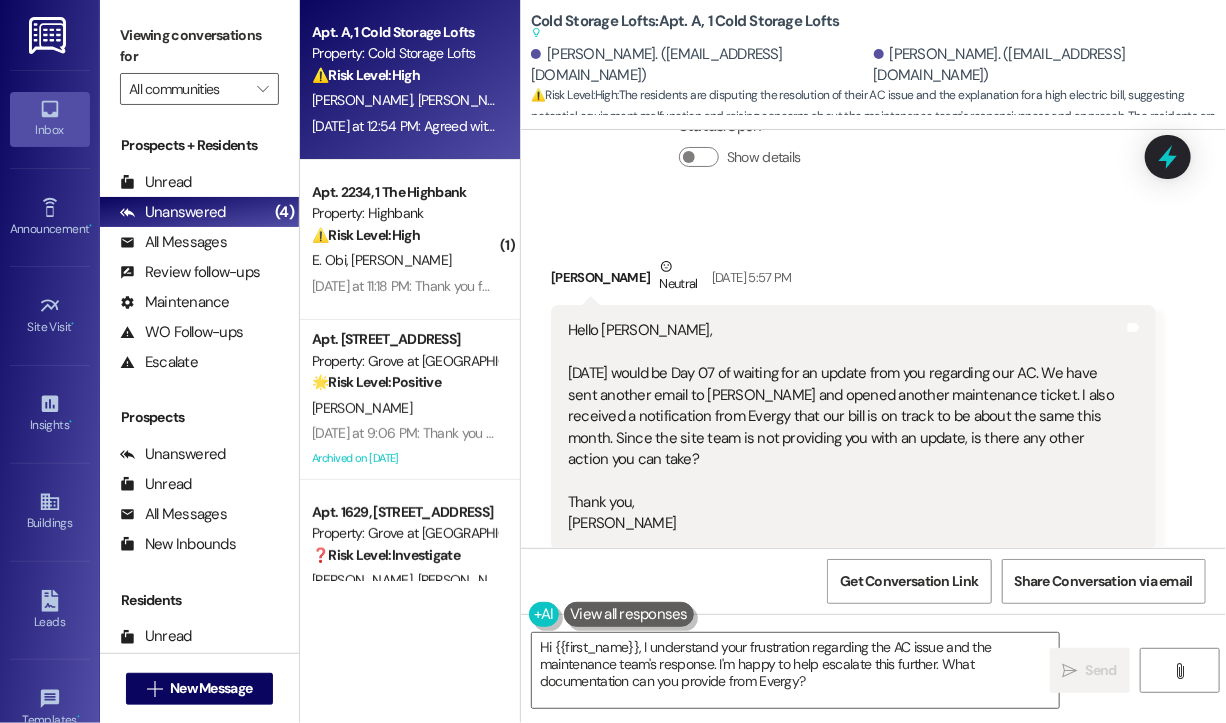 click on "Received via SMS Amanda Greene   Neutral Yesterday at 12:34 PM Our bill previously same temperature was not that high, in addition, it is false it is always set to that. I'll send an official request since this is simply not valid support.  Tags and notes Tagged as:   Billing discrepancy ,  Click to highlight conversations about Billing discrepancy Bad experience ,  Click to highlight conversations about Bad experience Call request Click to highlight conversations about Call request  Related guidelines Show suggestions" at bounding box center [853, 1101] 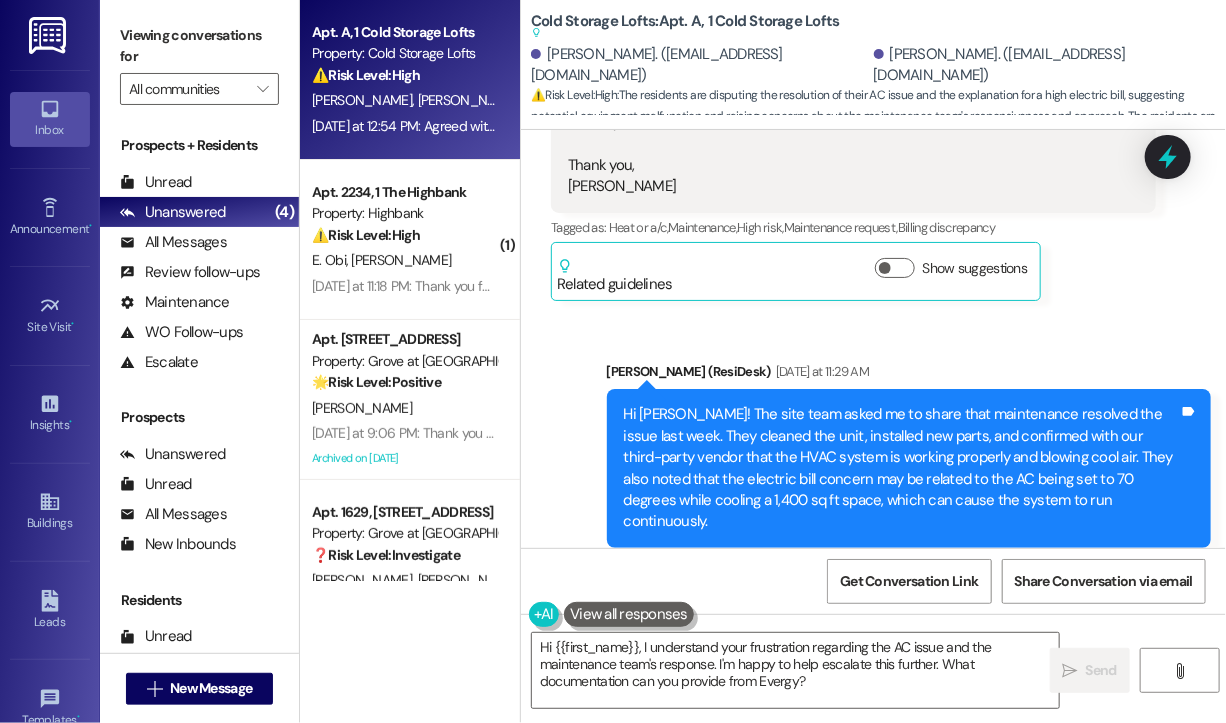 scroll, scrollTop: 72028, scrollLeft: 0, axis: vertical 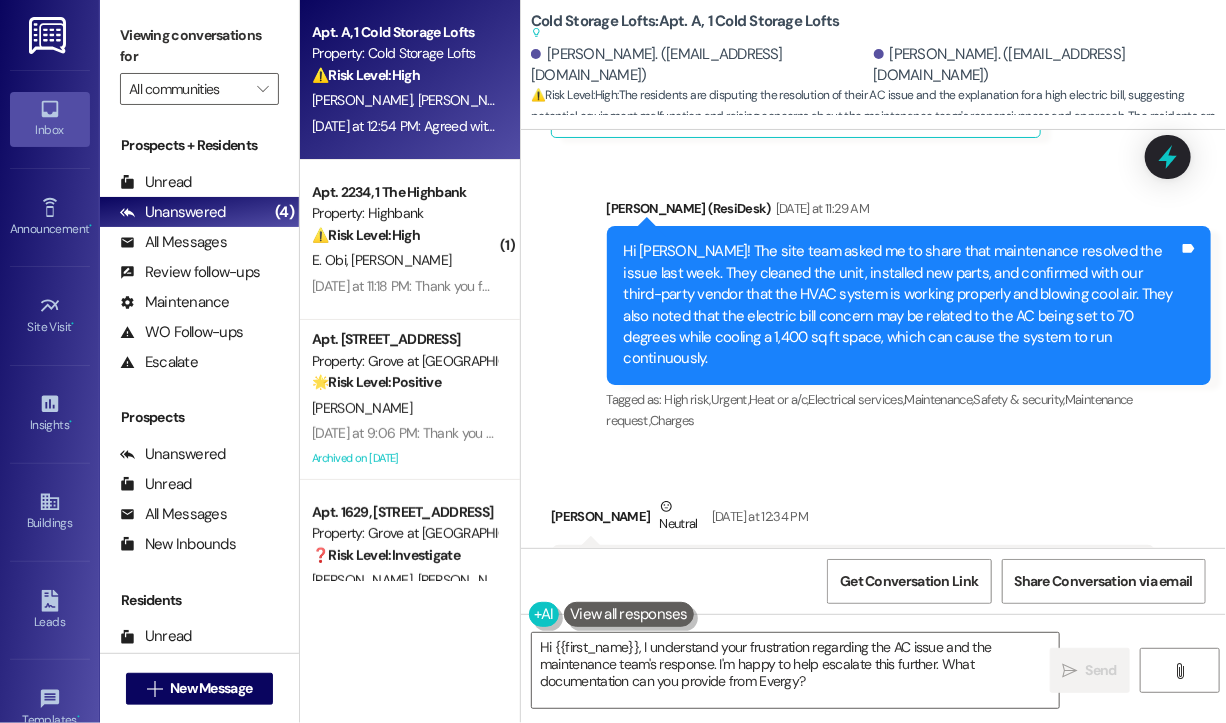 drag, startPoint x: 732, startPoint y: 330, endPoint x: 705, endPoint y: 240, distance: 93.96276 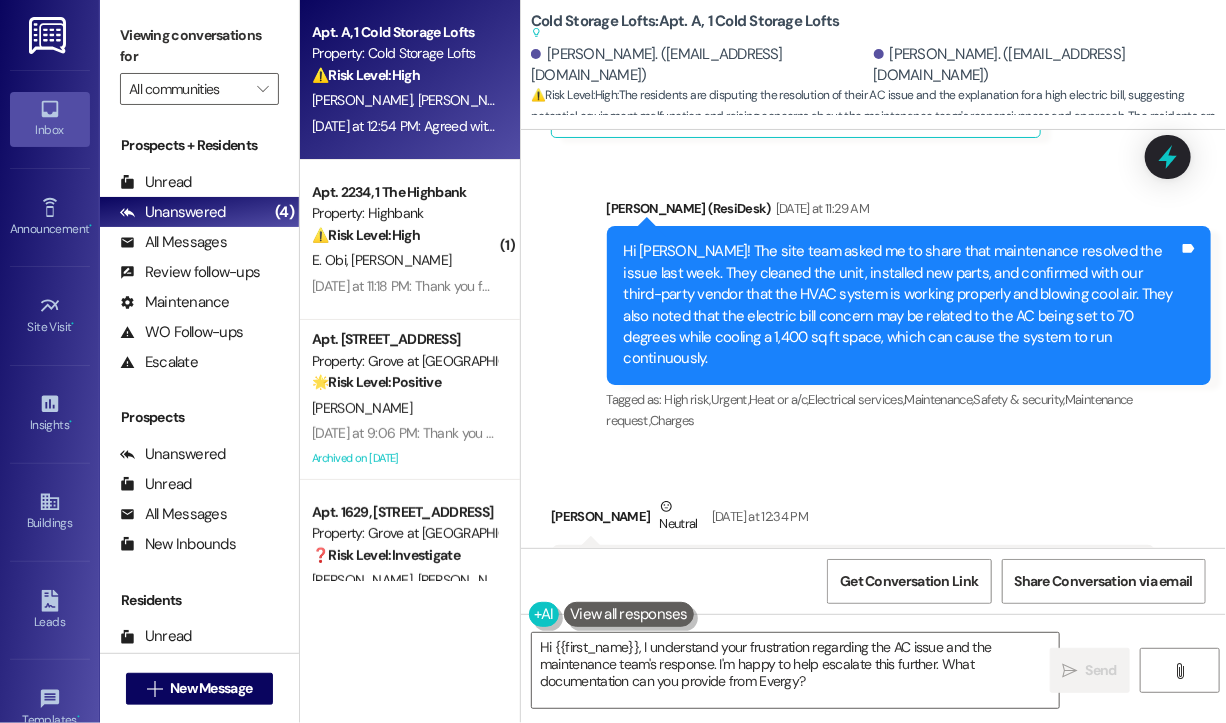 click on "Brian Greene Question Yesterday at 12:54 PM Agreed with Amanda, we have lived in this unit for five years and never had a problem until two months ago when there was a sudden spike. We can provide backup from Evergy, but this is getting very frustrating because the maintenance team tends to blame the tenant before they are willing to deal with the issue, so we have to go through this back and forth. Tags and notes Tagged as:   Maintenance ,  Click to highlight conversations about Maintenance Billing discrepancy ,  Click to highlight conversations about Billing discrepancy Bad experience ,  Click to highlight conversations about Bad experience Maintenance request ,  Click to highlight conversations about Maintenance request Bad communication Click to highlight conversations about Bad communication  Related guidelines Hide Suggestions Created  9 days ago Property level guideline  ( 69 % match) FAQs generated by ResiDesk AI What number should I call for non-emergency issues like noise complaints? Created   ( 68" at bounding box center [853, 1039] 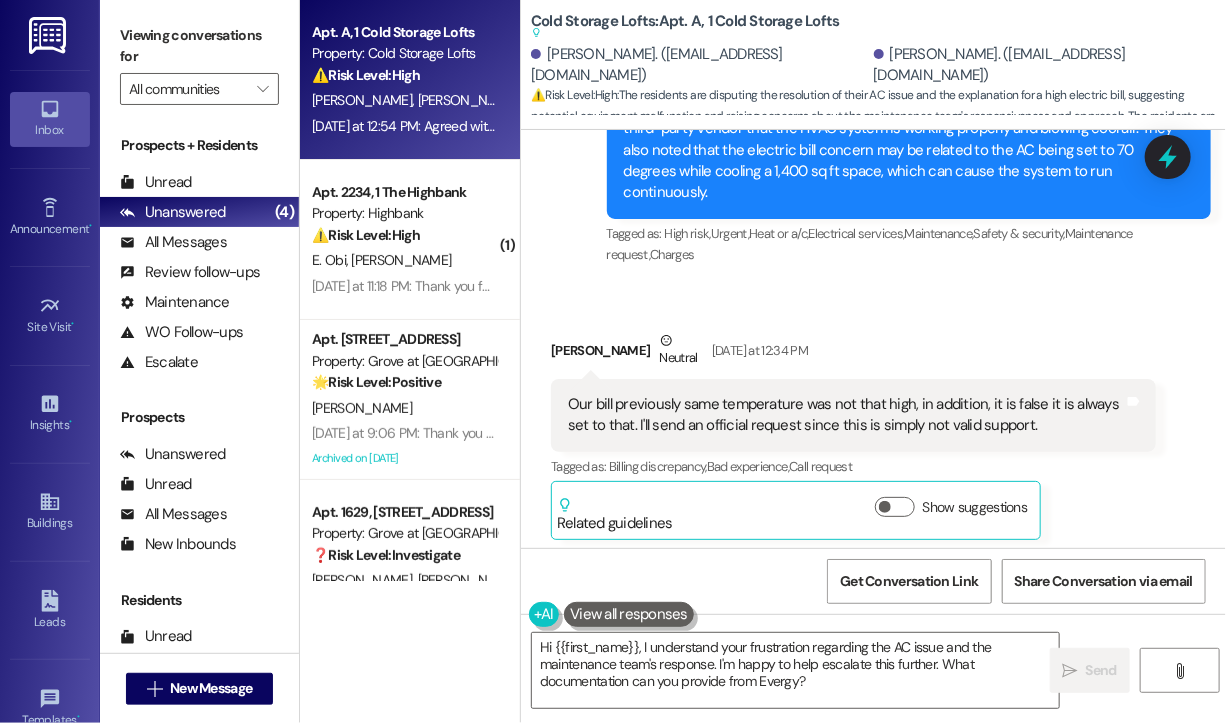 scroll, scrollTop: 72428, scrollLeft: 0, axis: vertical 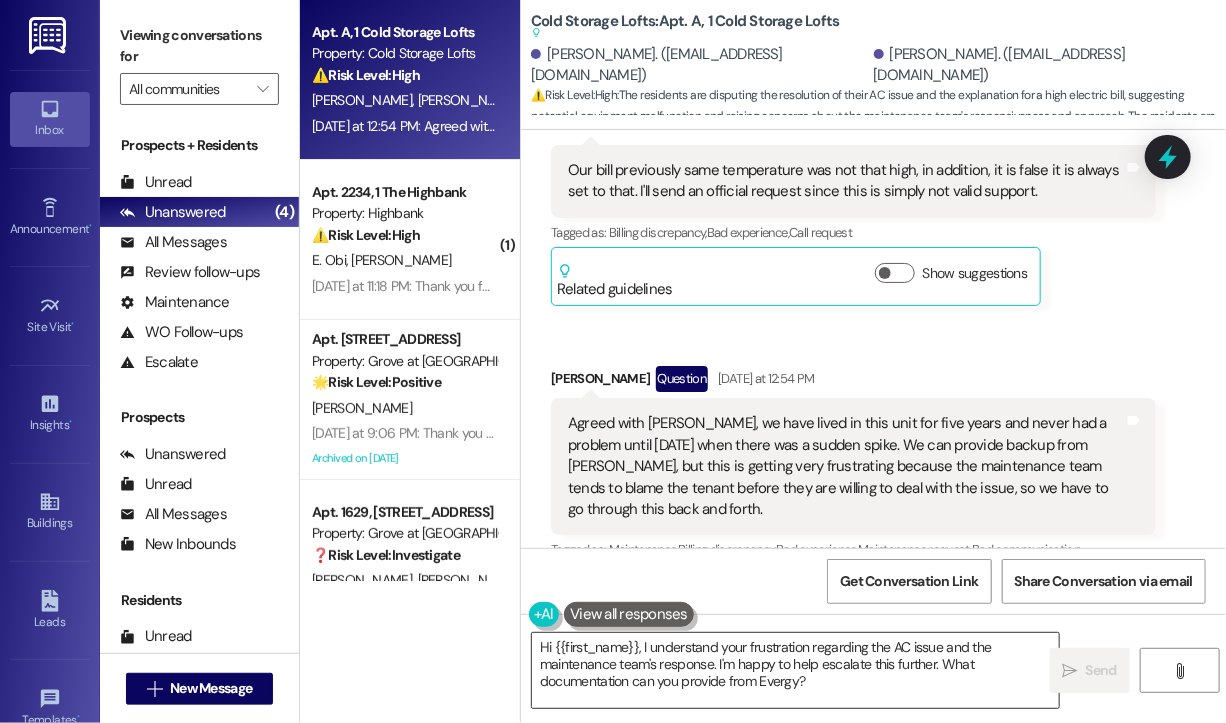 click on "Hi {{first_name}}, I understand your frustration regarding the AC issue and the maintenance team's response. I'm happy to help escalate this further. What documentation can you provide from Evergy?" at bounding box center (795, 670) 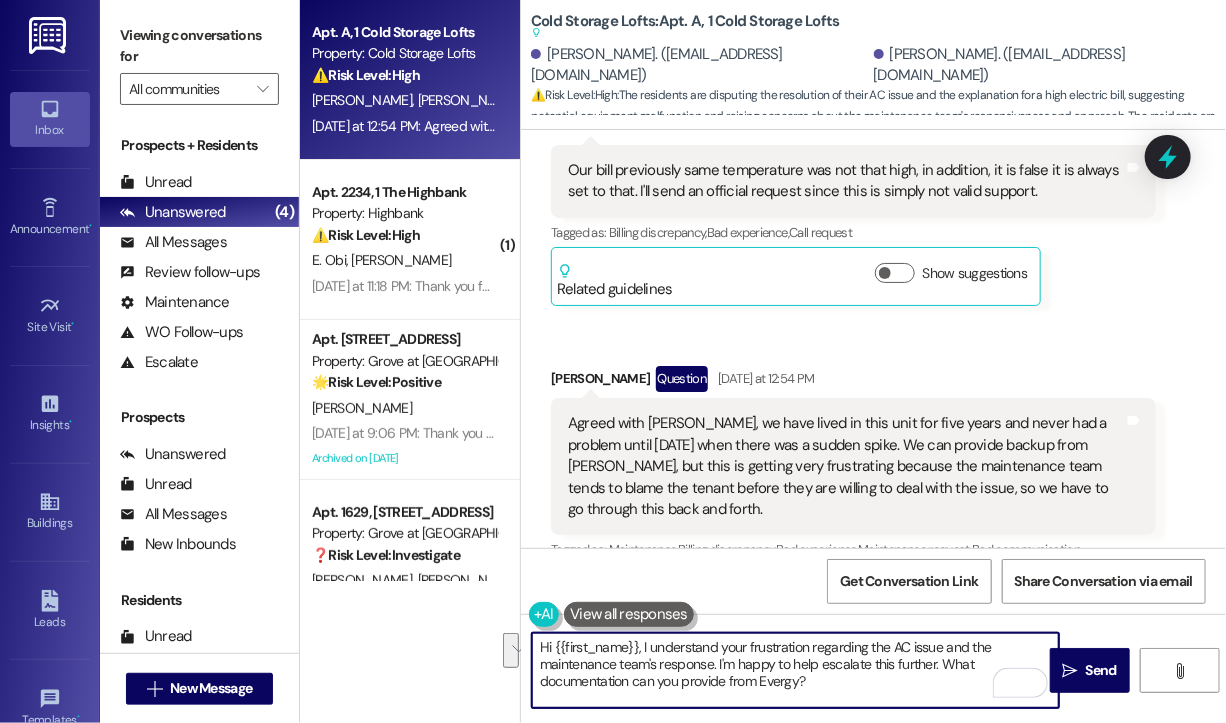drag, startPoint x: 716, startPoint y: 663, endPoint x: 833, endPoint y: 689, distance: 119.85408 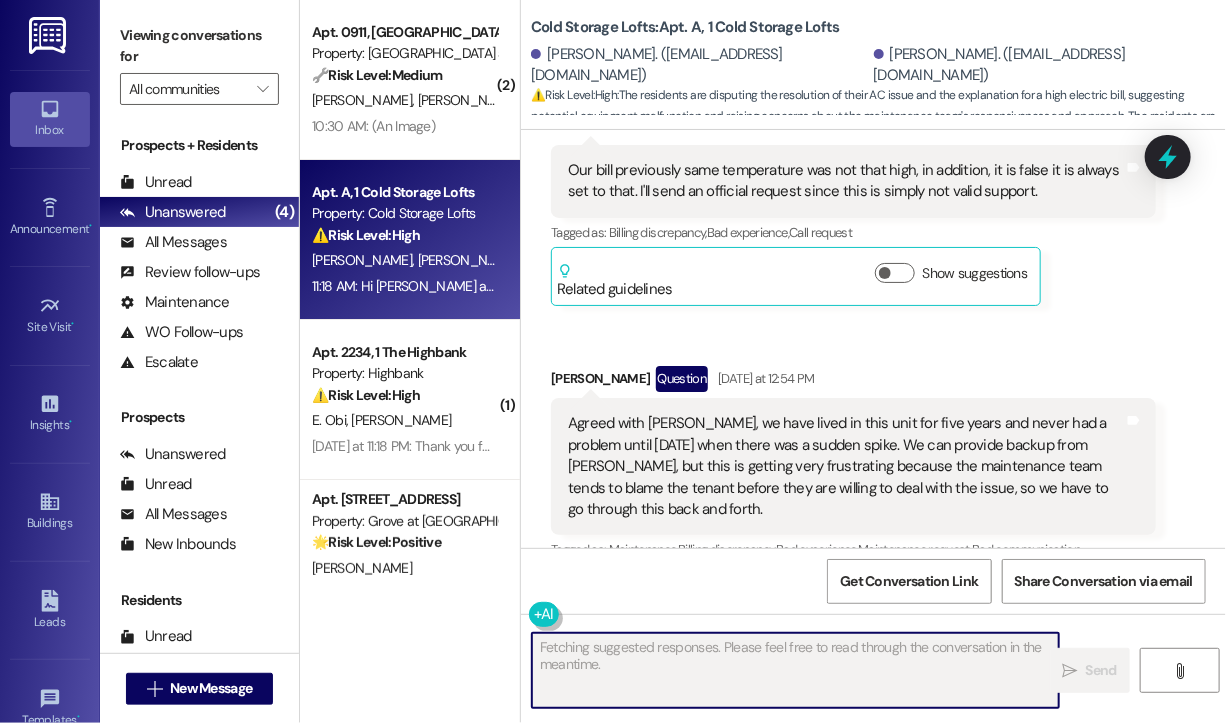 scroll, scrollTop: 72223, scrollLeft: 0, axis: vertical 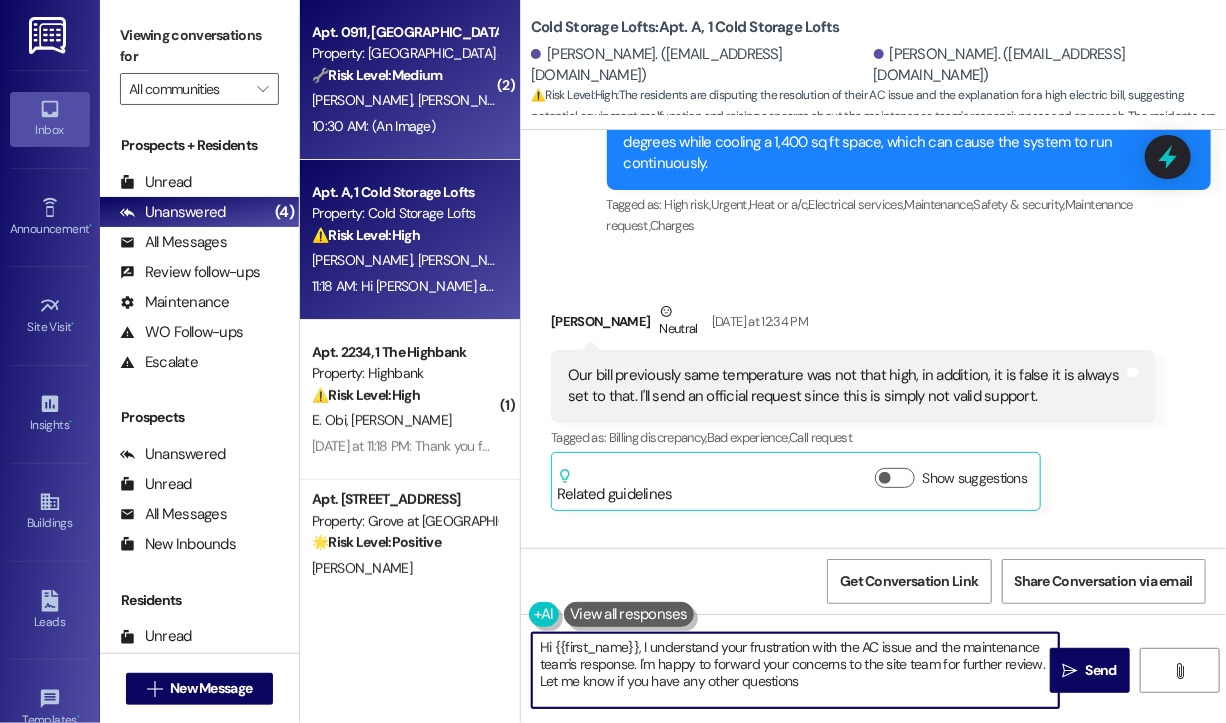 type on "Hi {{first_name}}, I understand your frustration with the AC issue and the maintenance team's response. I'm happy to forward your concerns to the site team for further review. Let me know if you have any other questions!" 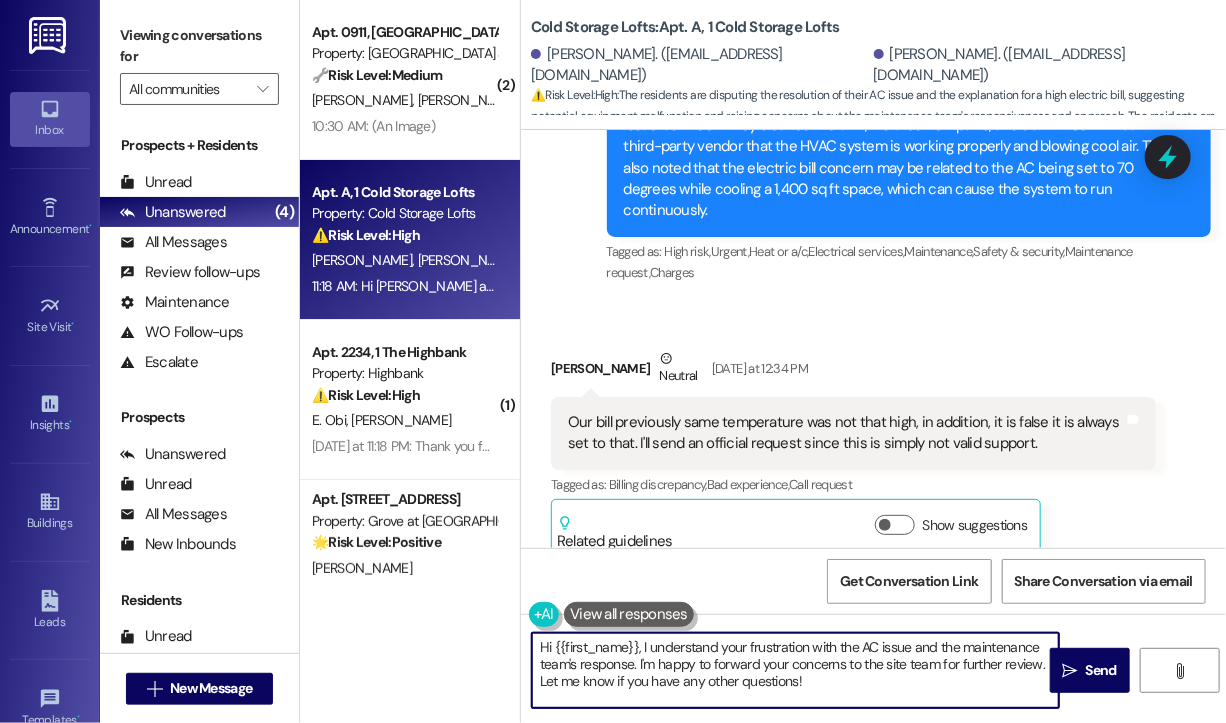 scroll, scrollTop: 72211, scrollLeft: 0, axis: vertical 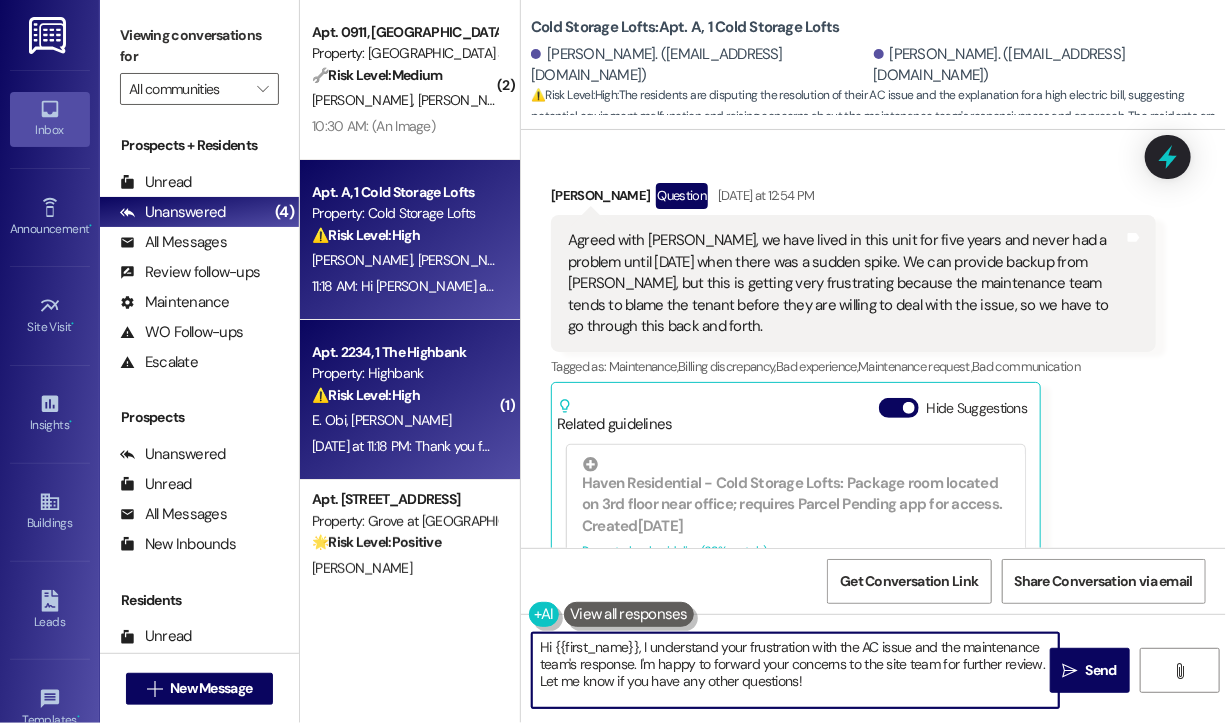 click on "⚠️  Risk Level:  High The resident's credit account being flagged for collections could indicate financial hardship or a dispute with a debt collector, potentially impacting their ability to meet financial obligations to the property. This warrants investigation and potential risk mitigation." at bounding box center [404, 395] 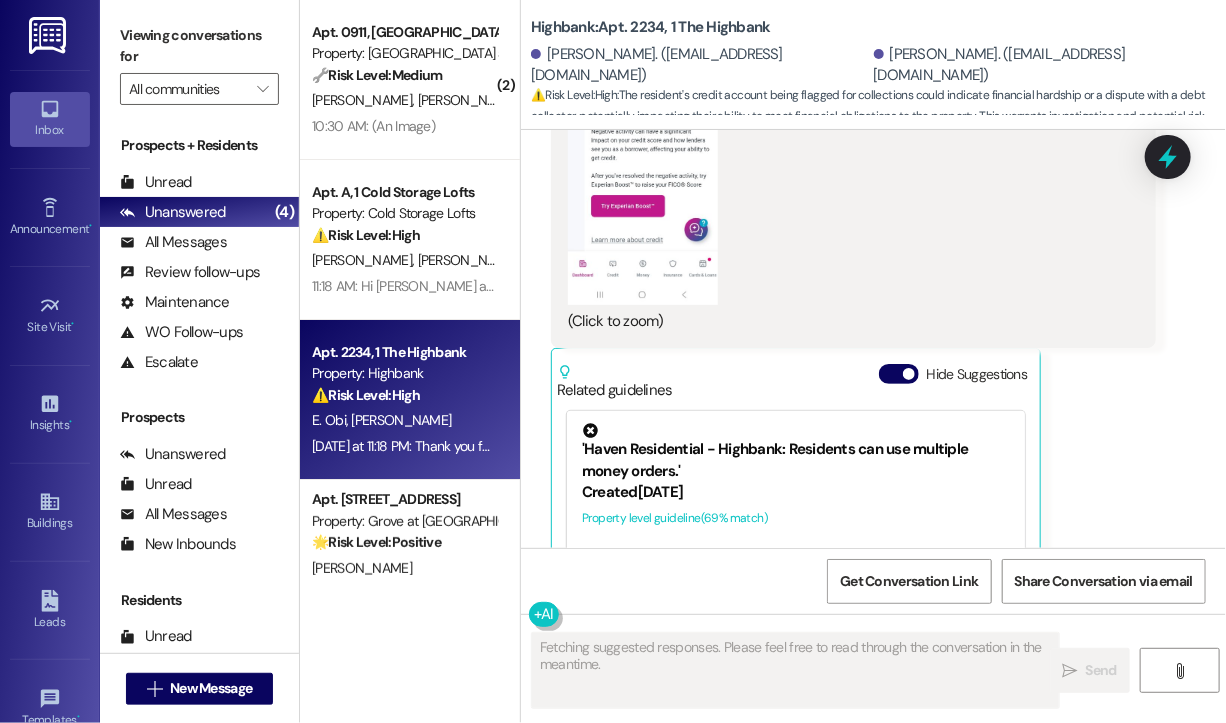 scroll, scrollTop: 7133, scrollLeft: 0, axis: vertical 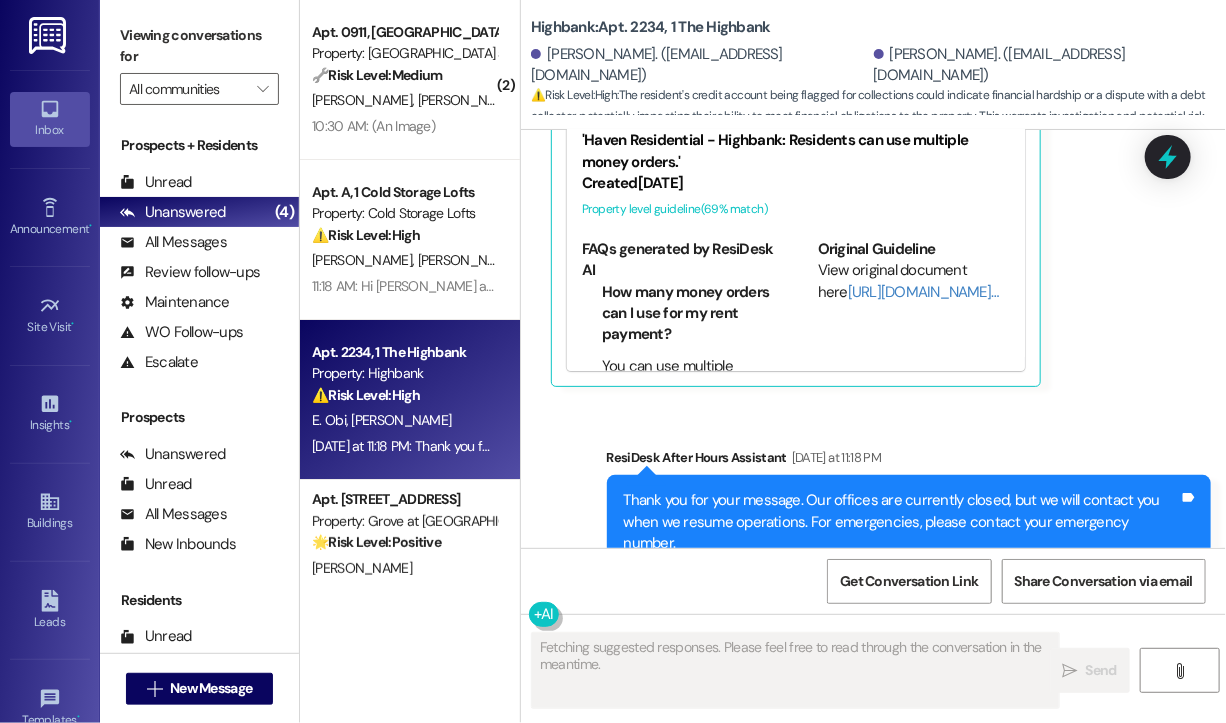 click on "Sent via SMS ResiDesk After Hours Assistant Yesterday at 11:18 PM Thank you for your message. Our offices are currently closed, but we will contact you when we resume operations. For emergencies, please contact your emergency number. Tags and notes Tagged as:   Call request Click to highlight conversations about Call request" at bounding box center [873, 508] 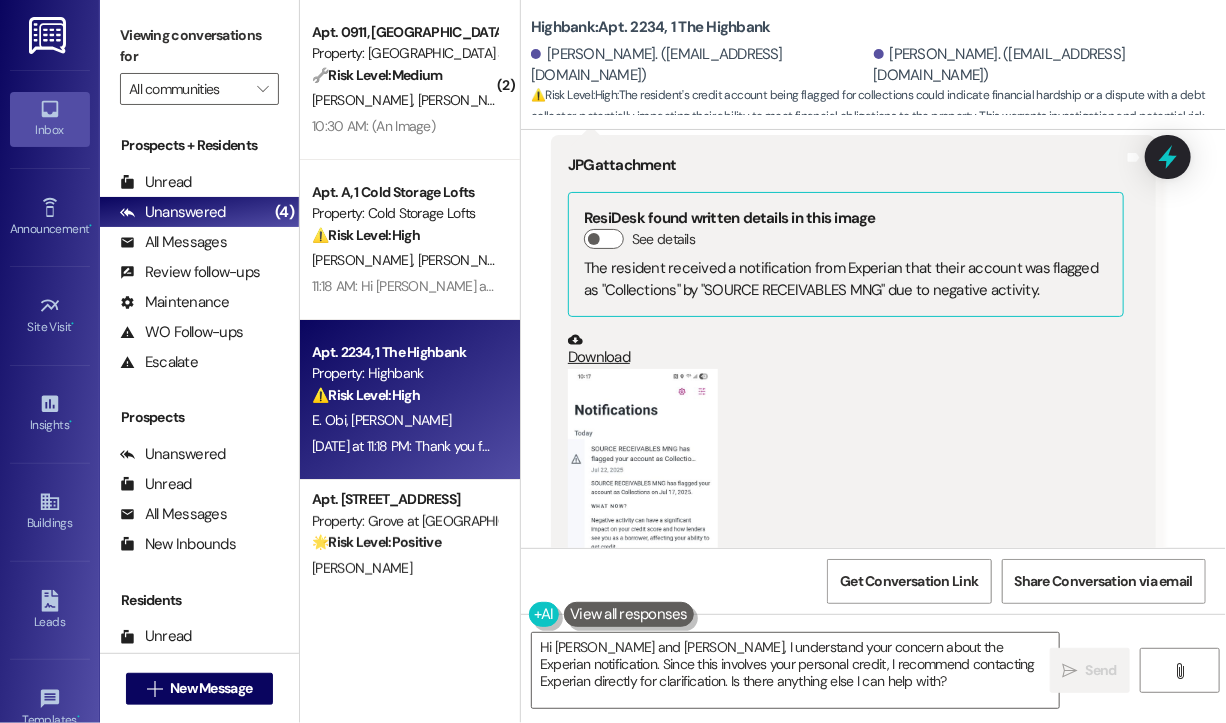 scroll, scrollTop: 6533, scrollLeft: 0, axis: vertical 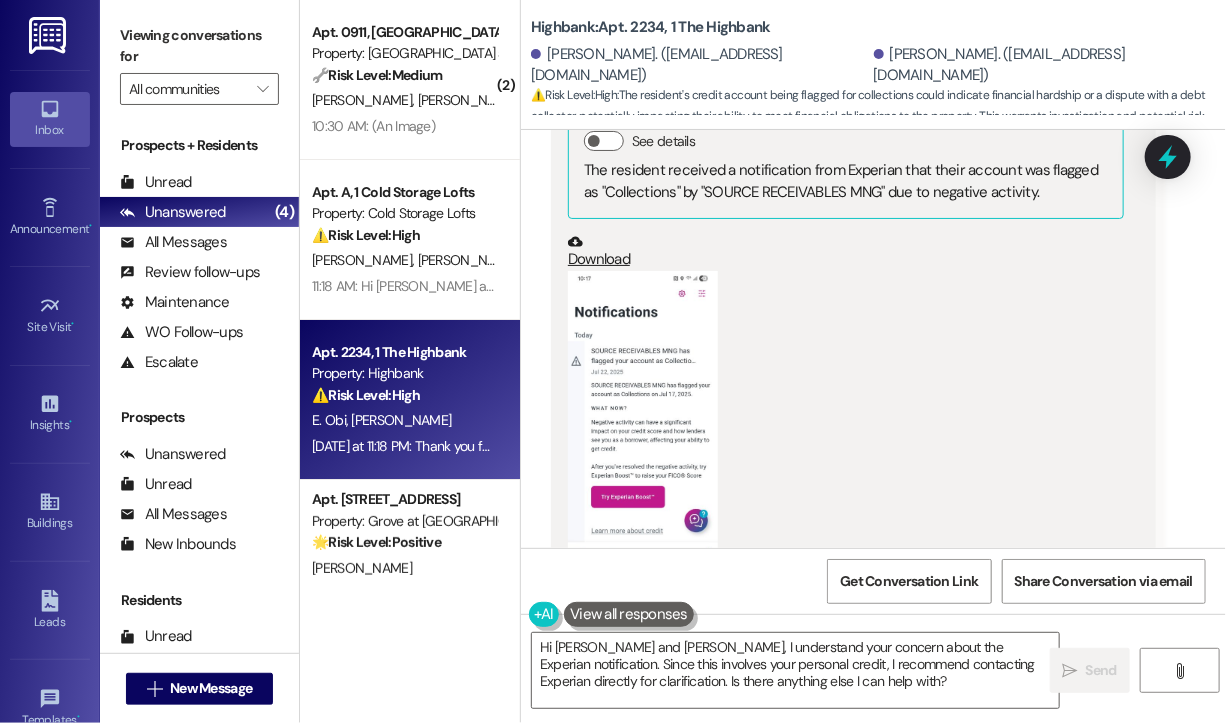 click at bounding box center (643, 433) 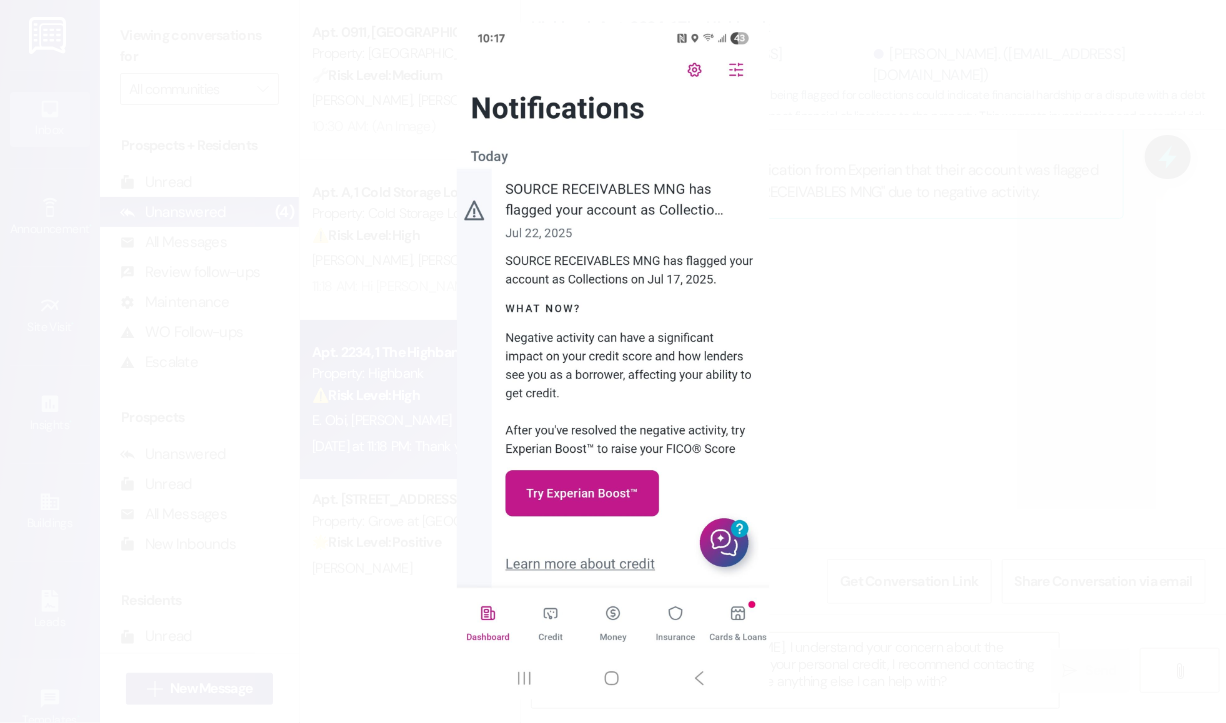 click at bounding box center [613, 361] 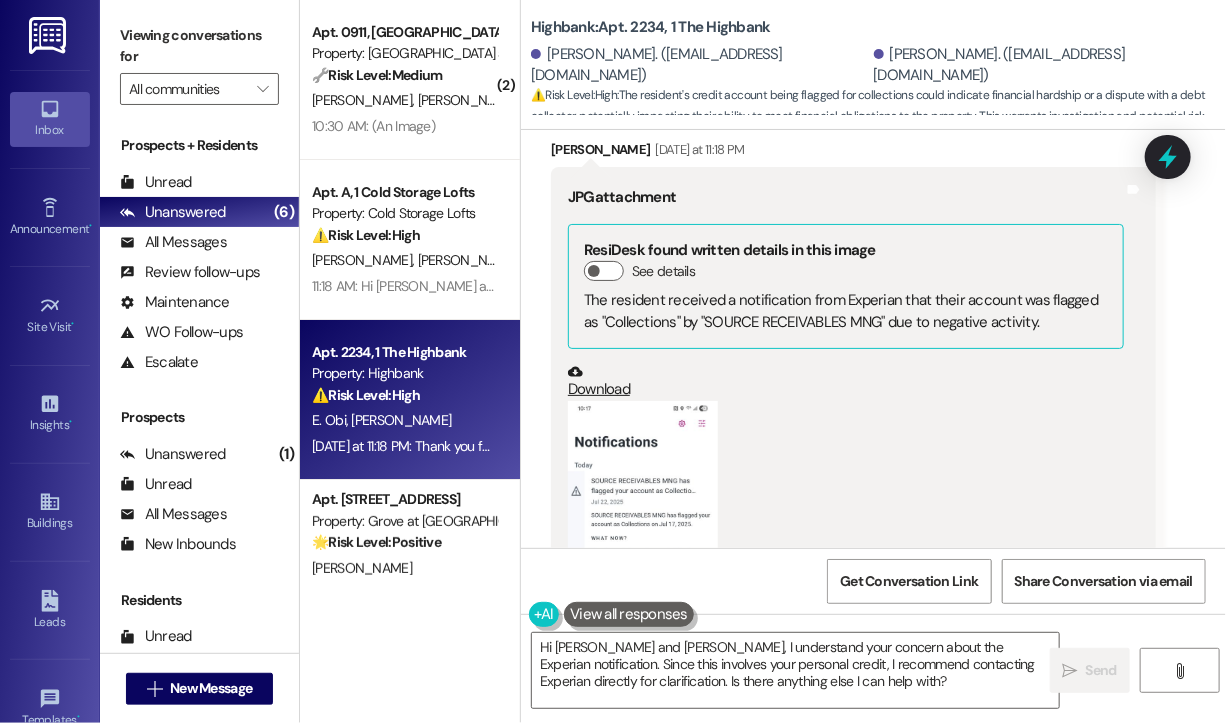 scroll, scrollTop: 6634, scrollLeft: 0, axis: vertical 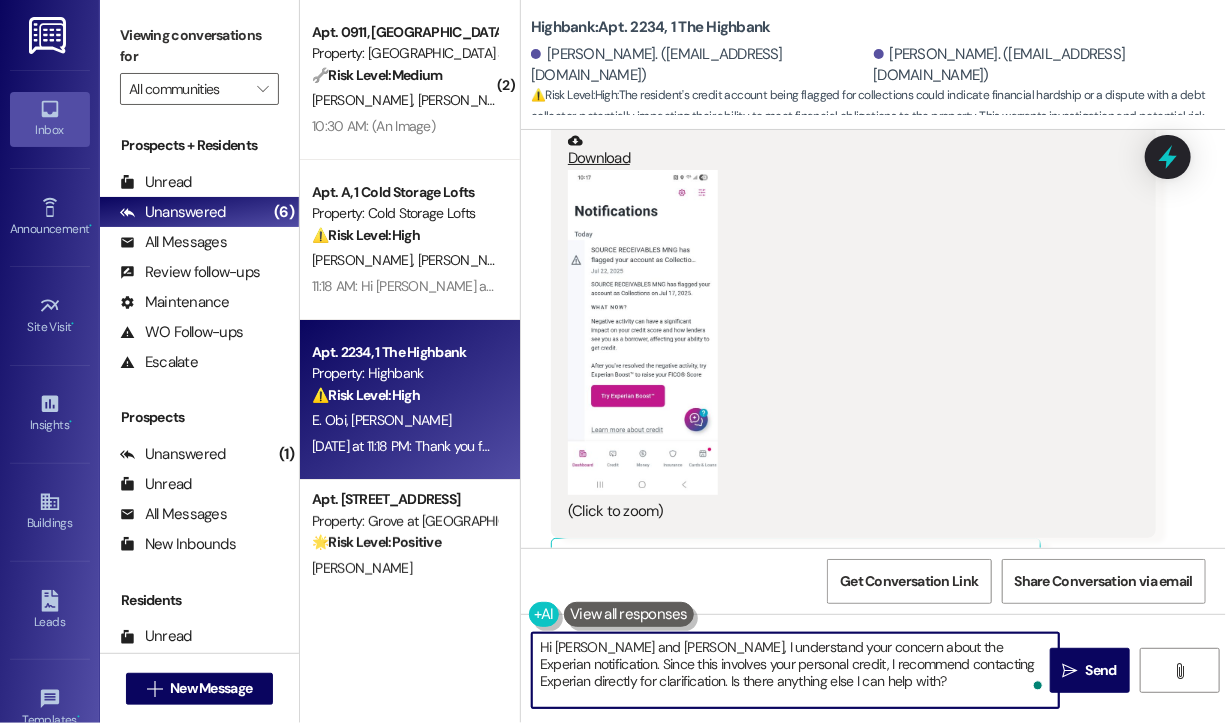 drag, startPoint x: 851, startPoint y: 684, endPoint x: 595, endPoint y: 643, distance: 259.26242 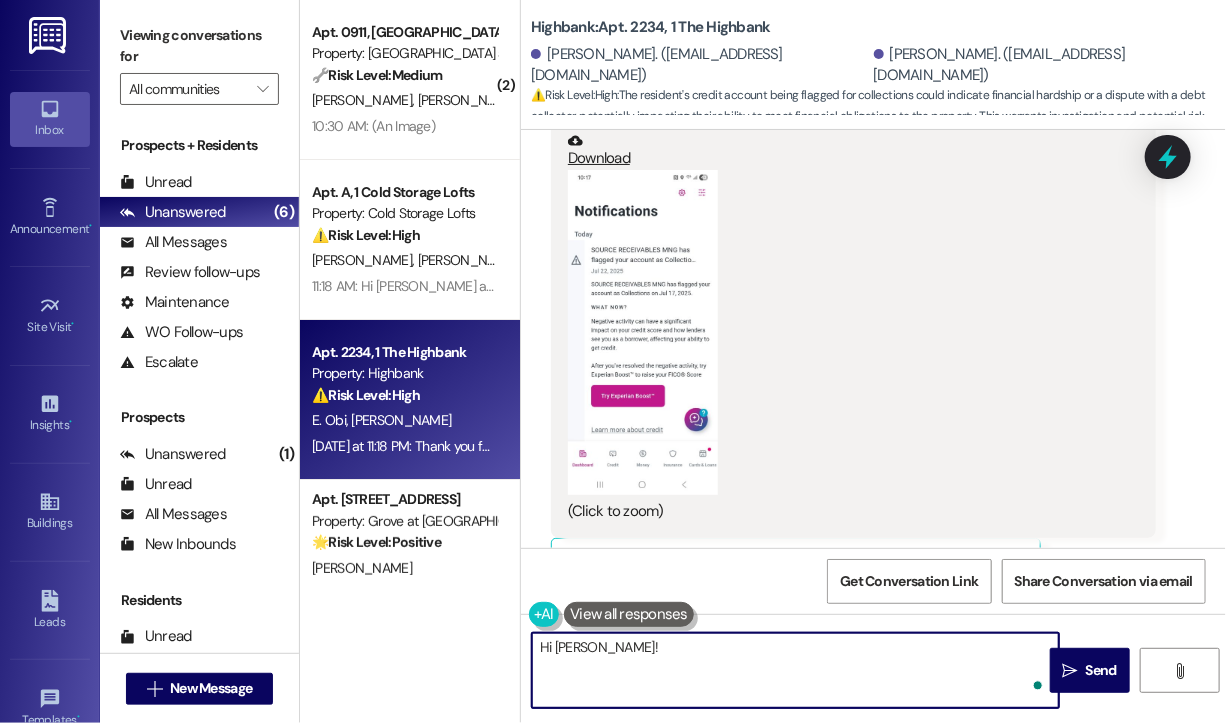 paste on "Thanks for reaching out. Have you had a chance to contact Experian directly to get more clarification on the notice you received?" 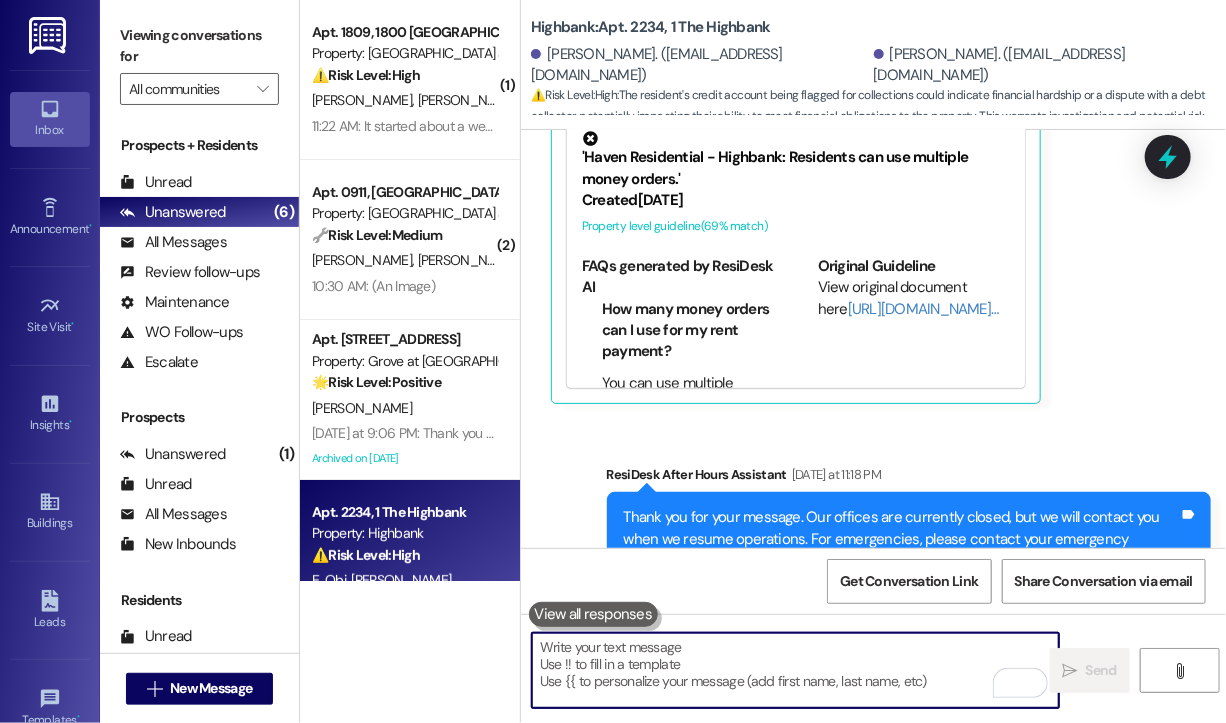 scroll, scrollTop: 7294, scrollLeft: 0, axis: vertical 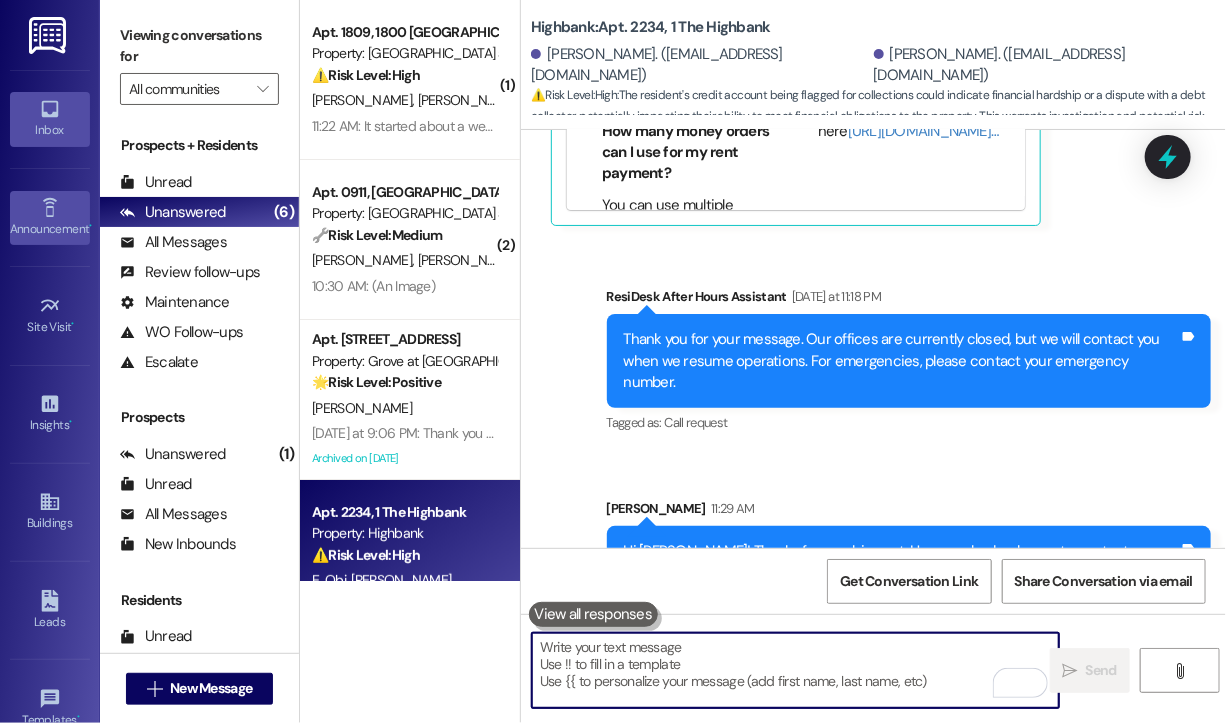 type 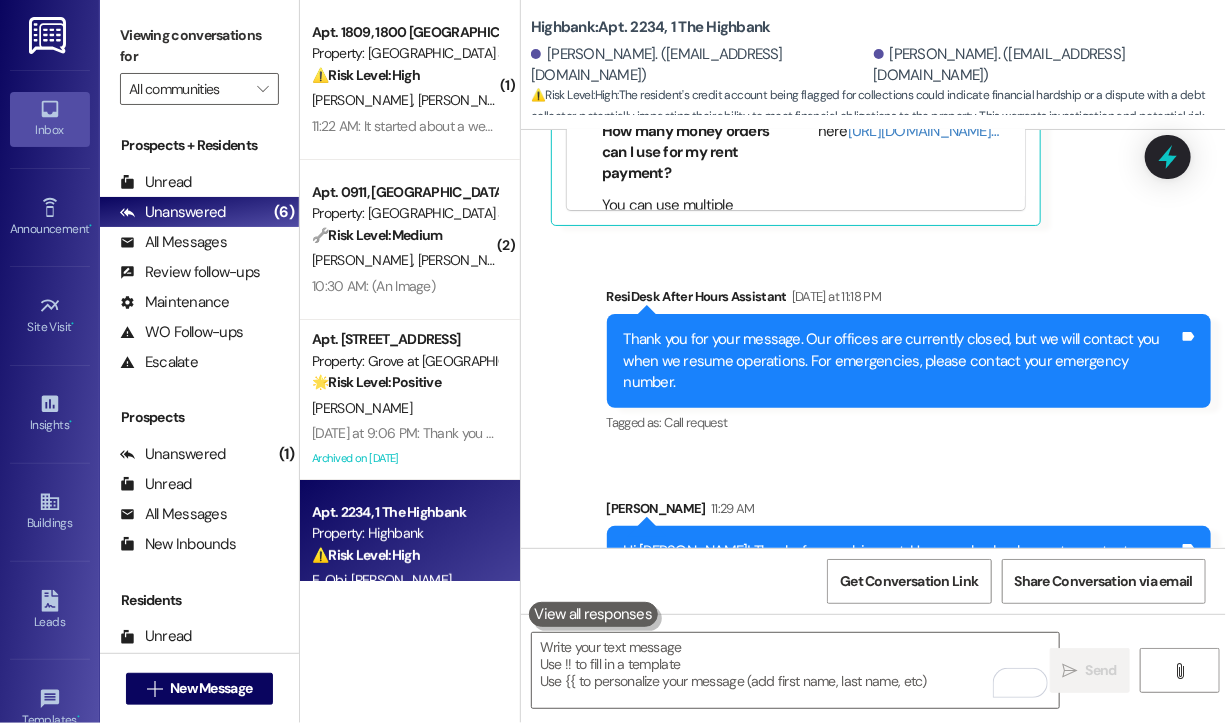 click on "Sarah 11:29 AM" at bounding box center [909, 512] 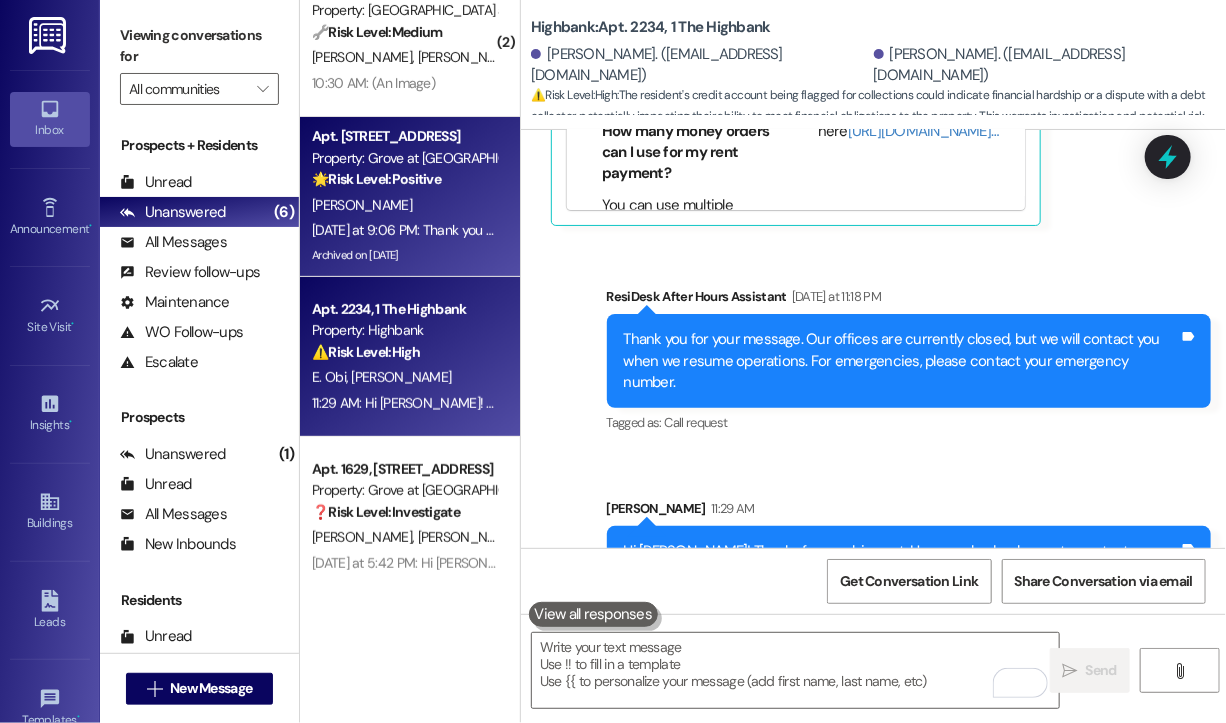 scroll, scrollTop: 219, scrollLeft: 0, axis: vertical 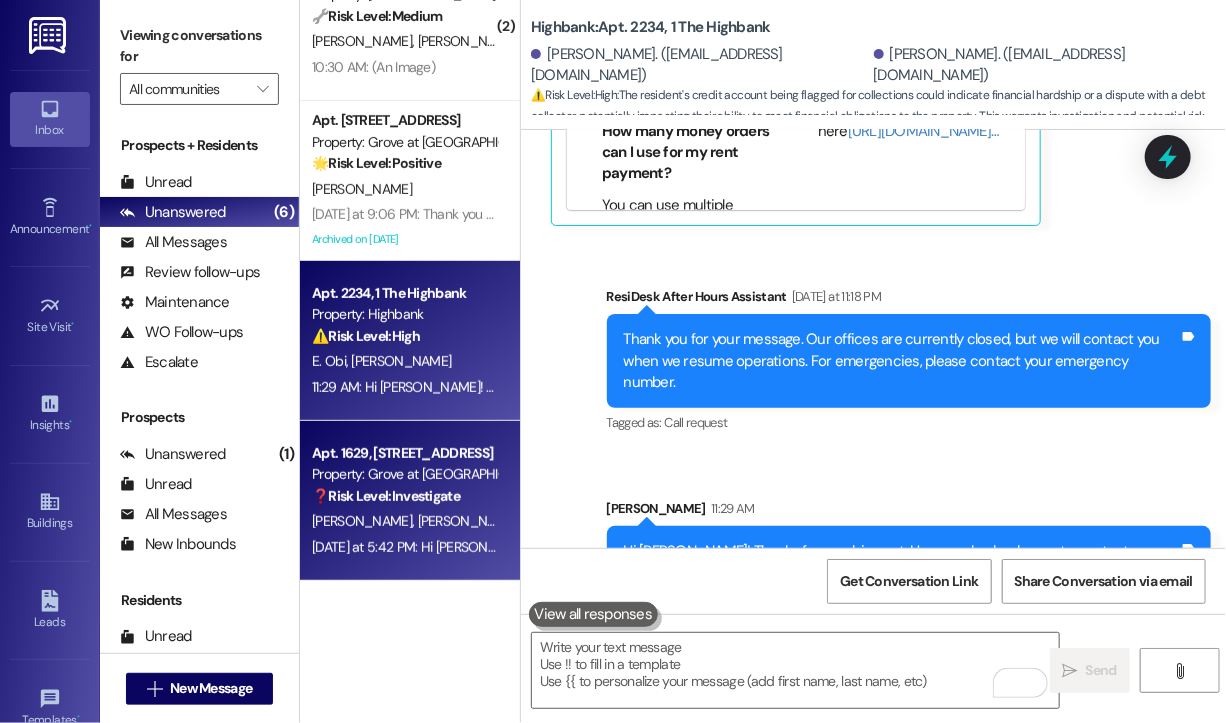 click on "T. Gupta R. Trivedi" at bounding box center (404, 521) 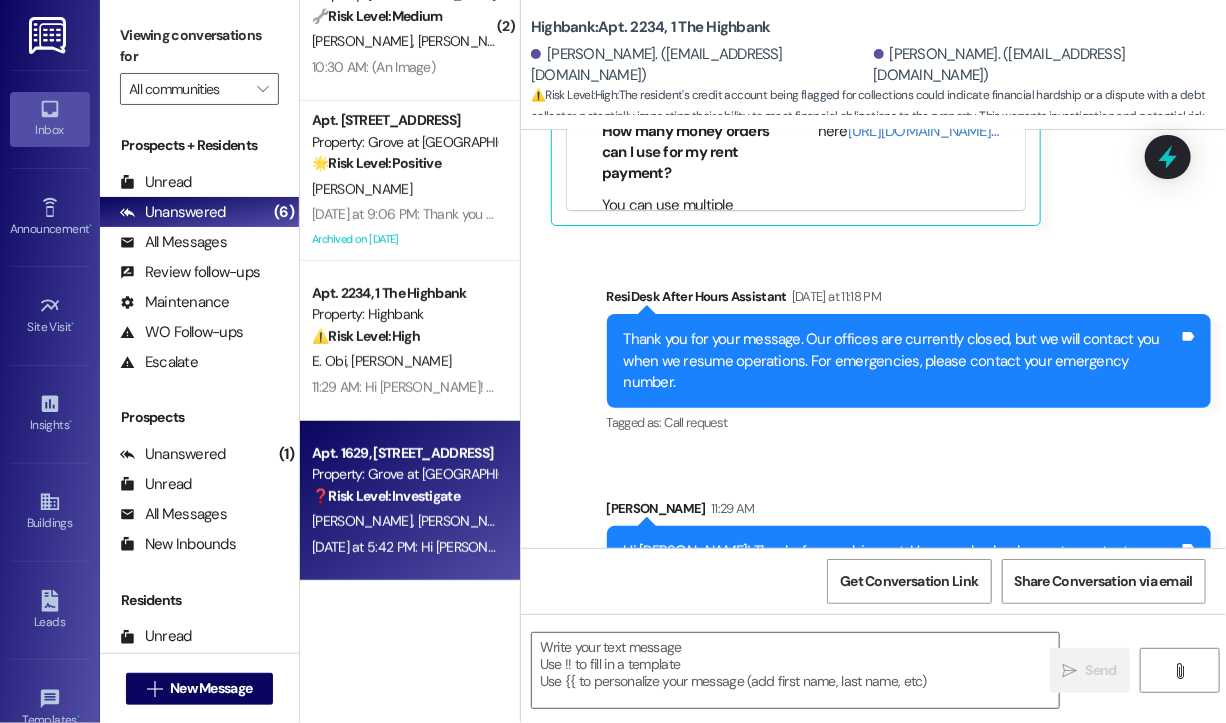 type on "Fetching suggested responses. Please feel free to read through the conversation in the meantime." 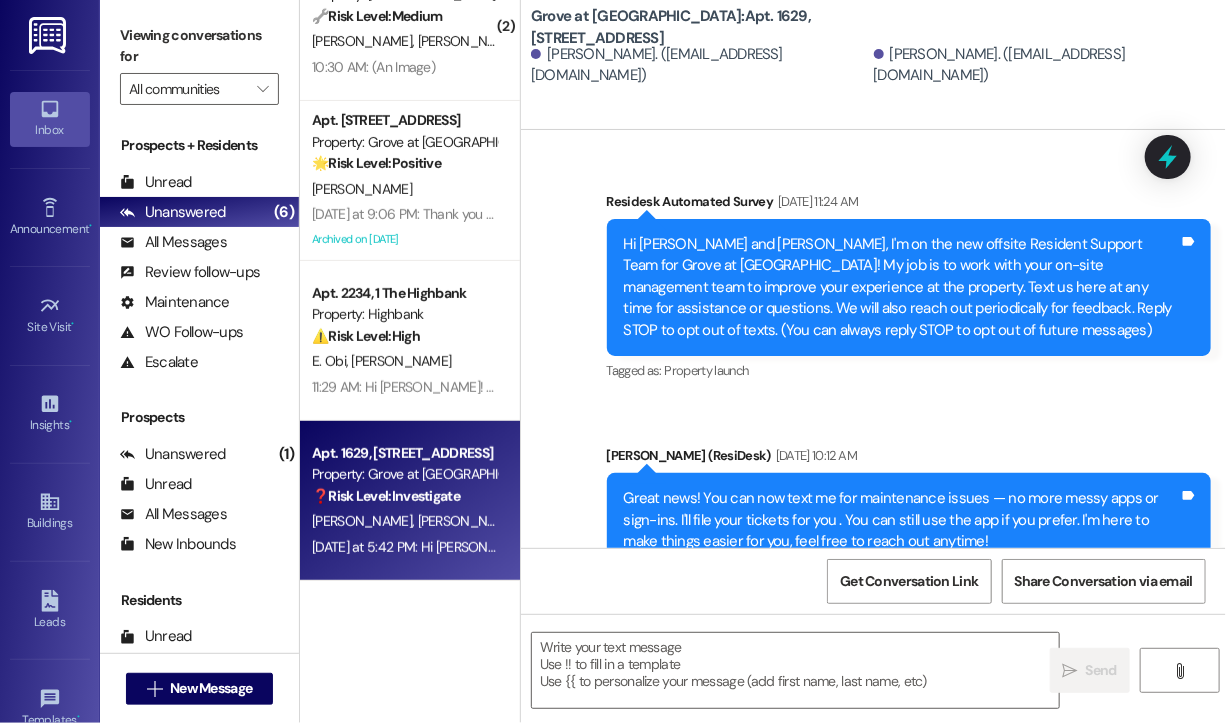scroll, scrollTop: 7430, scrollLeft: 0, axis: vertical 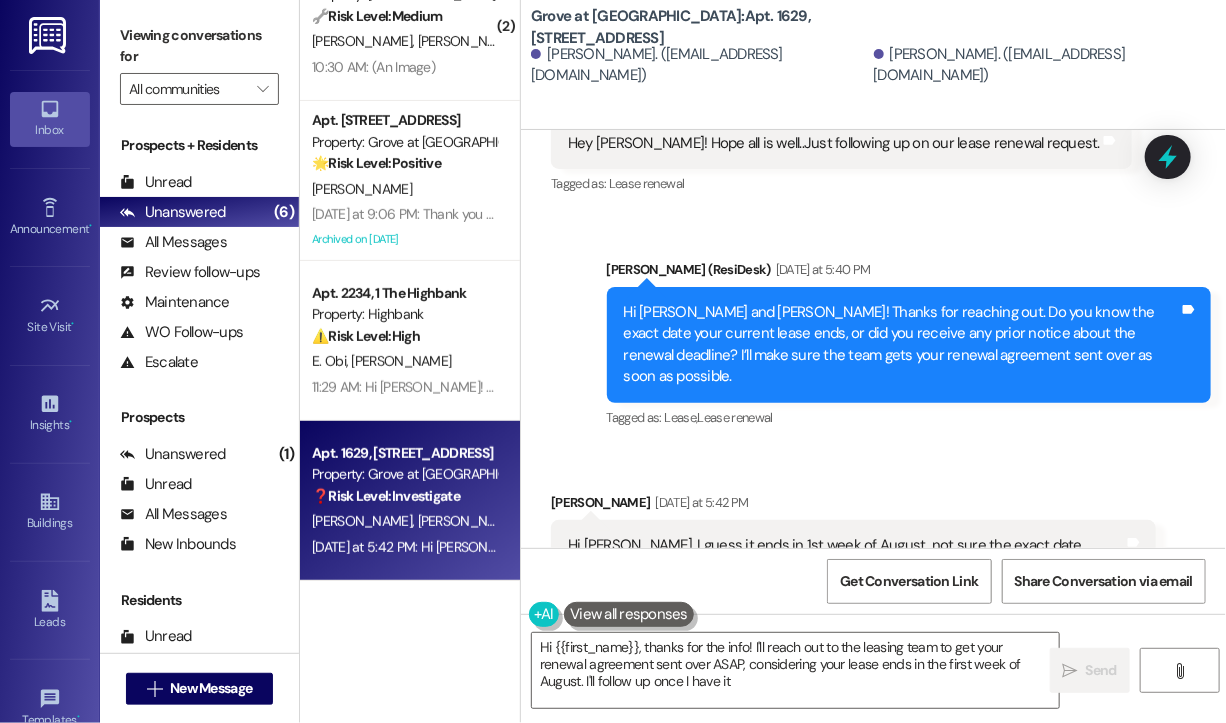 type on "Hi {{first_name}}, thanks for the info! I'll reach out to the leasing team to get your renewal agreement sent over ASAP, considering your lease ends in the first week of August. I'll follow up once I have it!" 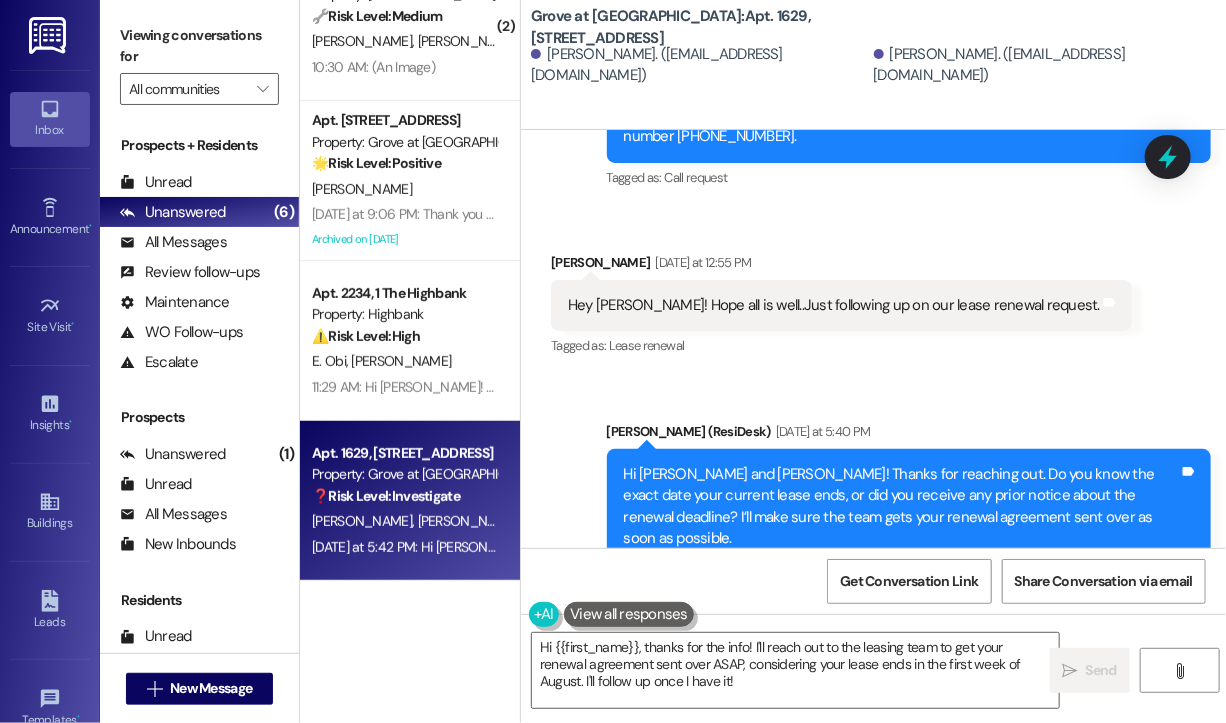 scroll, scrollTop: 7131, scrollLeft: 0, axis: vertical 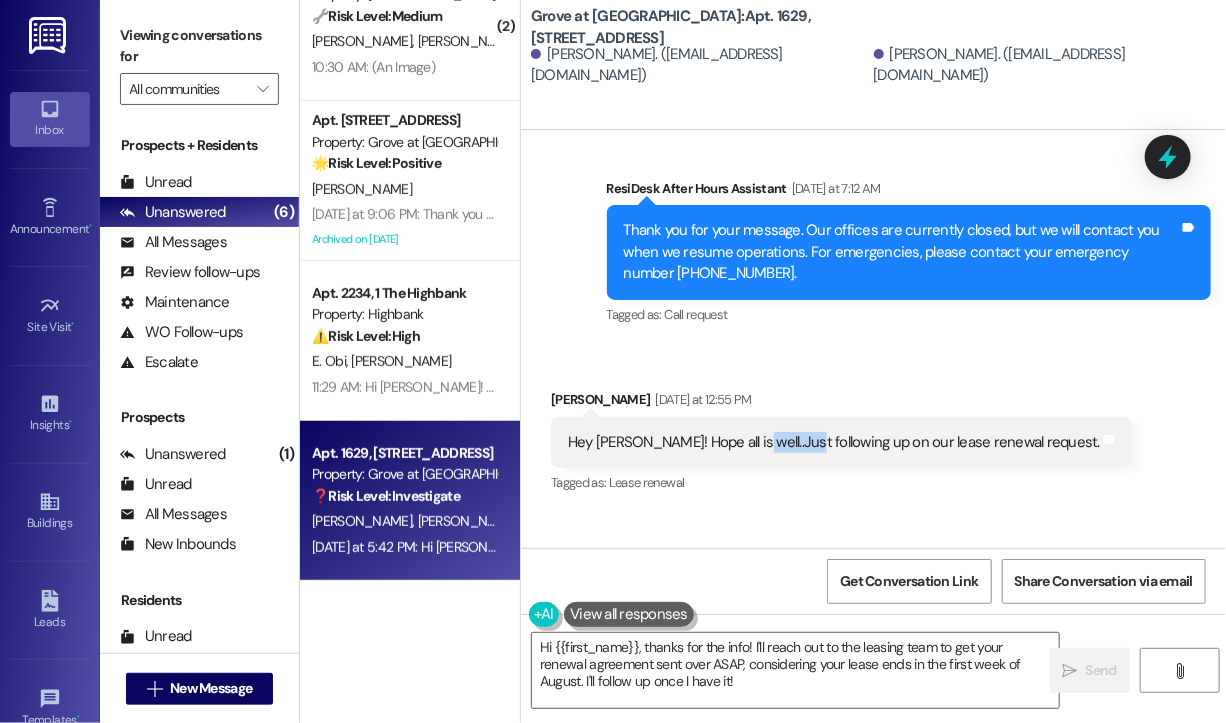 drag, startPoint x: 735, startPoint y: 395, endPoint x: 793, endPoint y: 395, distance: 58 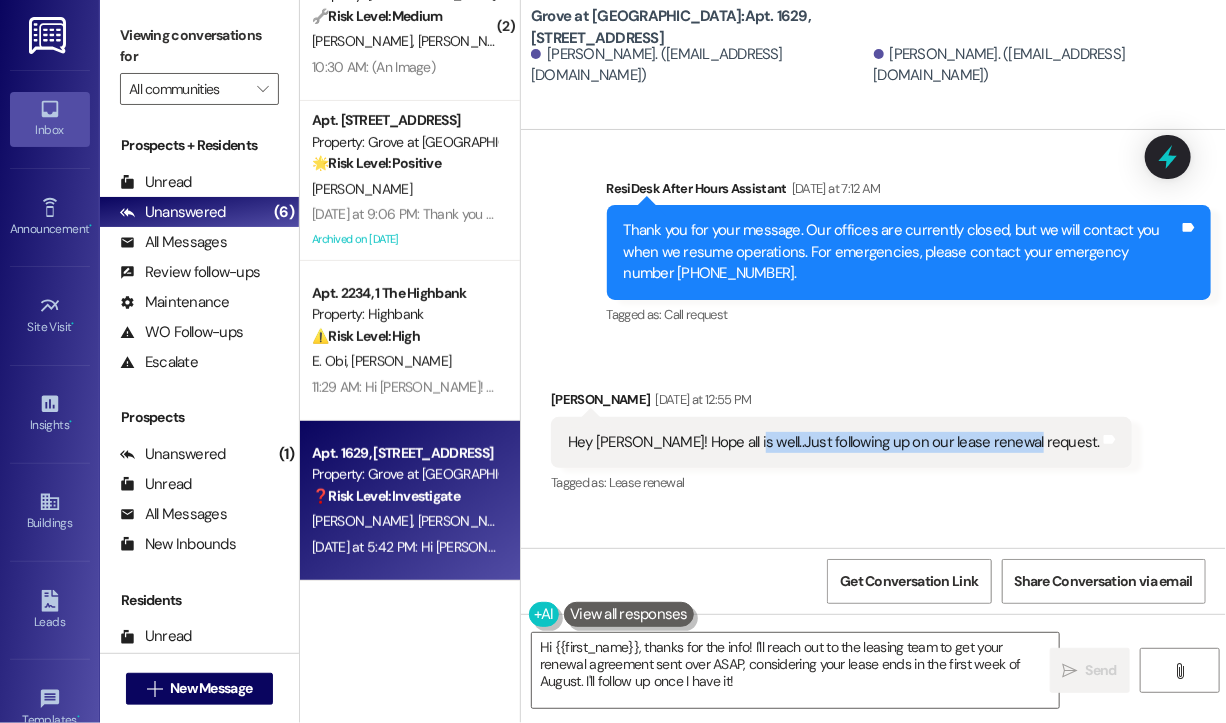 drag, startPoint x: 733, startPoint y: 394, endPoint x: 1012, endPoint y: 411, distance: 279.51746 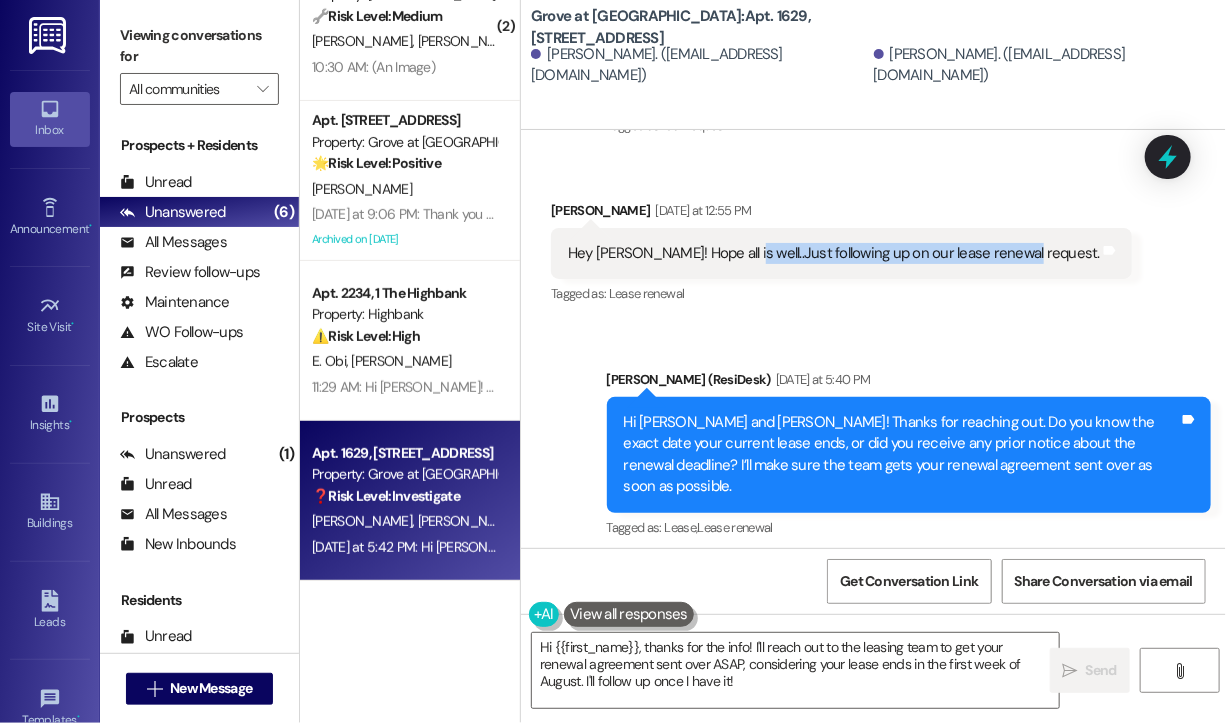scroll, scrollTop: 7431, scrollLeft: 0, axis: vertical 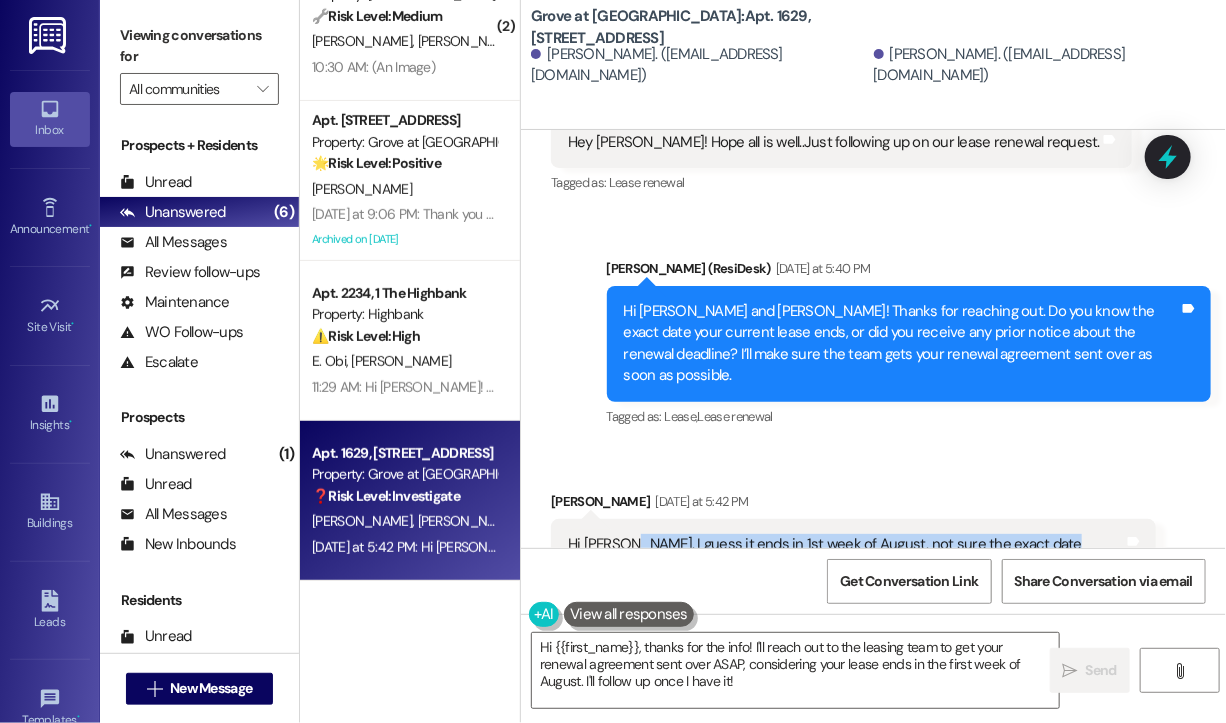 drag, startPoint x: 624, startPoint y: 479, endPoint x: 1044, endPoint y: 492, distance: 420.20114 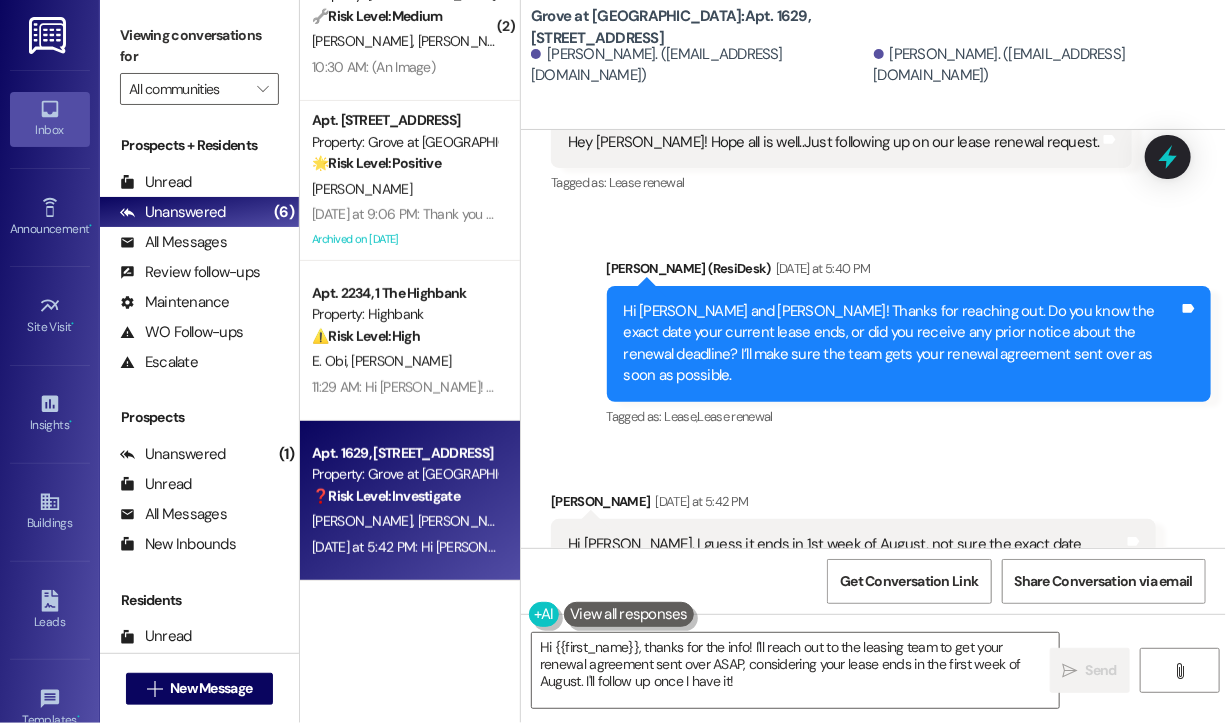 click on "Received via SMS Raj Trivedi Yesterday at 5:42 PM Hi Sarah, I guess it ends in 1st week of August, not sure the exact date though.  Tags and notes Tagged as:   Lease renewal Click to highlight conversations about Lease renewal" at bounding box center [873, 541] 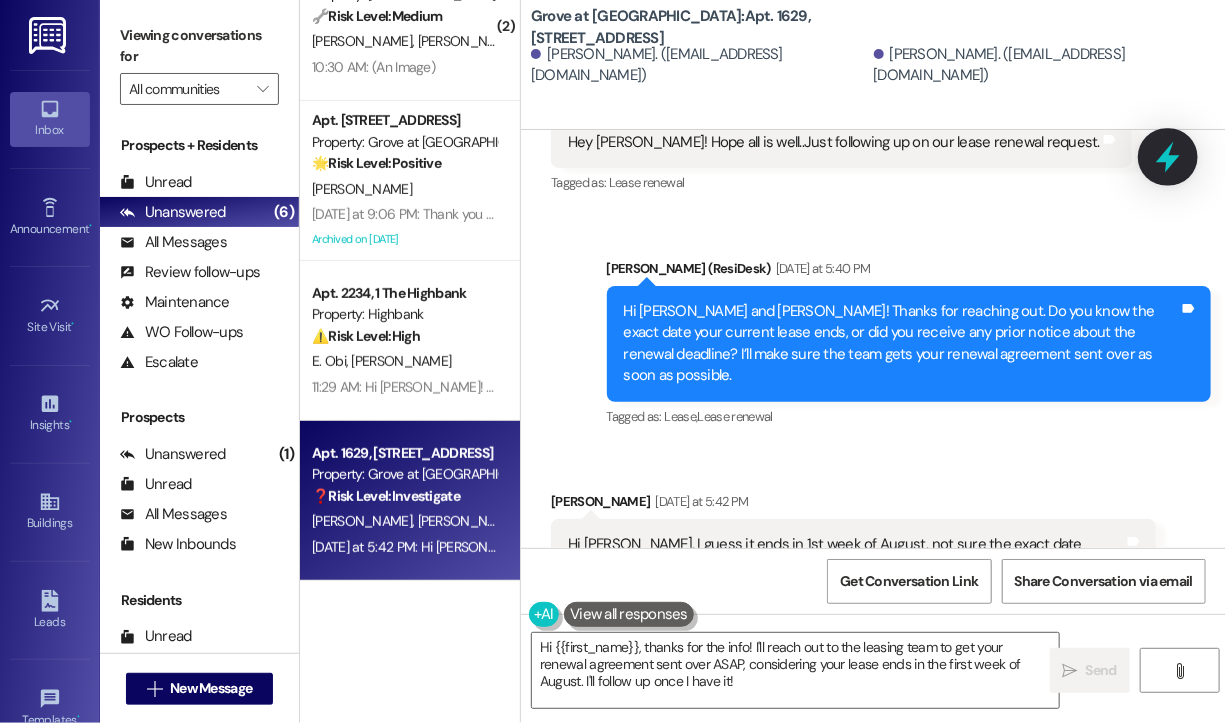 click 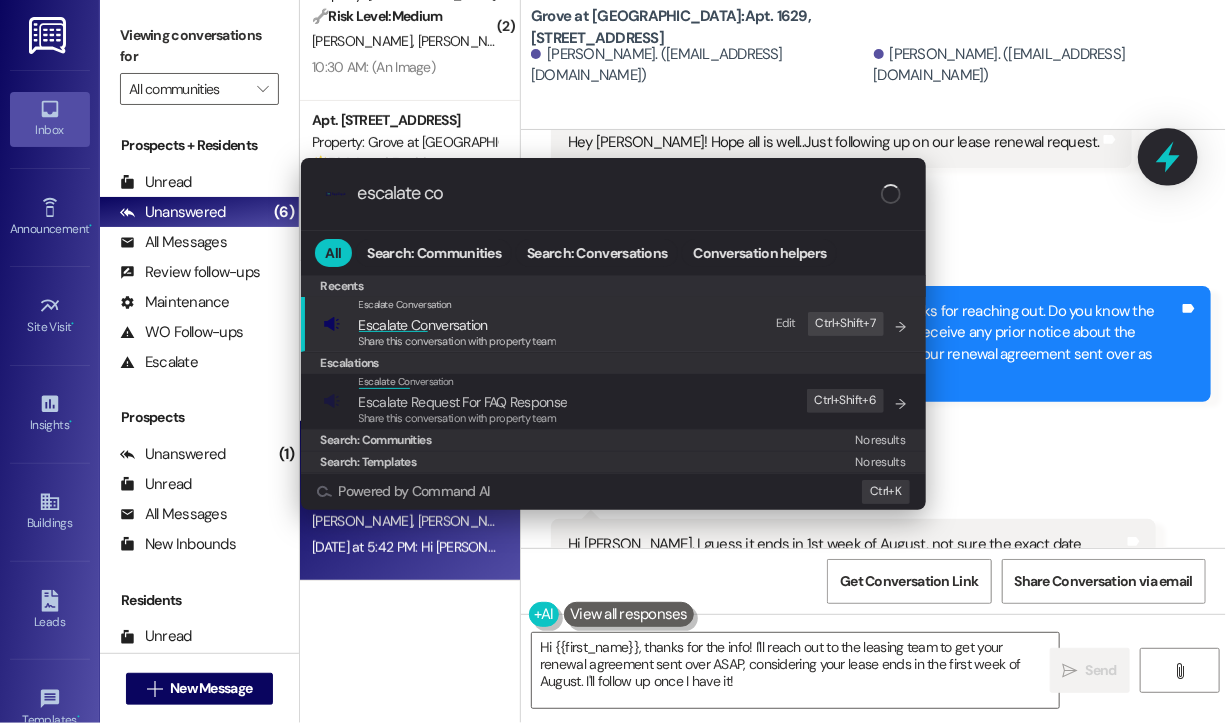 type on "escalate con" 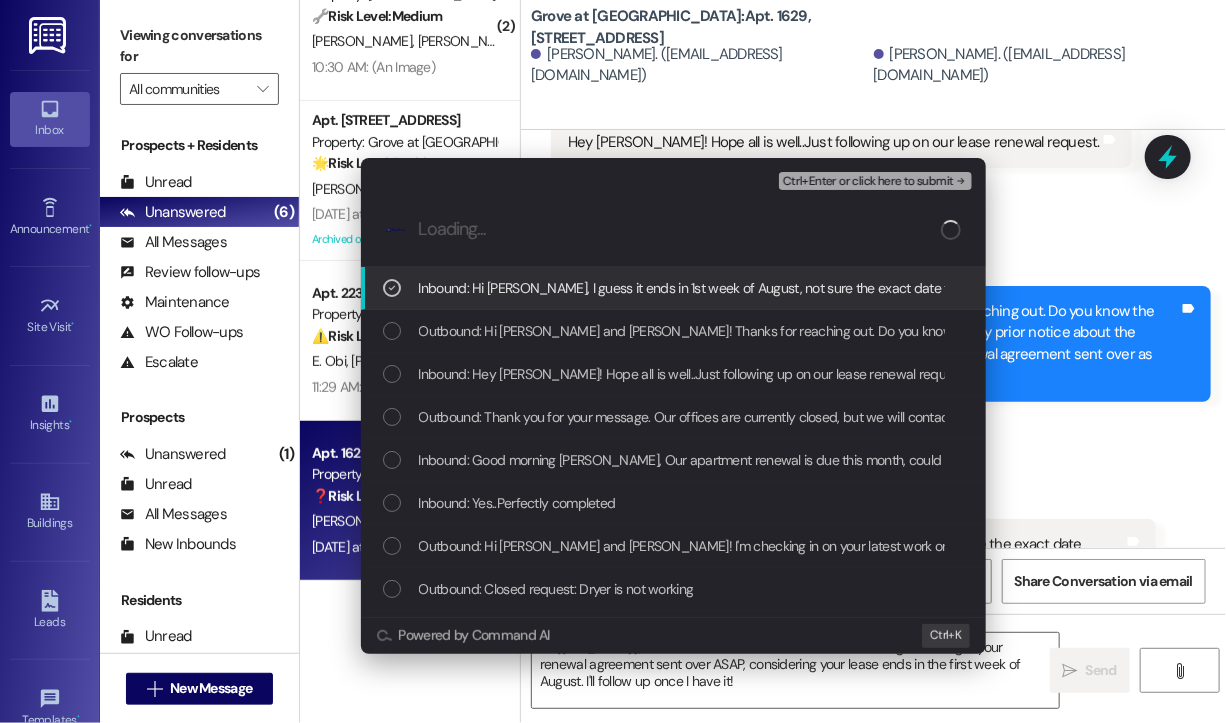 click on "Ctrl+Enter or click here to submit" at bounding box center [877, 181] 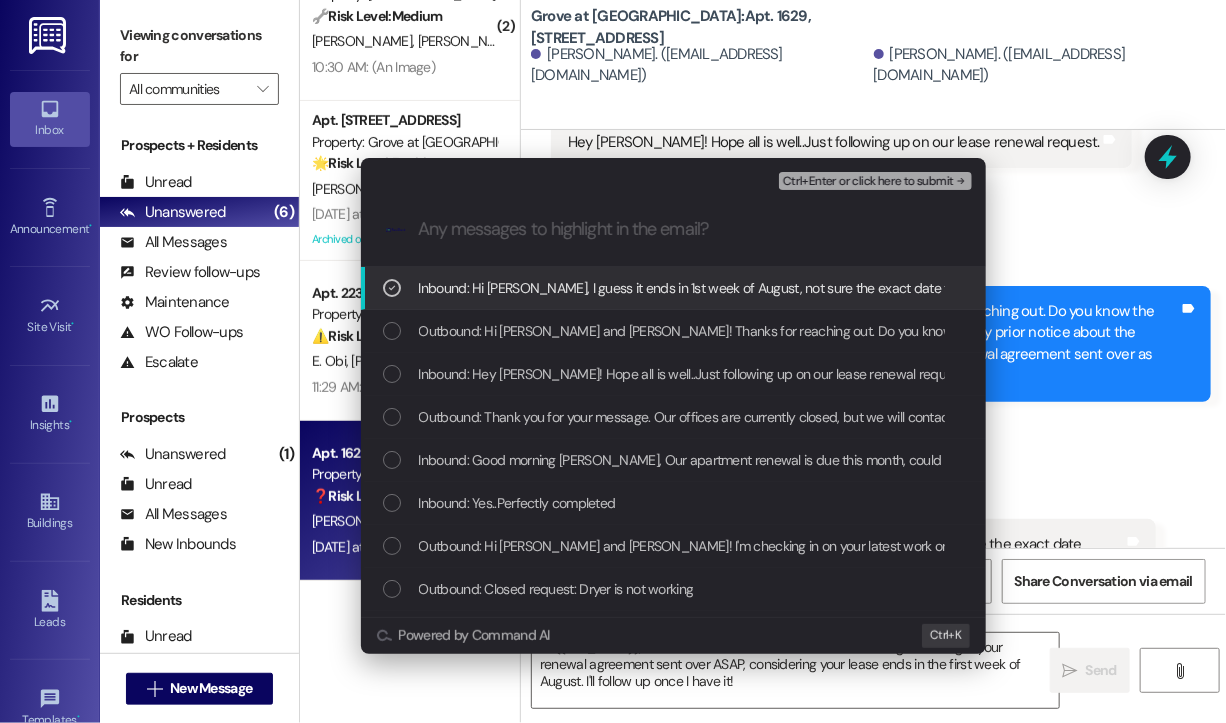 click on "Ctrl+Enter or click here to submit" at bounding box center [868, 182] 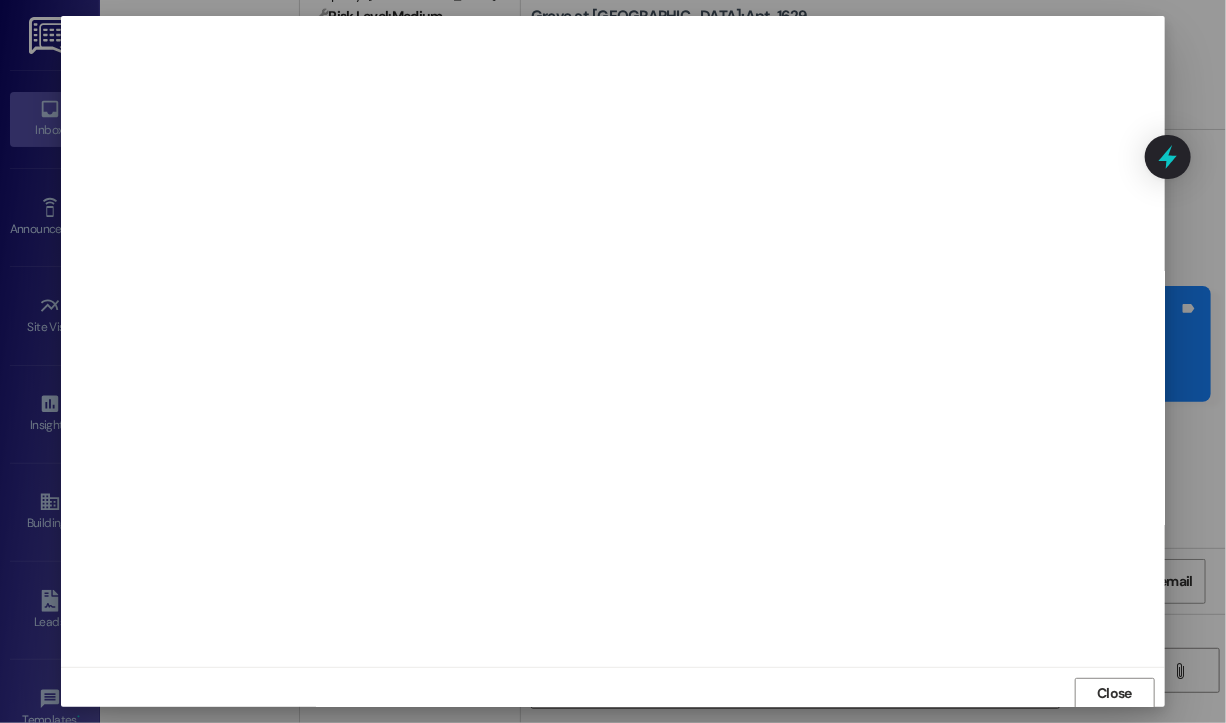scroll, scrollTop: 2, scrollLeft: 0, axis: vertical 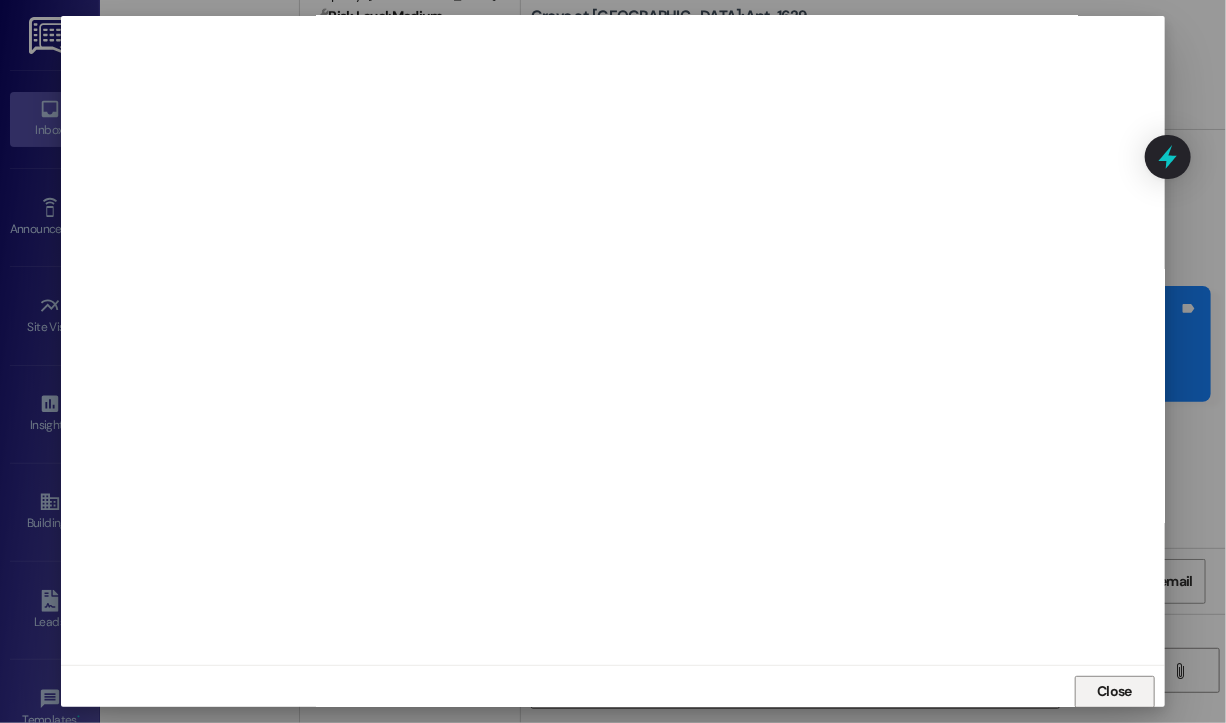click on "Close" at bounding box center [1114, 691] 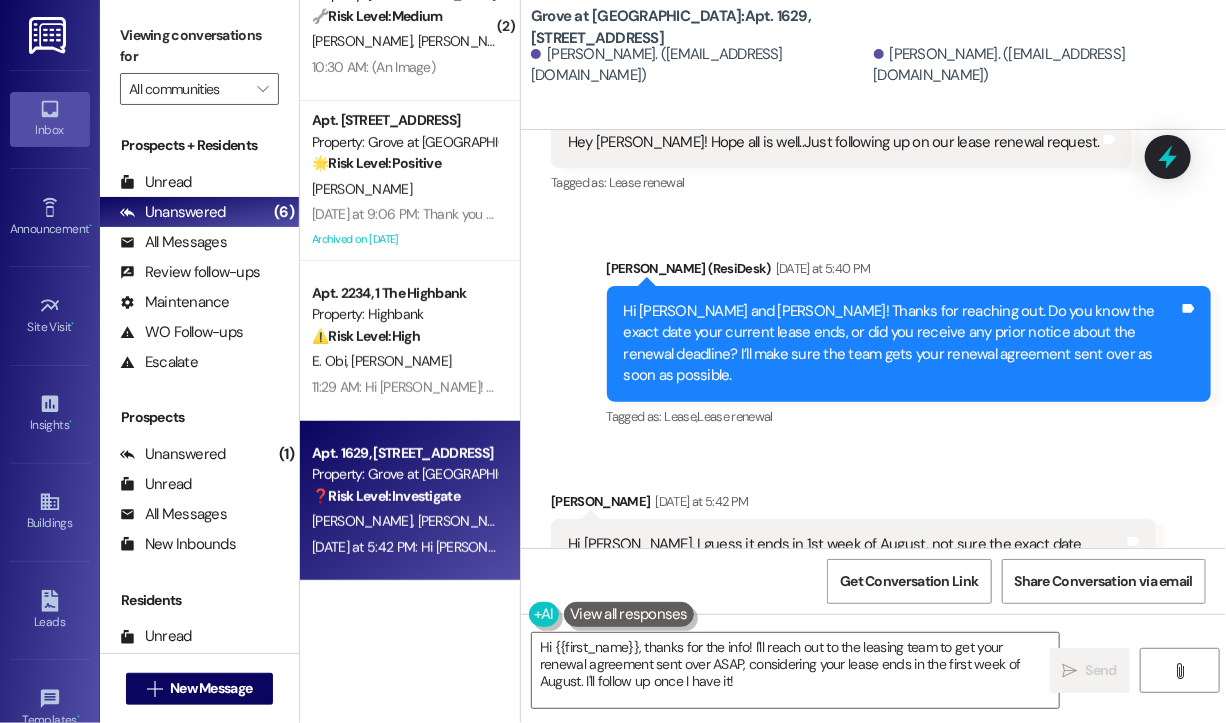click on "Received via SMS Raj Trivedi Yesterday at 5:42 PM Hi Sarah, I guess it ends in 1st week of August, not sure the exact date though.  Tags and notes Tagged as:   Lease renewal Click to highlight conversations about Lease renewal" at bounding box center [873, 541] 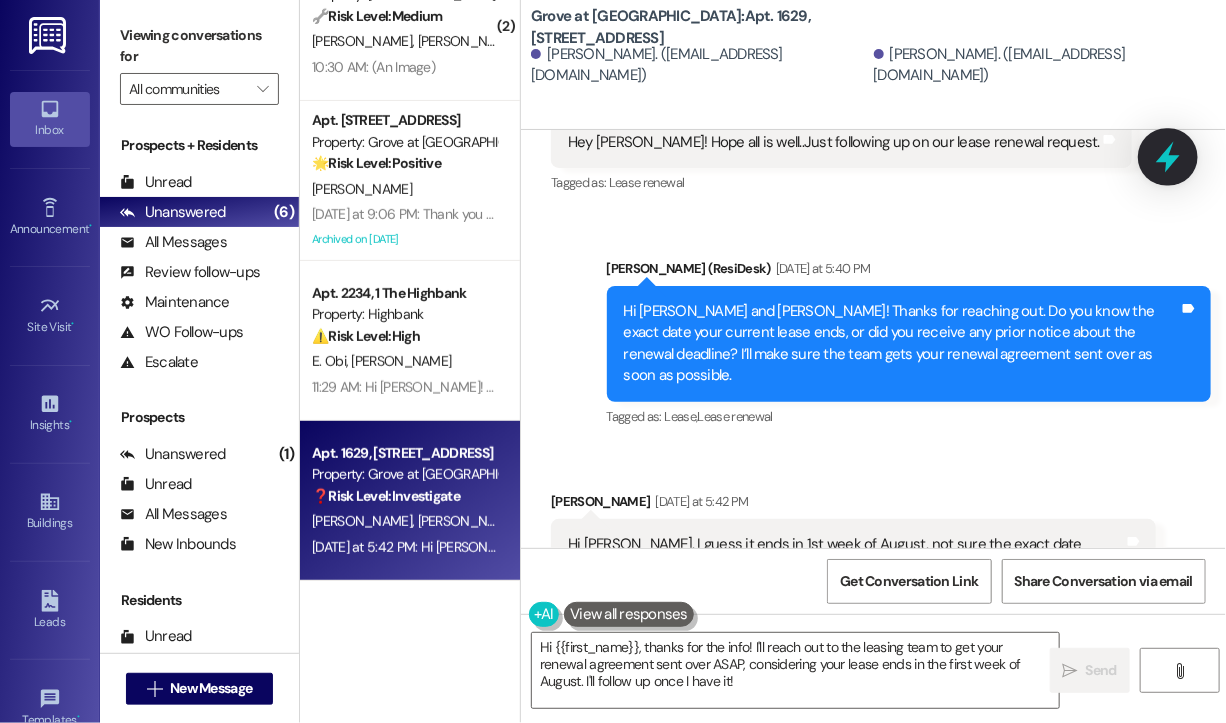 click 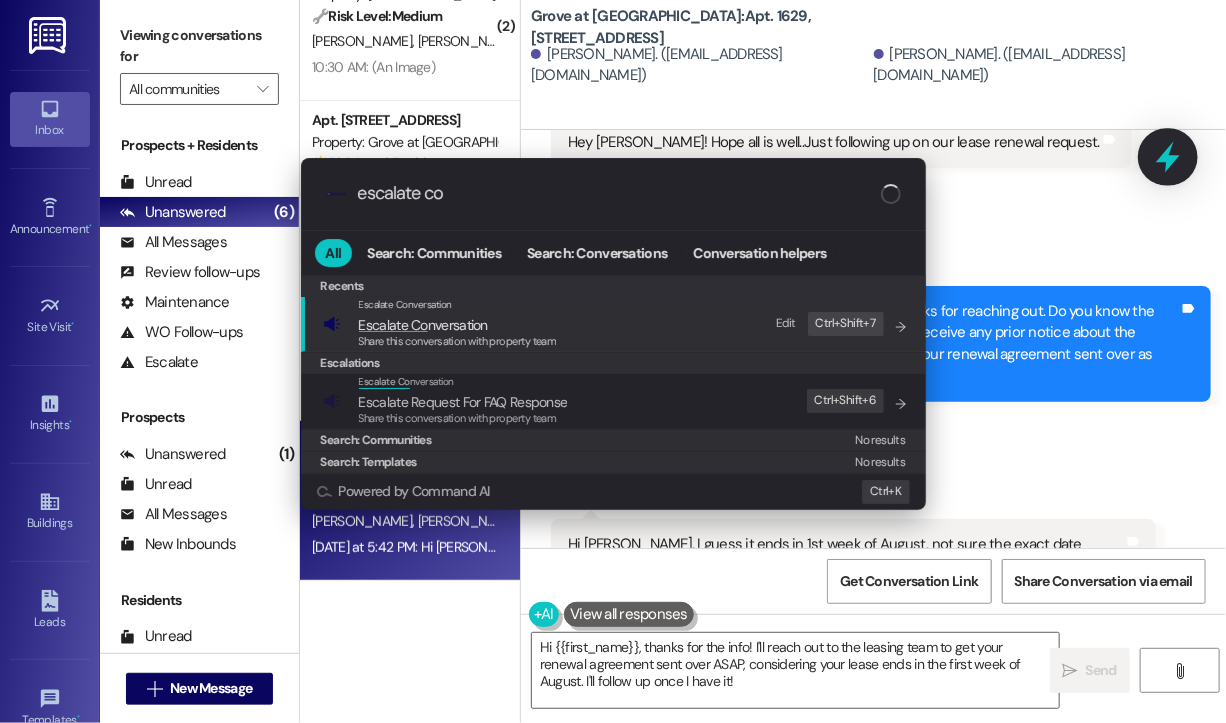 type on "escalate con" 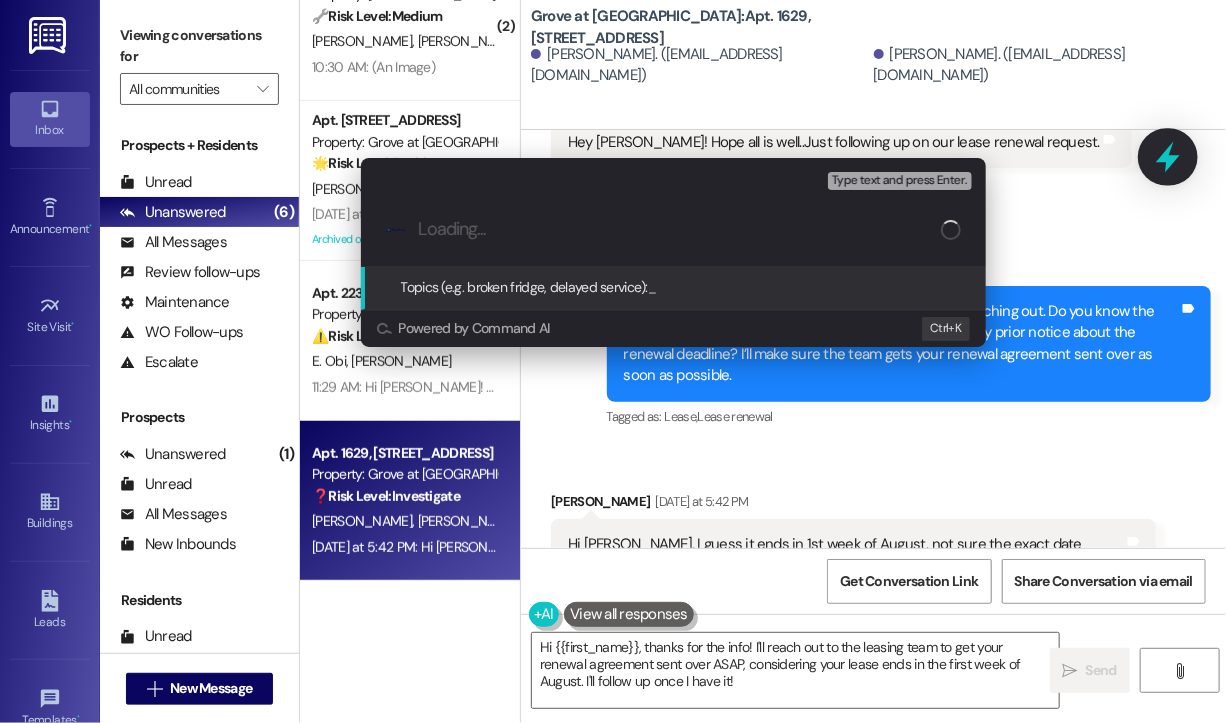paste on "Follow-Up on Lease Renewal Request – Unsure of Exact End Date in Early August" 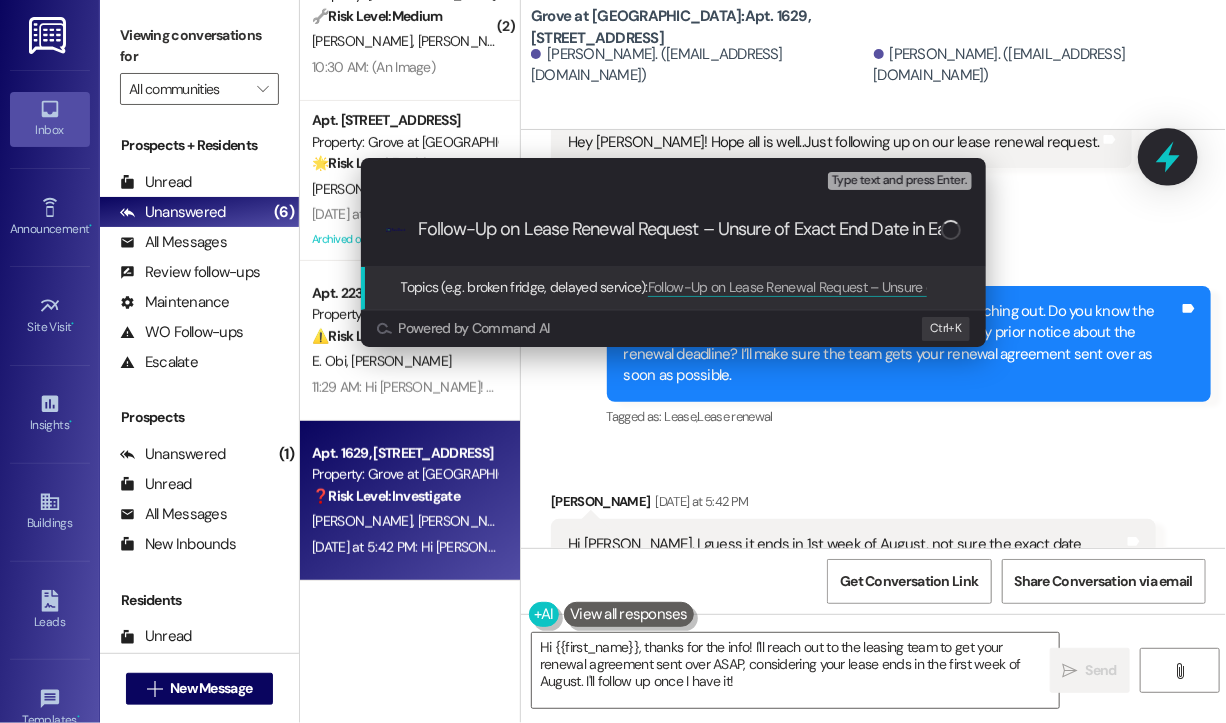 scroll, scrollTop: 0, scrollLeft: 83, axis: horizontal 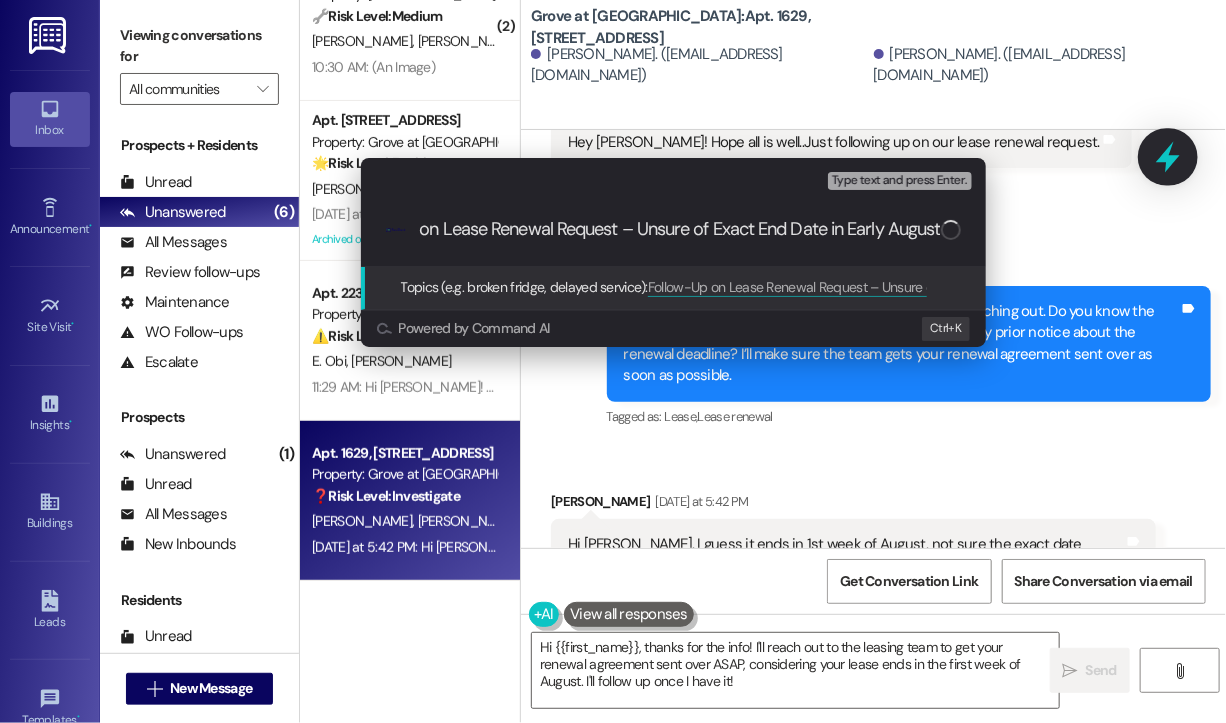 type 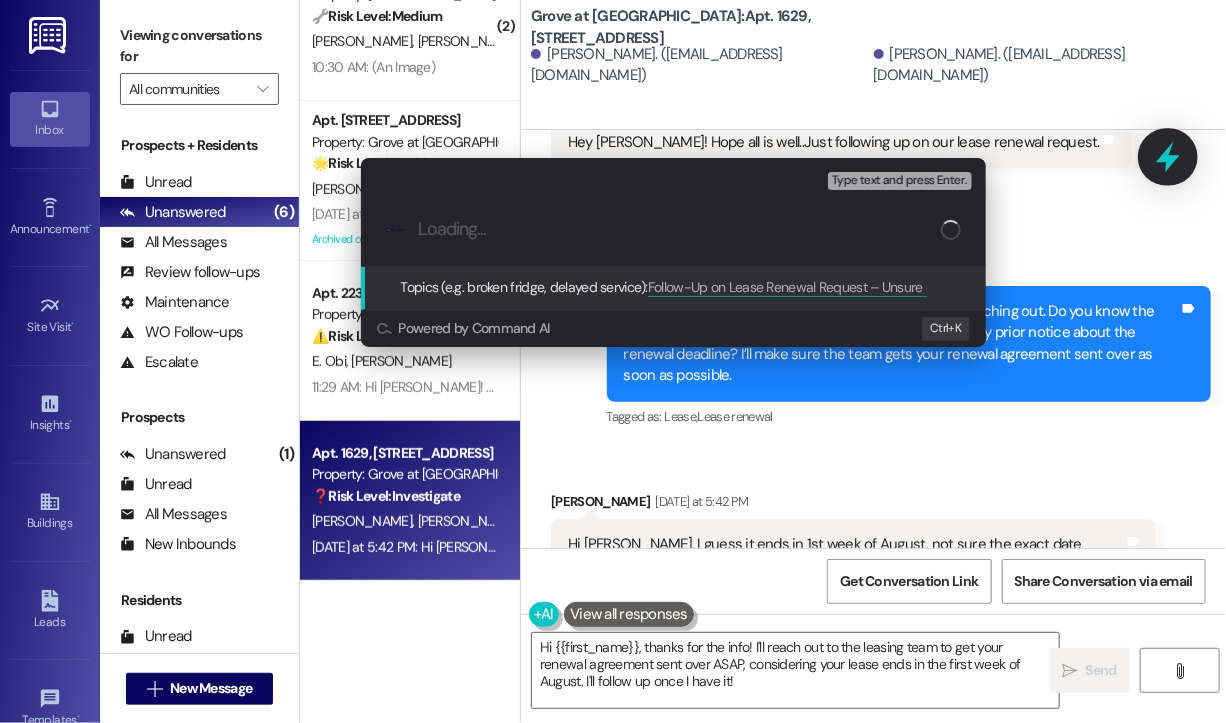 scroll, scrollTop: 0, scrollLeft: 0, axis: both 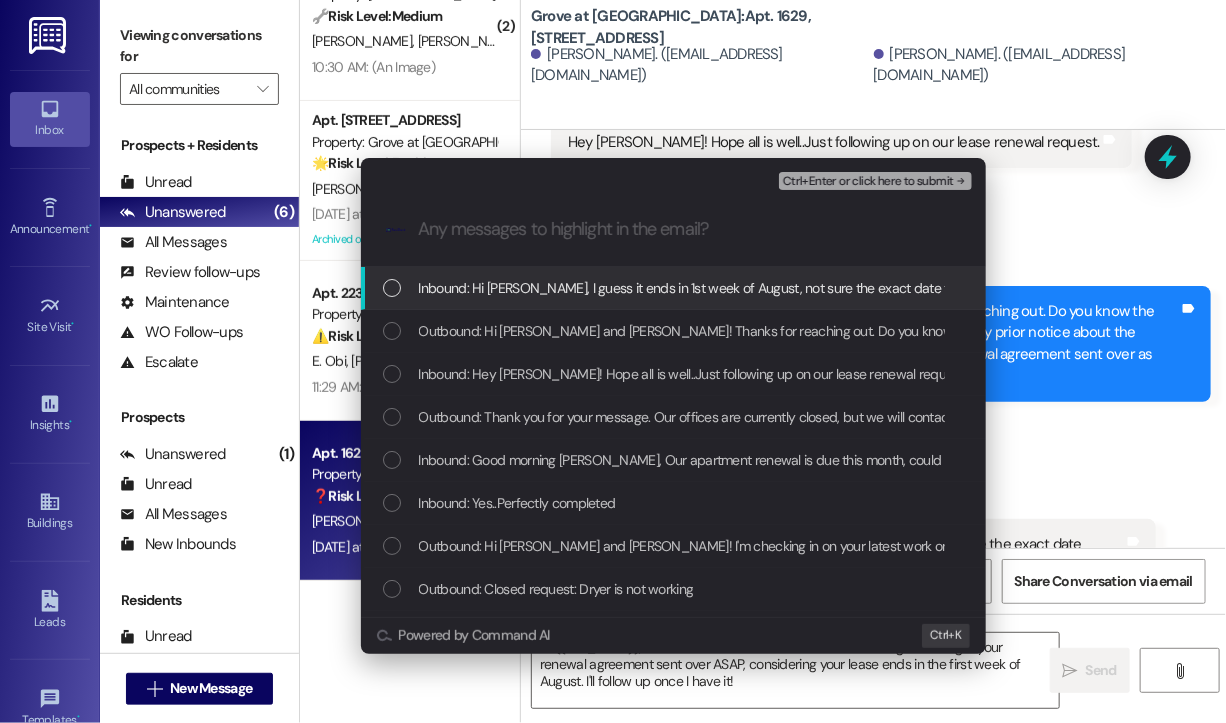 click on "Inbound: Hi Sarah, I guess it ends in 1st week of August, not sure the exact date though." at bounding box center [703, 288] 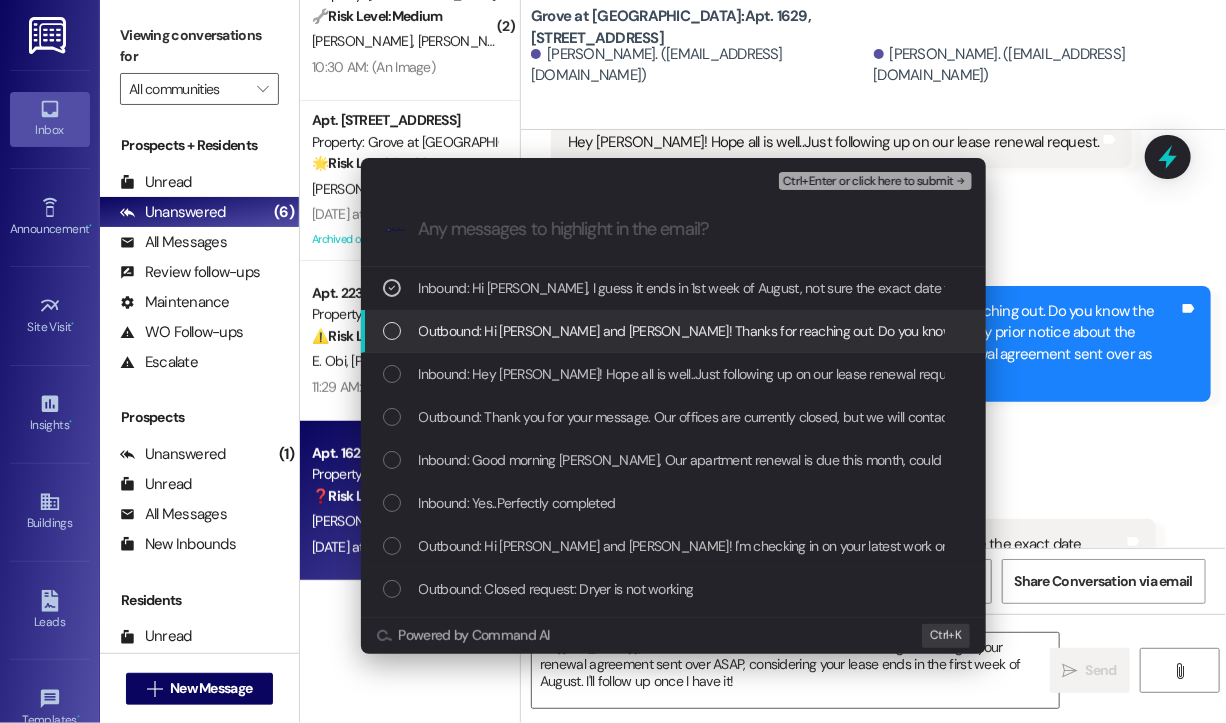 click on "Outbound: Hi Raj and Tanisha! Thanks for reaching out. Do you know the exact date your current lease ends, or did you receive any prior notice about the renewal deadline? I’ll make sure the team gets your renewal agreement sent over as soon as possible." at bounding box center [1227, 331] 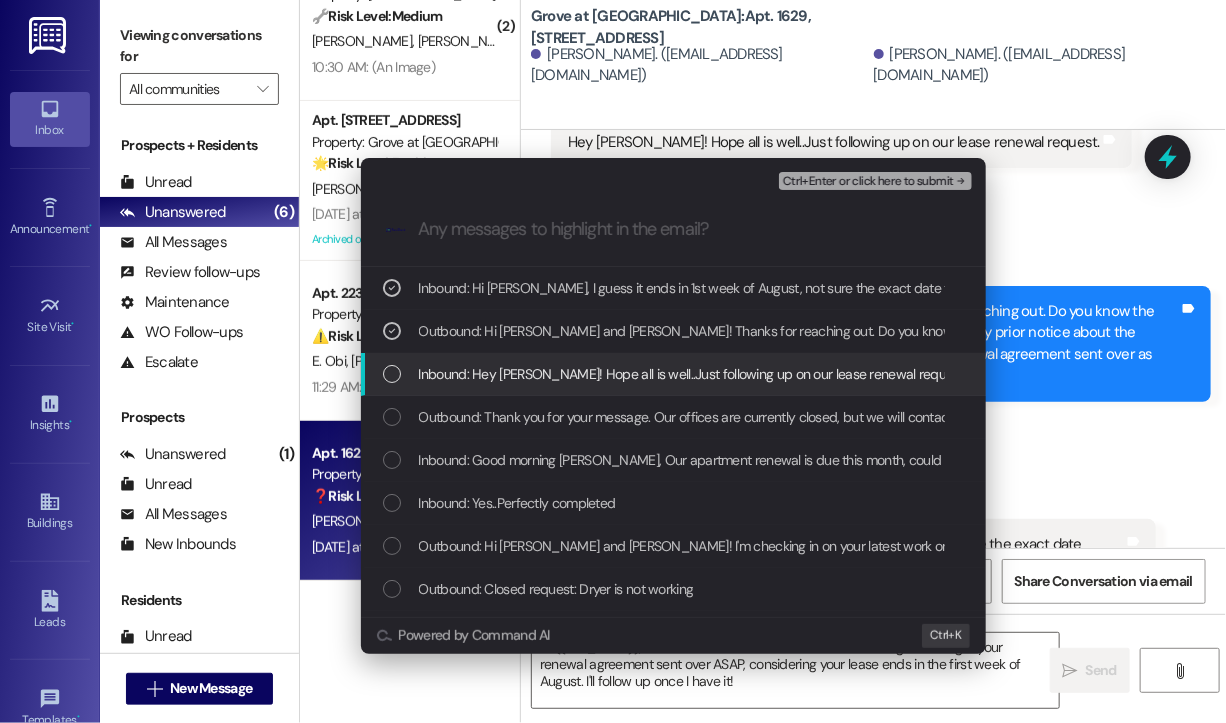 click on "Inbound: Hey Sarah! Hope all is well..Just following up on our lease renewal request." at bounding box center [693, 374] 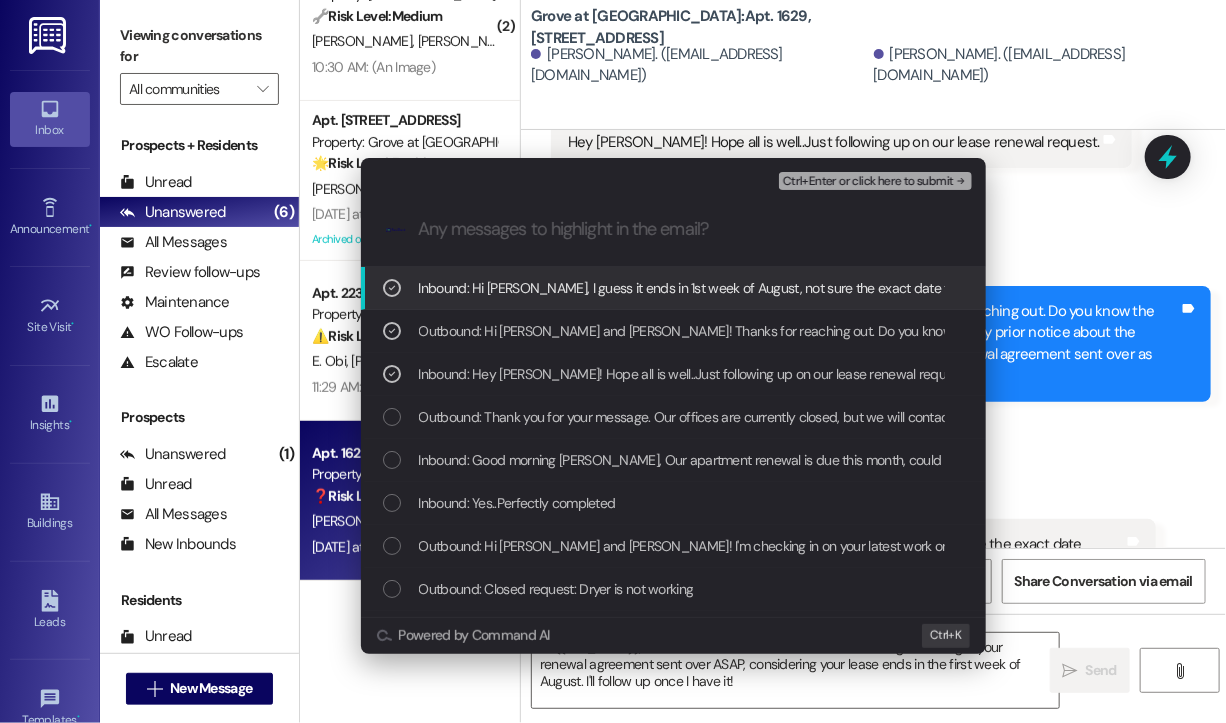 click on "Ctrl+Enter or click here to submit" at bounding box center [868, 182] 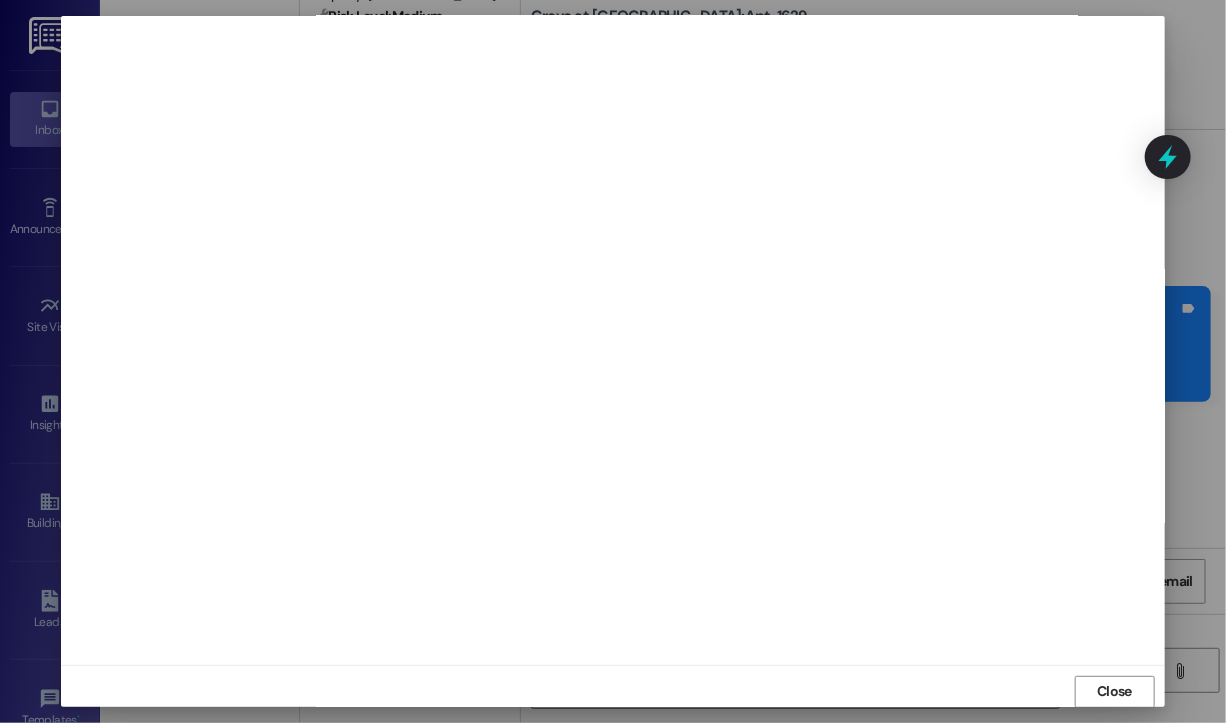 scroll, scrollTop: 12, scrollLeft: 0, axis: vertical 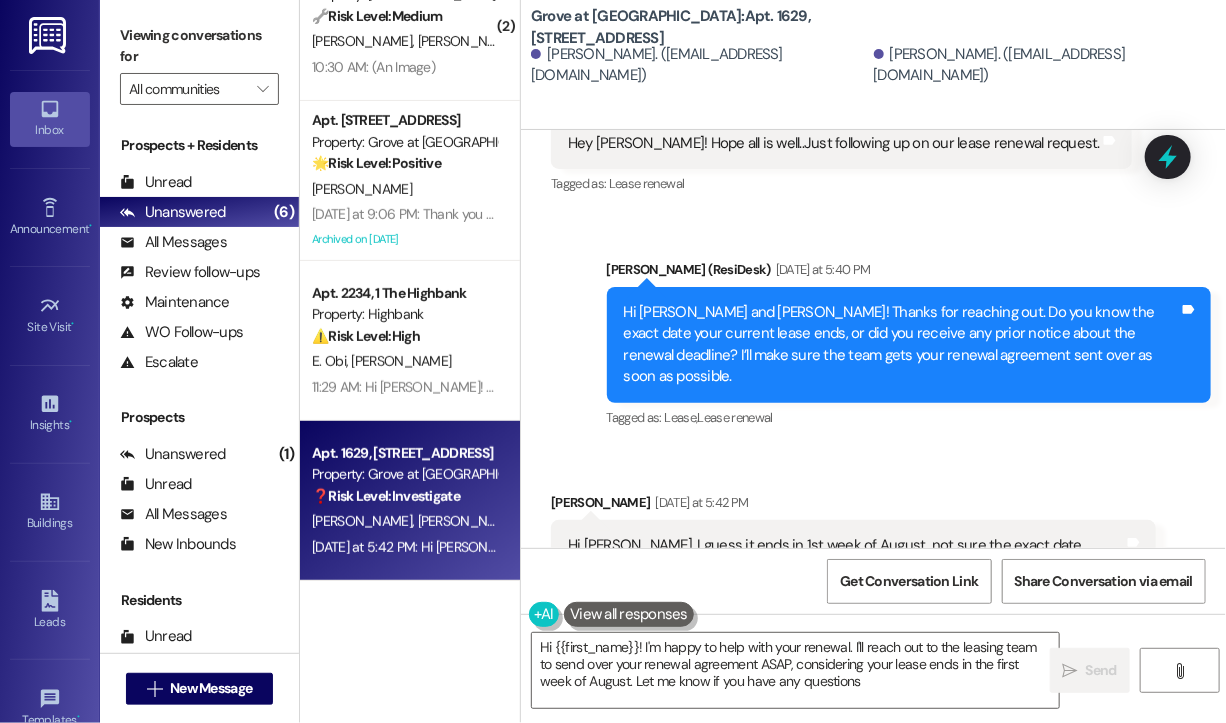 type on "Hi {{first_name}}! I'm happy to help with your renewal. I'll reach out to the leasing team to send over your renewal agreement ASAP, considering your lease ends in the first week of August. Let me know if you have any questions!" 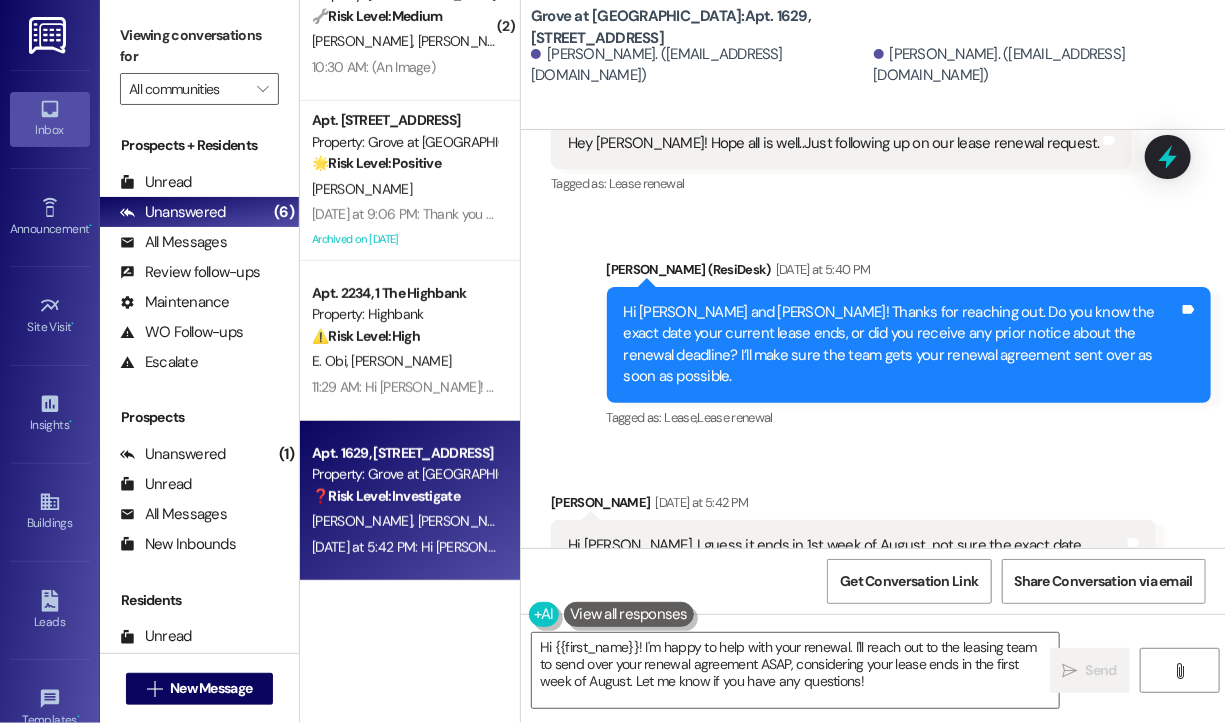 click on "Received via SMS Raj Trivedi Yesterday at 5:42 PM Hi Sarah, I guess it ends in 1st week of August, not sure the exact date though.  Tags and notes Tagged as:   Lease renewal ,  Click to highlight conversations about Lease renewal Emailed client ,  Click to highlight conversations about Emailed client Escalation type escalation Click to highlight conversations about Escalation type escalation" at bounding box center (873, 542) 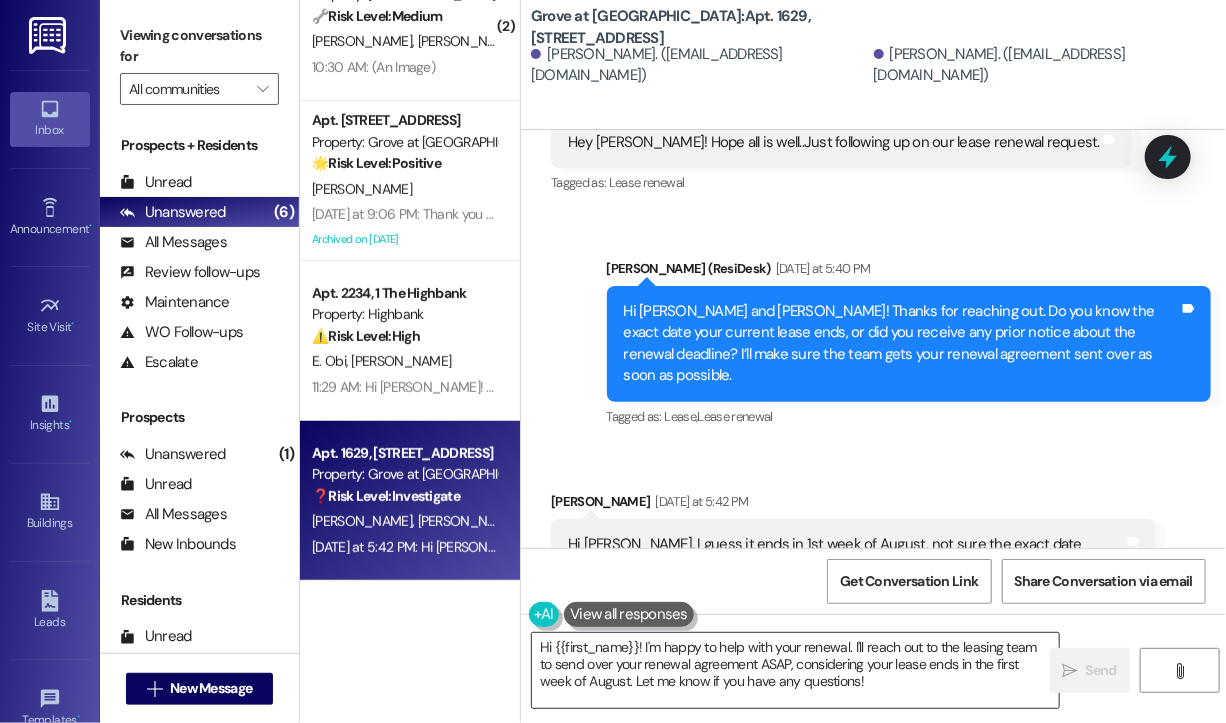 click on "Hi {{first_name}}! I'm happy to help with your renewal. I'll reach out to the leasing team to send over your renewal agreement ASAP, considering your lease ends in the first week of August. Let me know if you have any questions!" at bounding box center (795, 670) 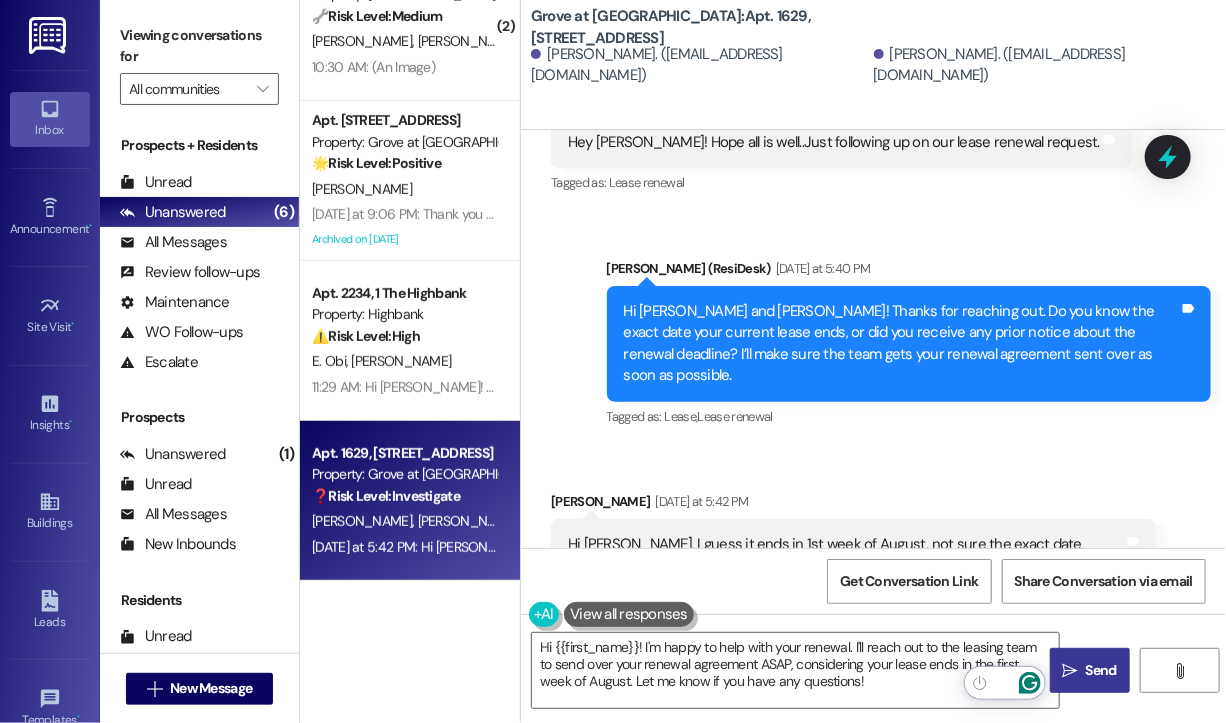 click on "" at bounding box center (1070, 671) 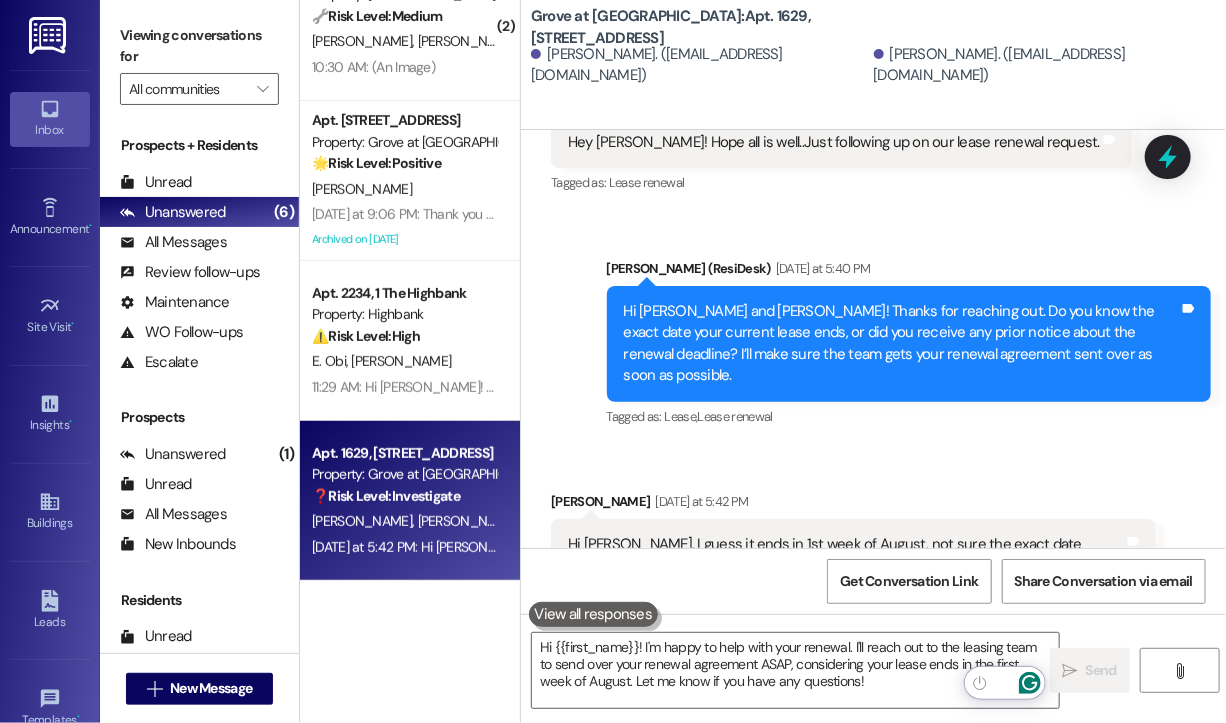 type 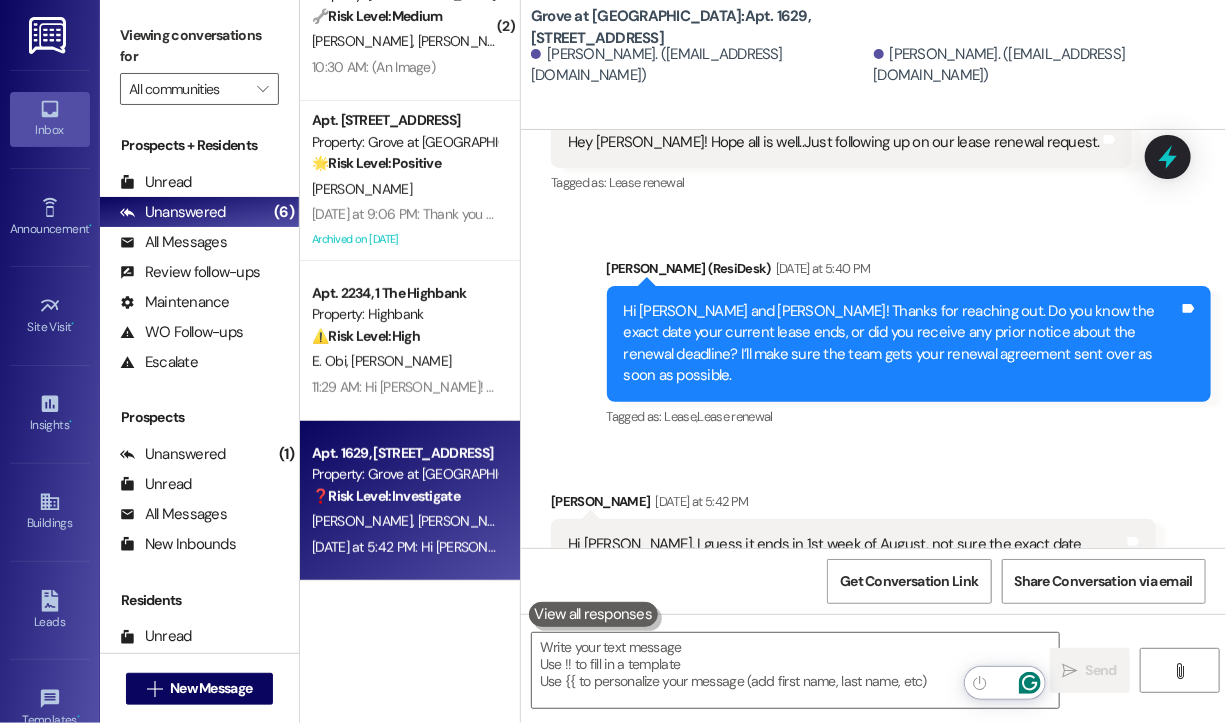 scroll, scrollTop: 7430, scrollLeft: 0, axis: vertical 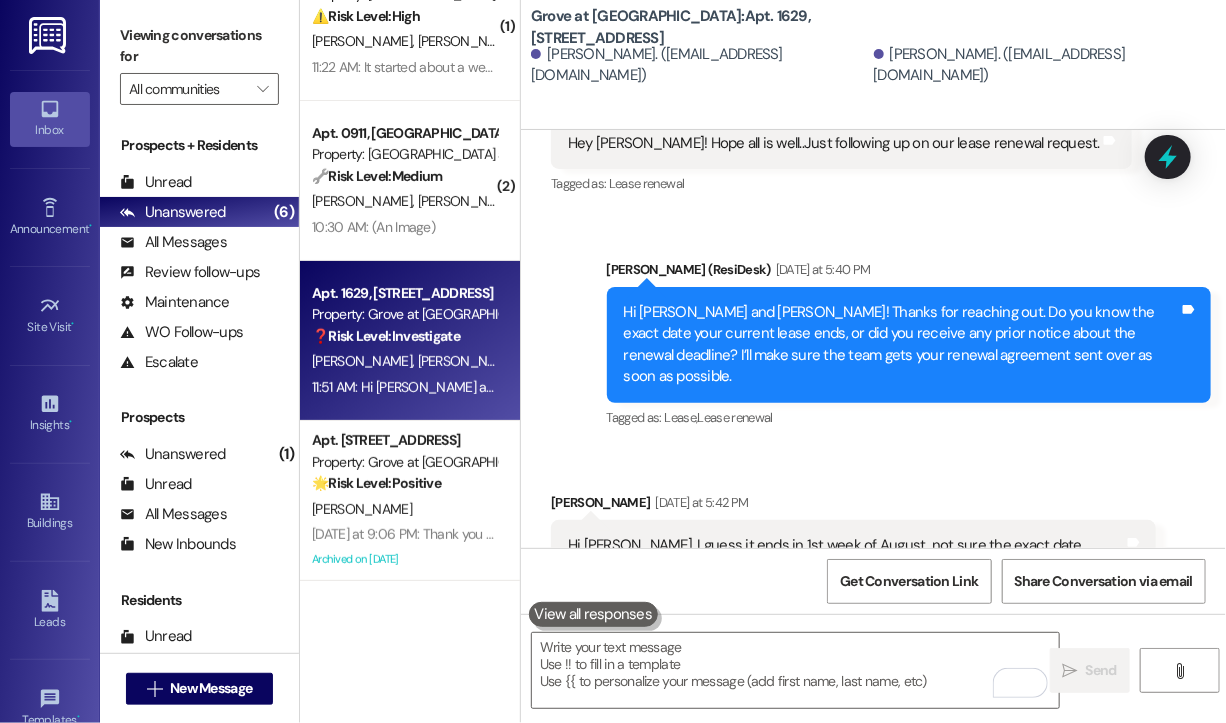 click on "Received via SMS Raj Trivedi Yesterday at 5:42 PM Hi Sarah, I guess it ends in 1st week of August, not sure the exact date though.  Tags and notes Tagged as:   Lease renewal ,  Click to highlight conversations about Lease renewal Emailed client ,  Click to highlight conversations about Emailed client Escalation type escalation Click to highlight conversations about Escalation type escalation" at bounding box center [873, 542] 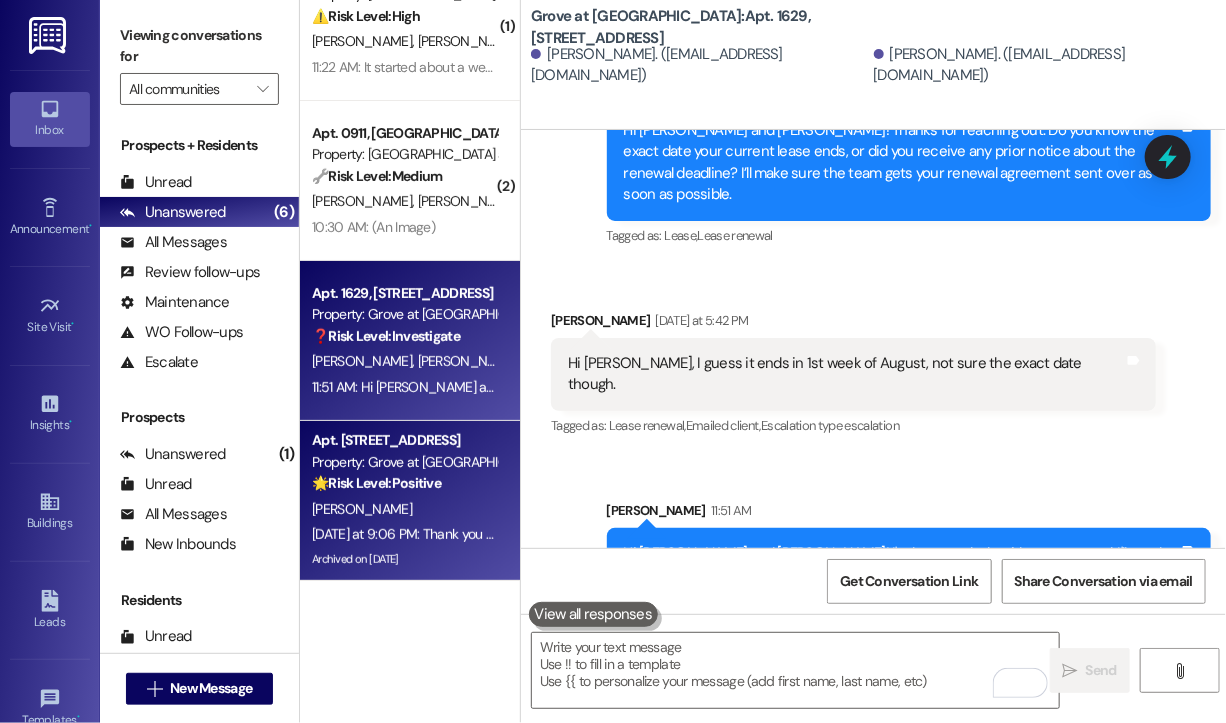 click on "🌟  Risk Level:  Positive" at bounding box center [376, 483] 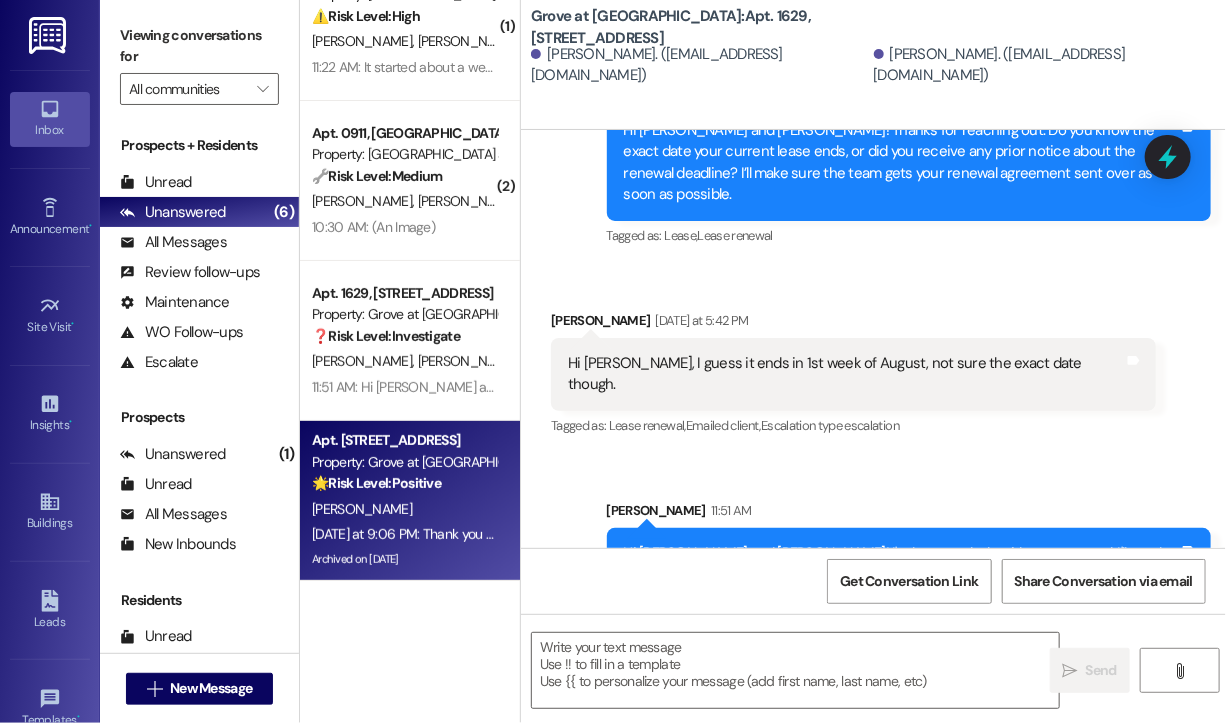 type on "Fetching suggested responses. Please feel free to read through the conversation in the meantime." 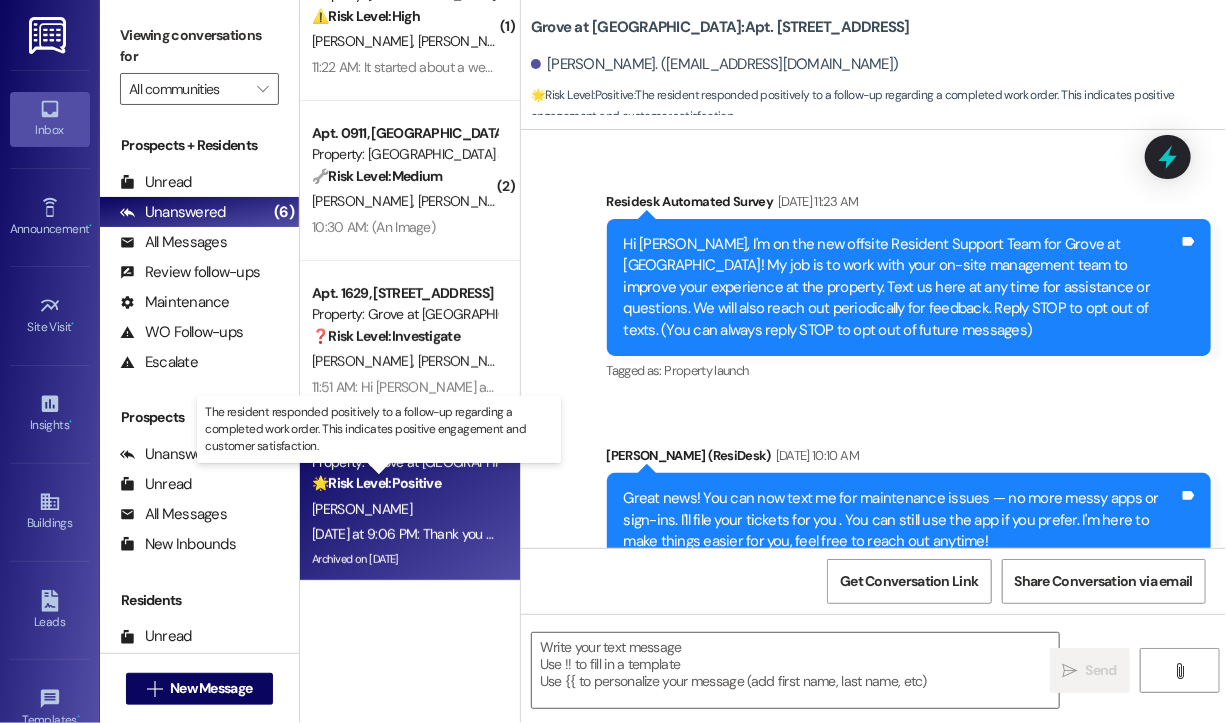 scroll, scrollTop: 14966, scrollLeft: 0, axis: vertical 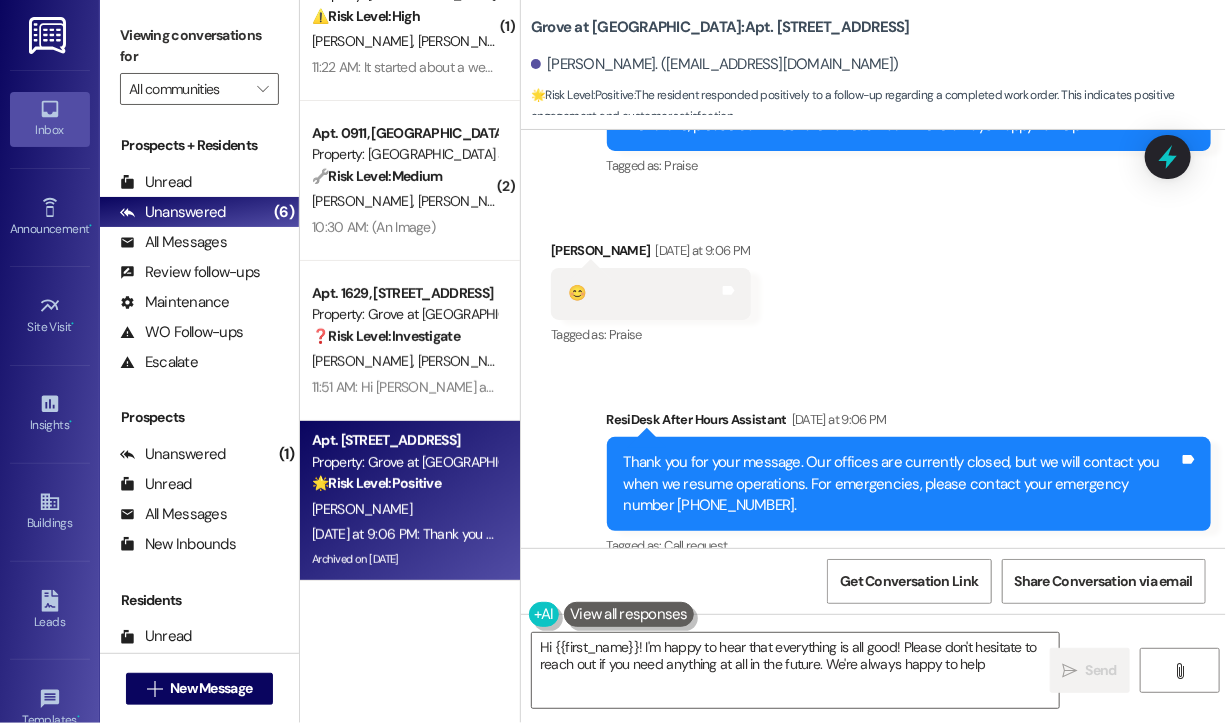 type on "Hi {{first_name}}! I'm happy to hear that everything is all good! Please don't hesitate to reach out if you need anything at all in the future. We're always happy to help!" 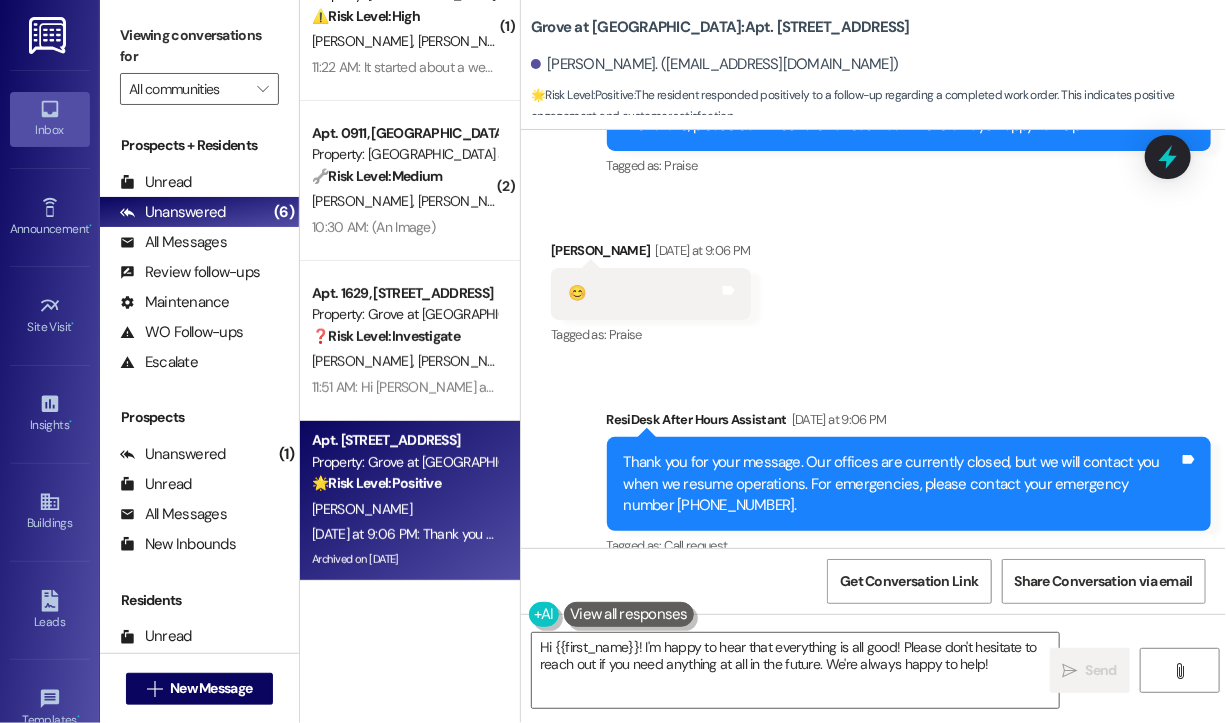 click on "Received via SMS Aleya Davis Yesterday at 9:06 PM 😊 Tags and notes Tagged as:   Praise Click to highlight conversations about Praise" at bounding box center [873, 279] 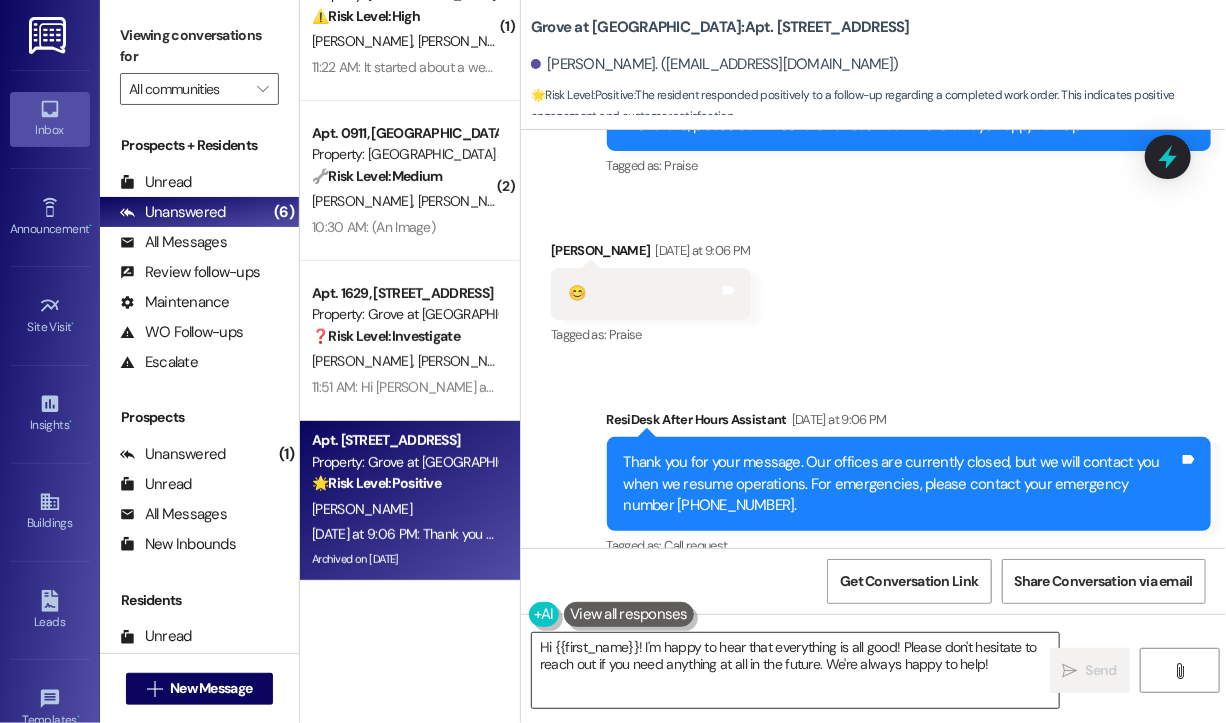 click on "Hi {{first_name}}! I'm happy to hear that everything is all good! Please don't hesitate to reach out if you need anything at all in the future. We're always happy to help!" at bounding box center [795, 670] 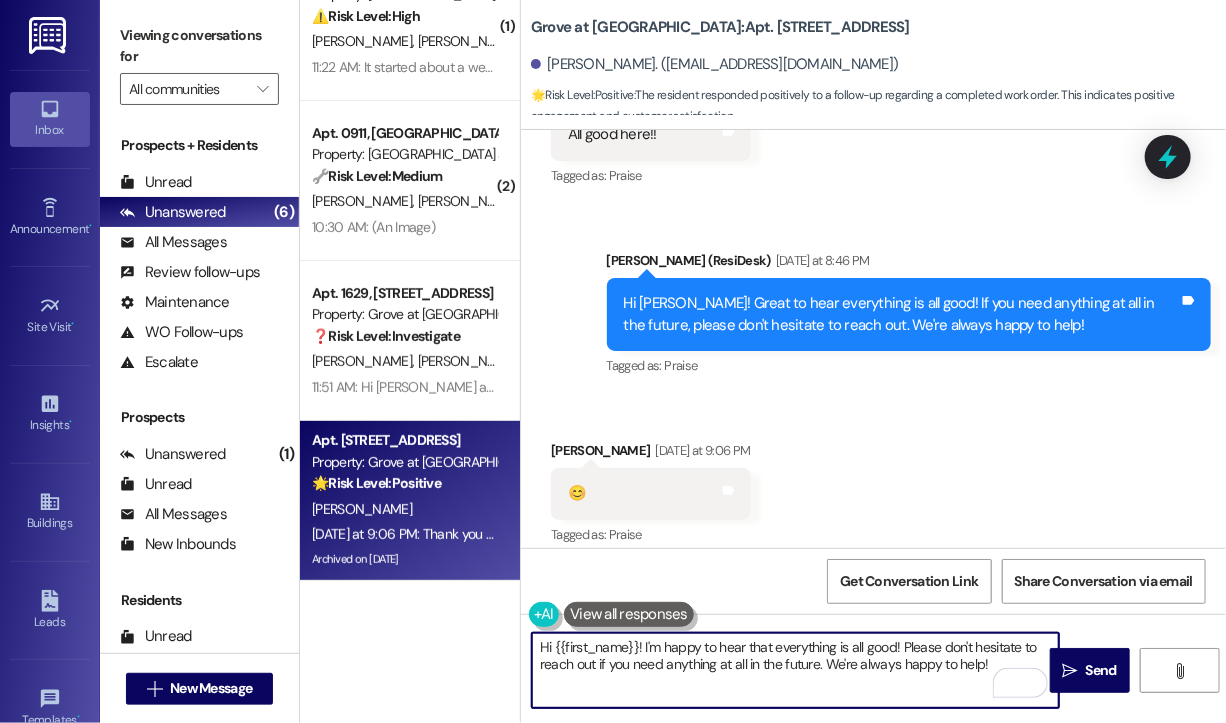 scroll, scrollTop: 14966, scrollLeft: 0, axis: vertical 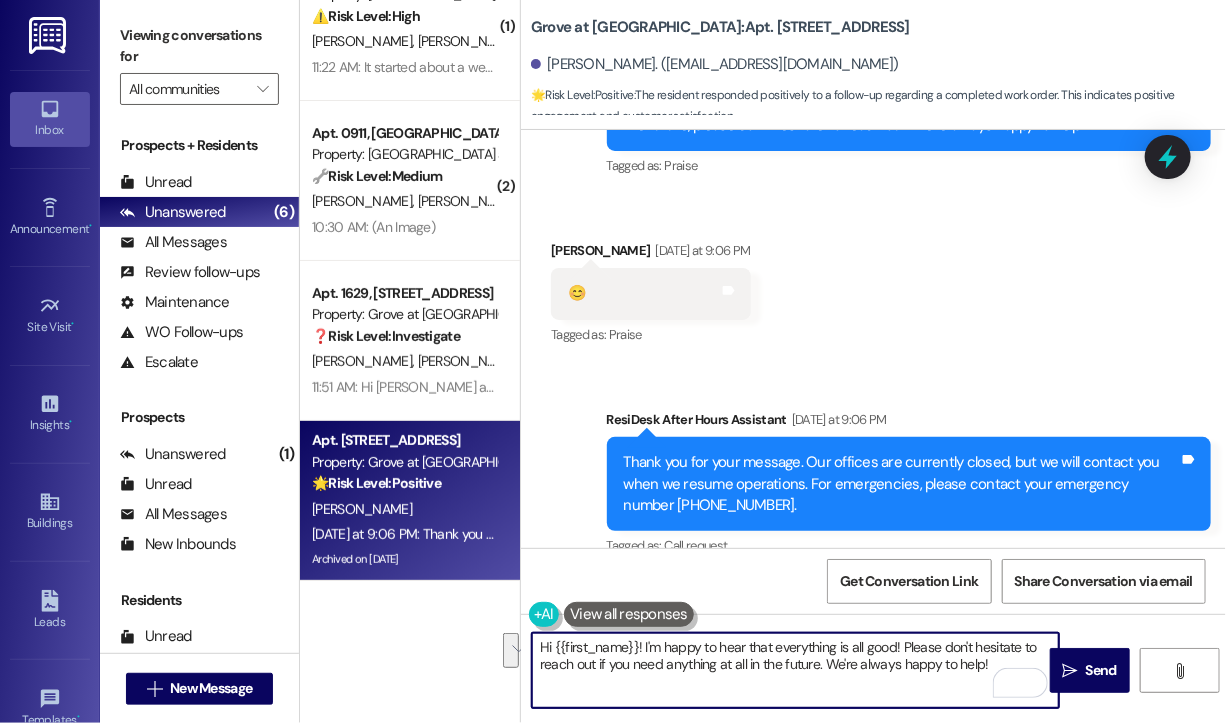 drag, startPoint x: 985, startPoint y: 664, endPoint x: 507, endPoint y: 639, distance: 478.65332 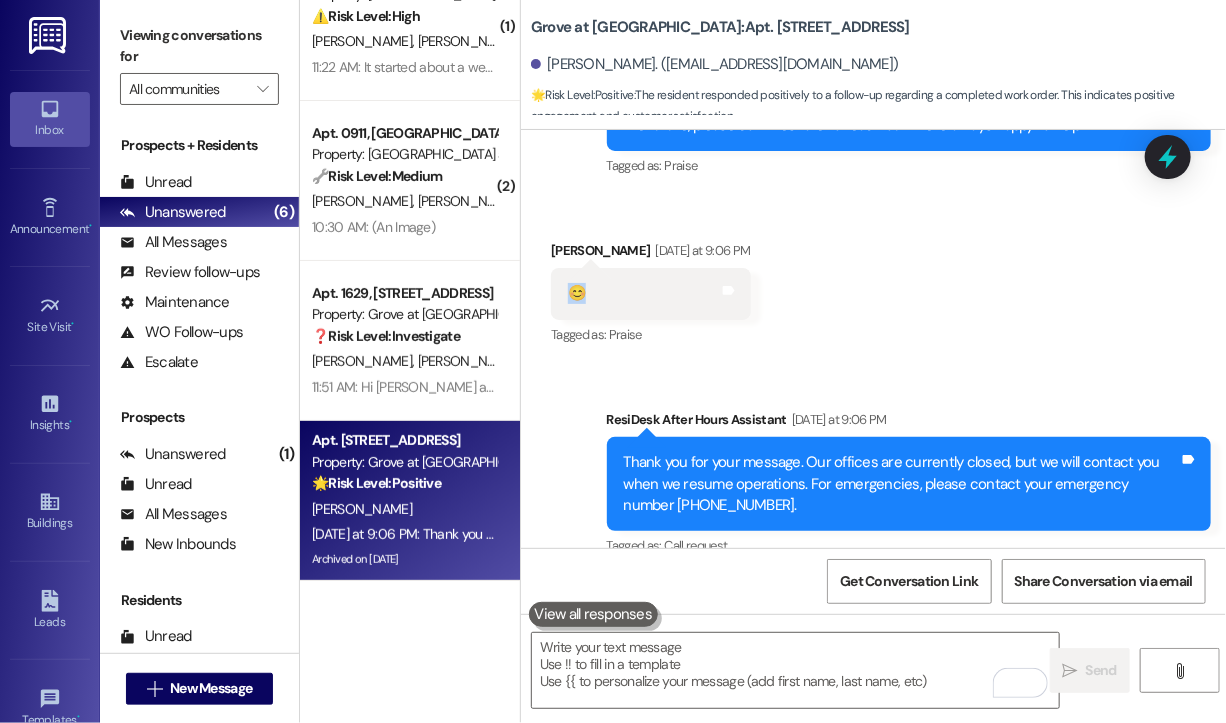 drag, startPoint x: 603, startPoint y: 268, endPoint x: 570, endPoint y: 267, distance: 33.01515 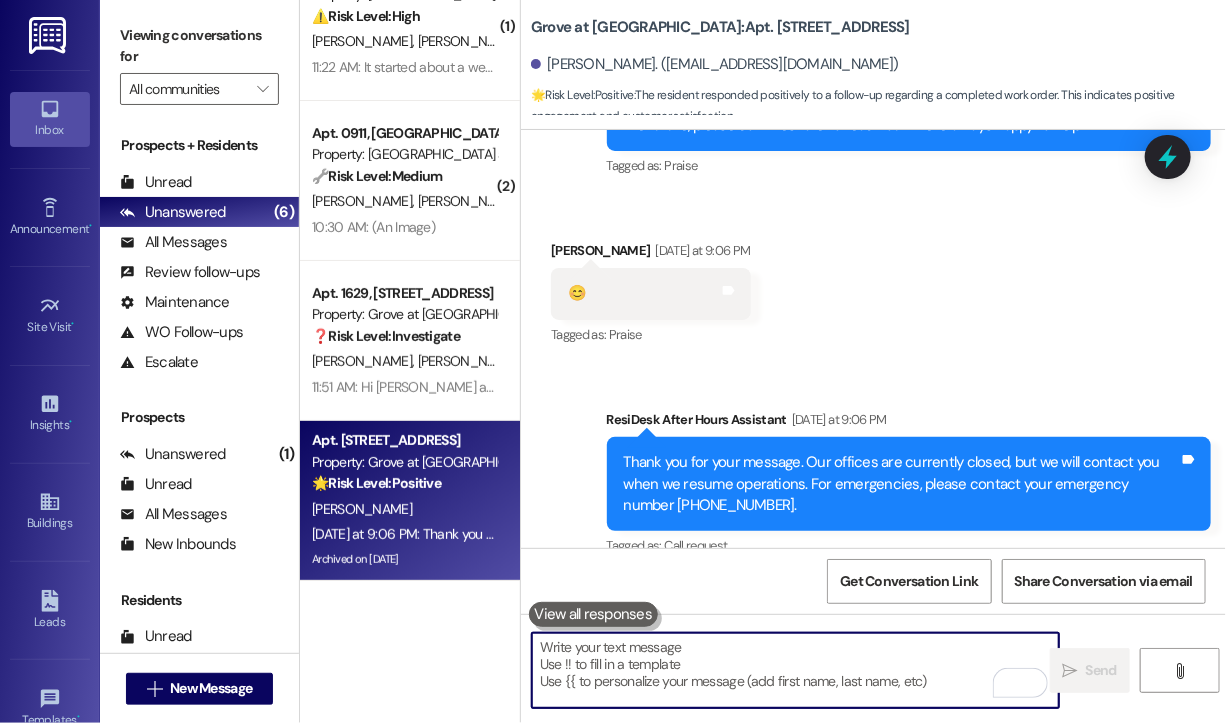 click at bounding box center (795, 670) 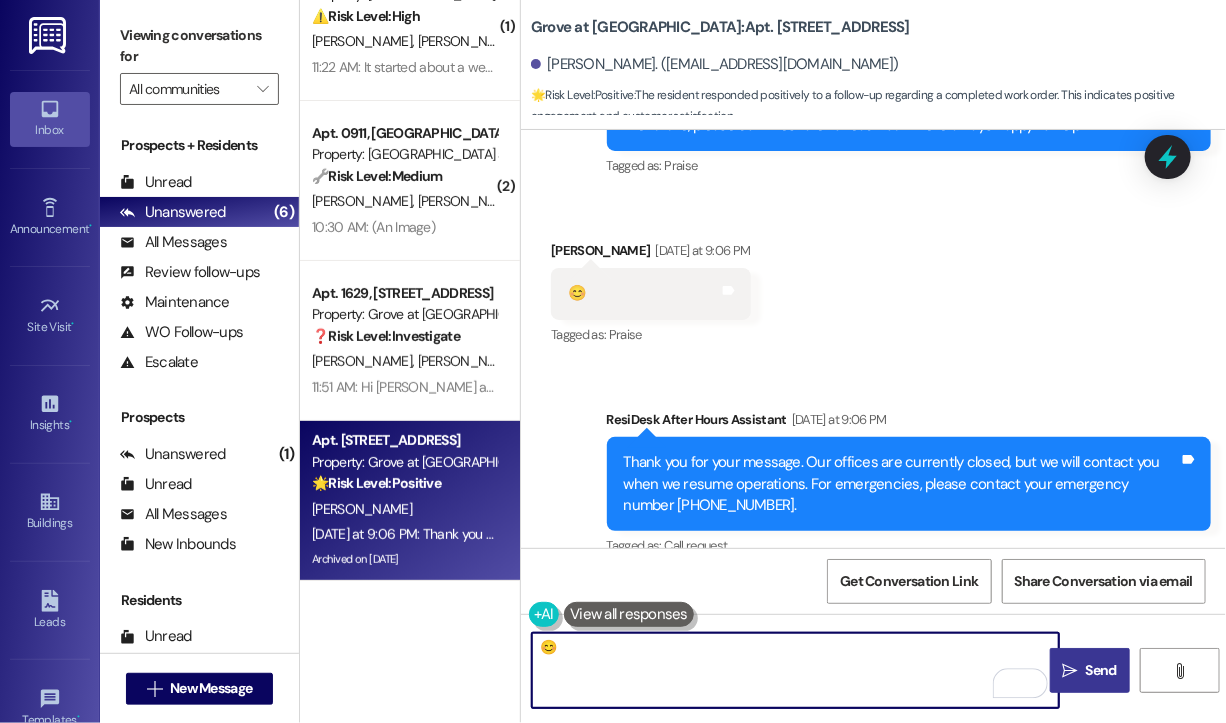 type on "😊" 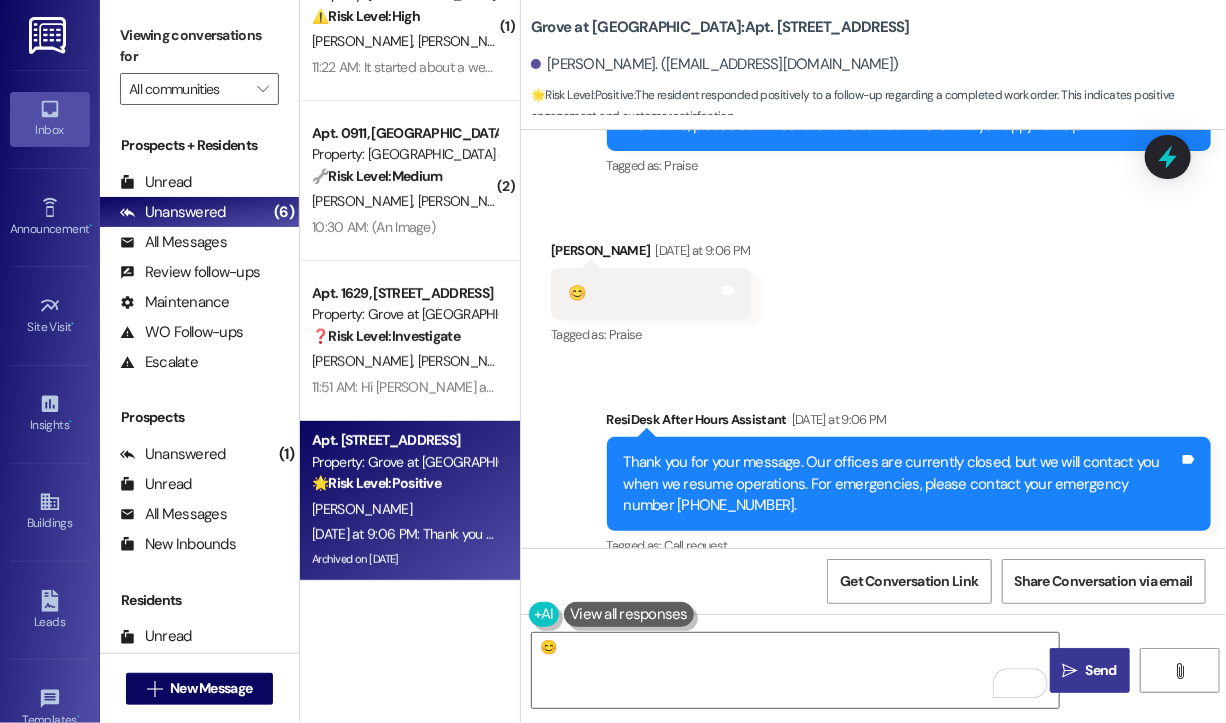 click on " Send" at bounding box center [1090, 670] 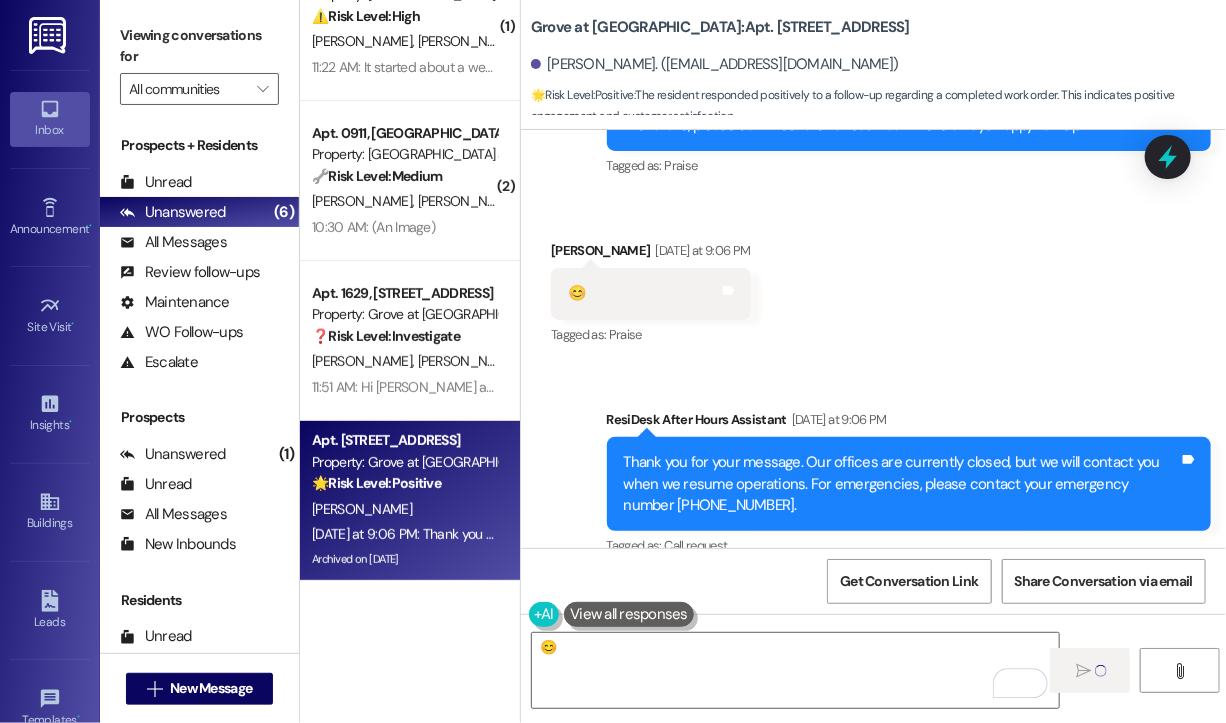 type 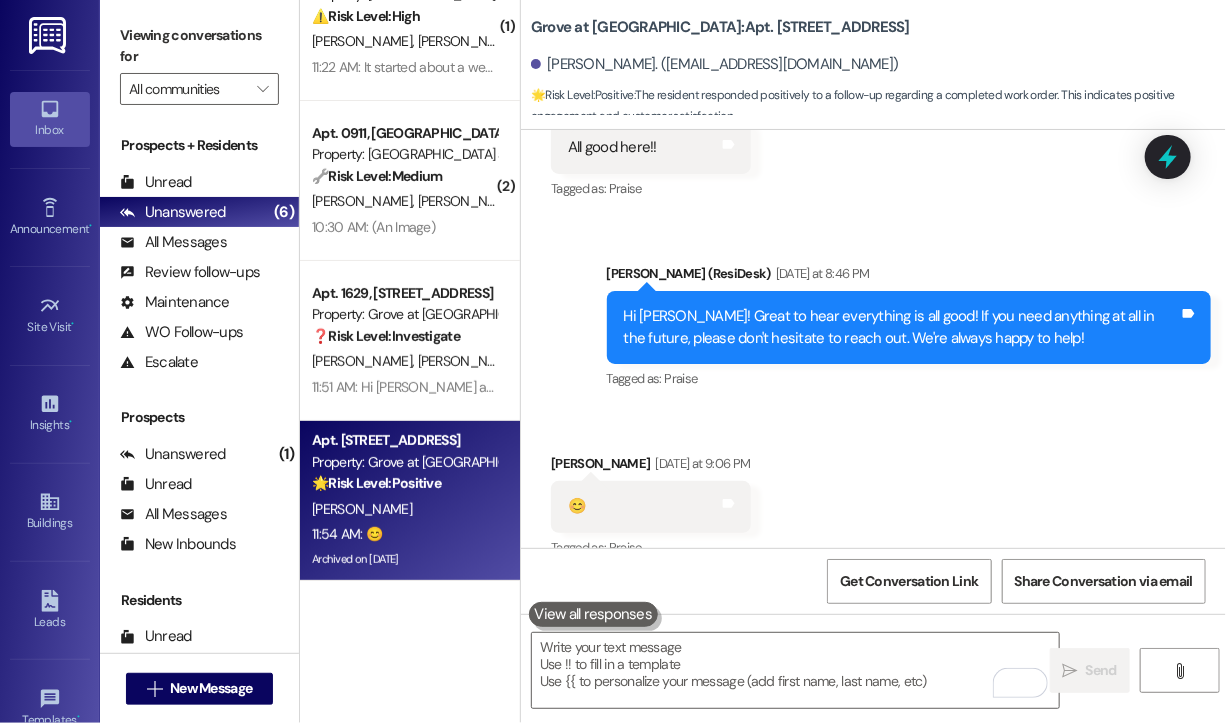 scroll, scrollTop: 15105, scrollLeft: 0, axis: vertical 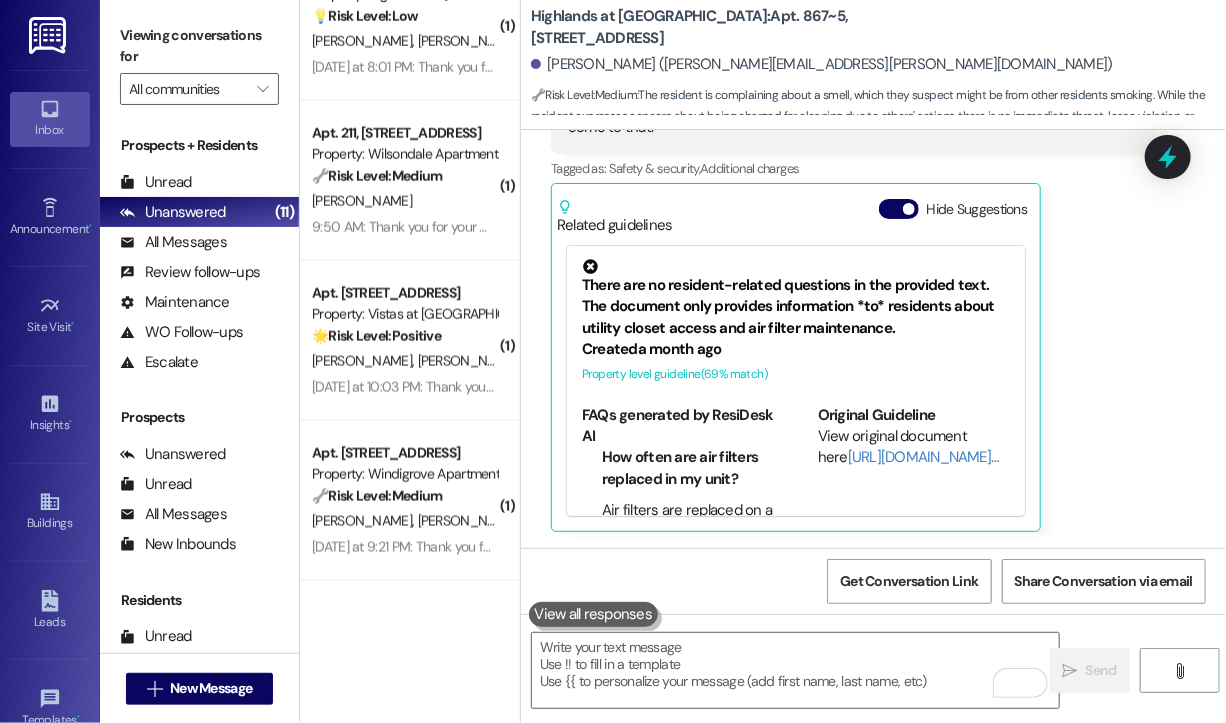 click on "Received via SMS [PERSON_NAME] Question   Neutral [DATE] at 7:44 PM I honestly don't care what others do but I'm in the Coast Guard so I don't smoke and just wanted to make y'all aware. My only concern is you all eventually trying to charge me for some sort of cleaning fee. Hopefully you can get this resolved so it doesn't have to come to that. Tags and notes Tagged as:   Safety & security ,  Click to highlight conversations about Safety & security Additional charges Click to highlight conversations about Additional charges  Related guidelines Hide Suggestions There are no resident-related questions in the provided text.  The document only provides information *to* residents about utility closet access and air filter maintenance.
Created  a month ago Property level guideline  ( 69 % match) FAQs generated by ResiDesk AI How often are air filters replaced in my unit? Air filters are replaced on a quarterly basis by maintenance staff. Can I access the utility closet in my unit? Original Guideline  ( 69" at bounding box center (853, 260) 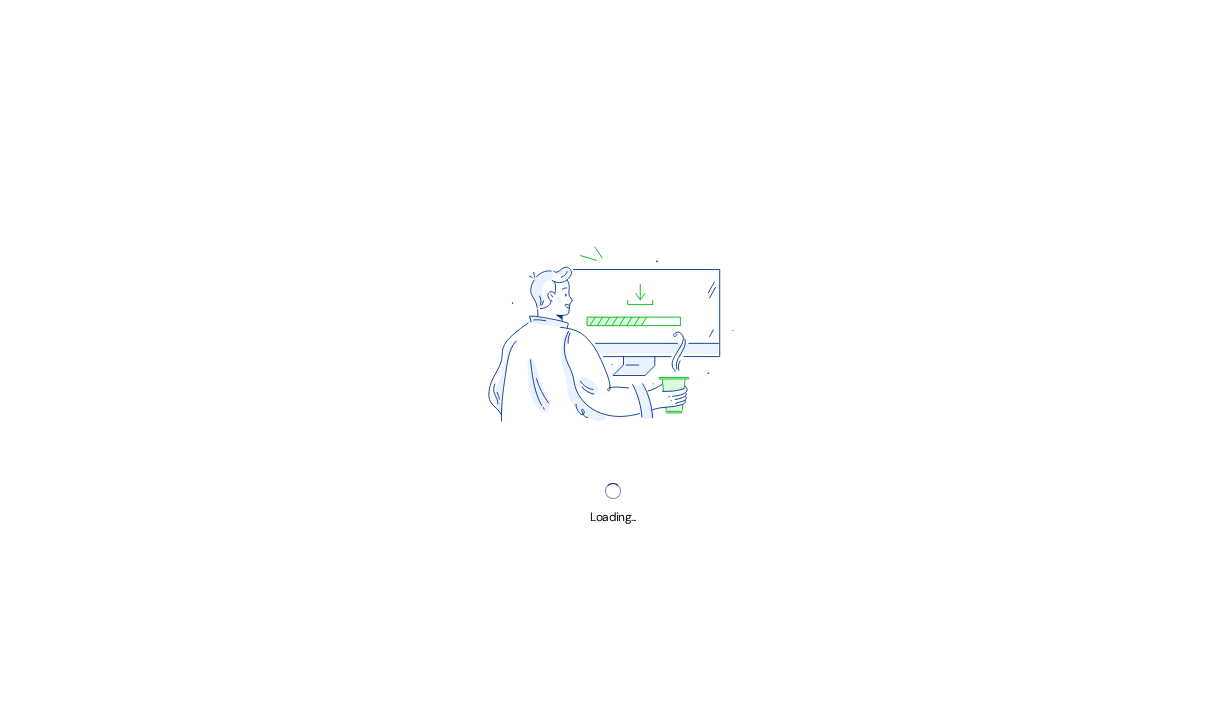 scroll, scrollTop: 0, scrollLeft: 0, axis: both 